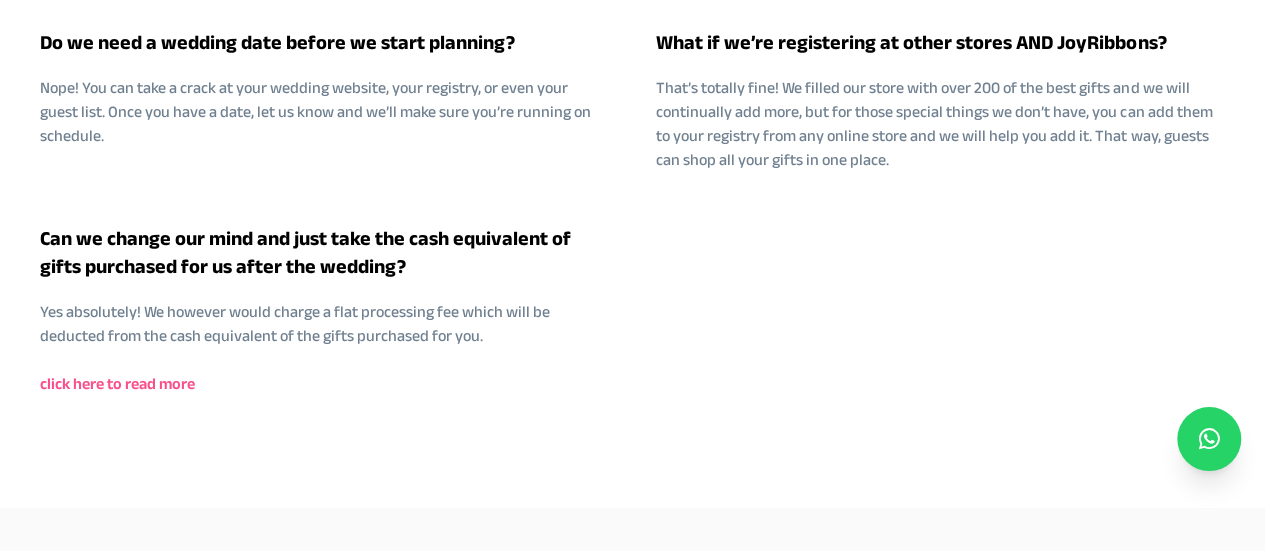 scroll, scrollTop: 3721, scrollLeft: 0, axis: vertical 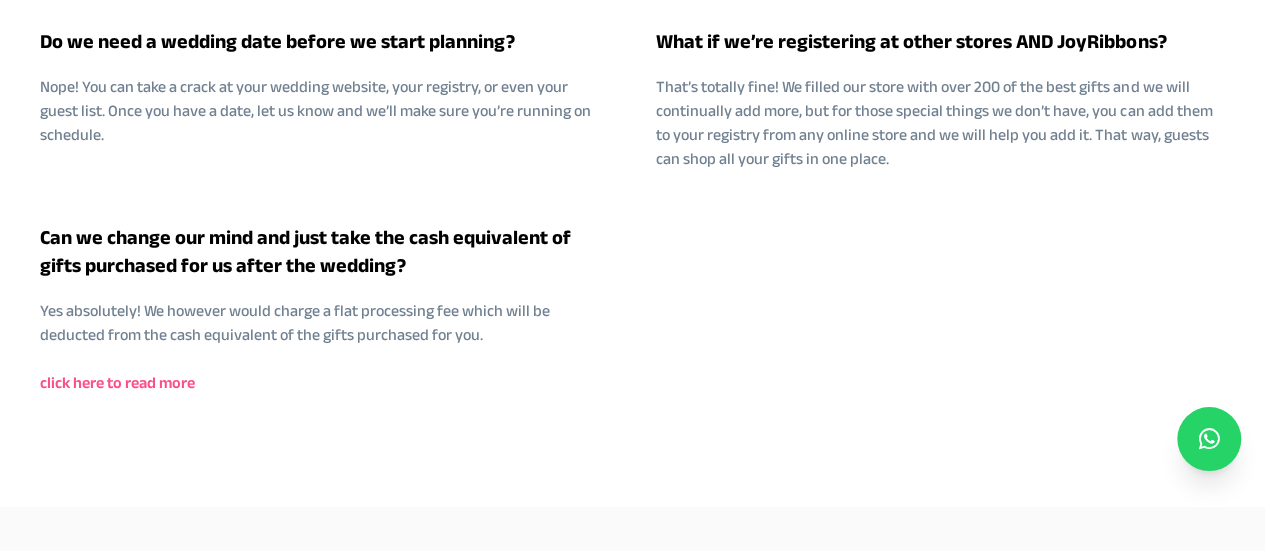 click on "click here to read more" at bounding box center (117, 383) 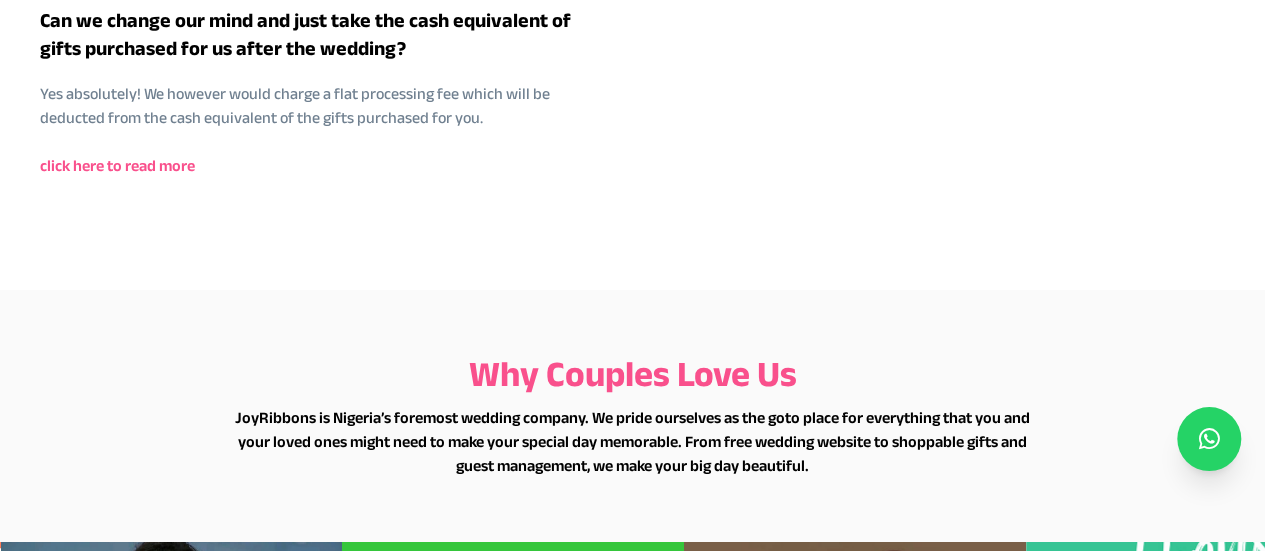 scroll, scrollTop: 3939, scrollLeft: 0, axis: vertical 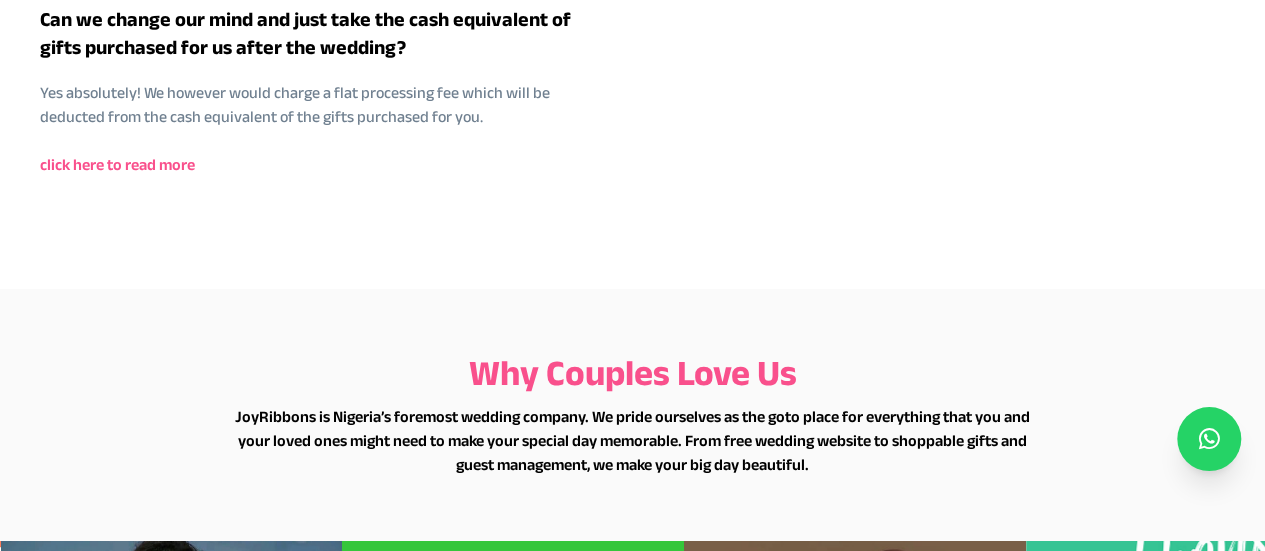 click on "click here to read more" at bounding box center [117, 165] 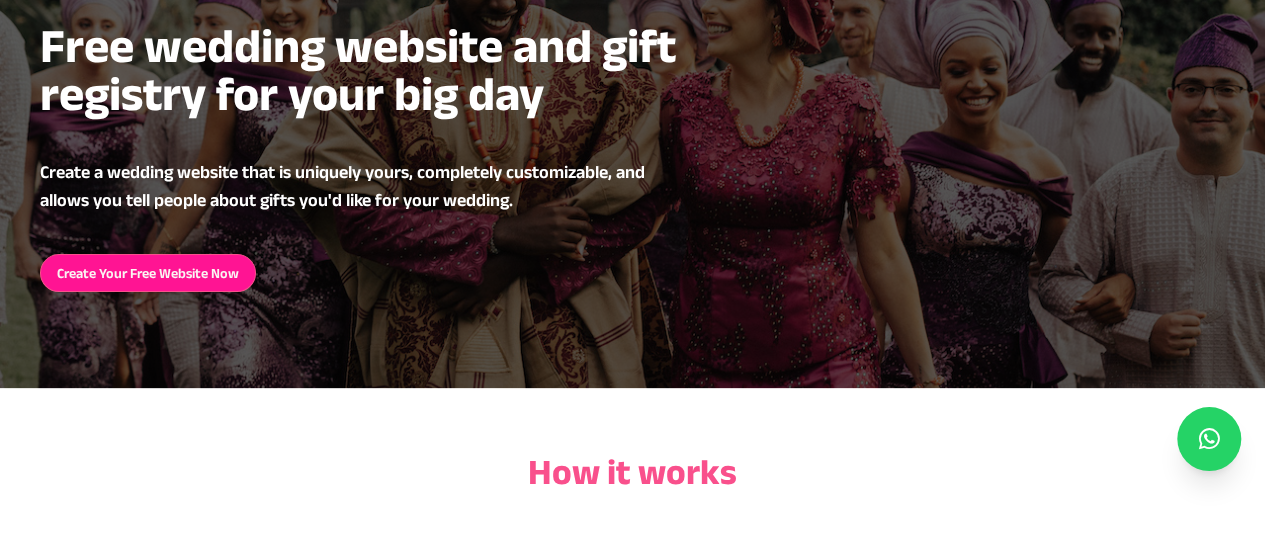 scroll, scrollTop: 299, scrollLeft: 0, axis: vertical 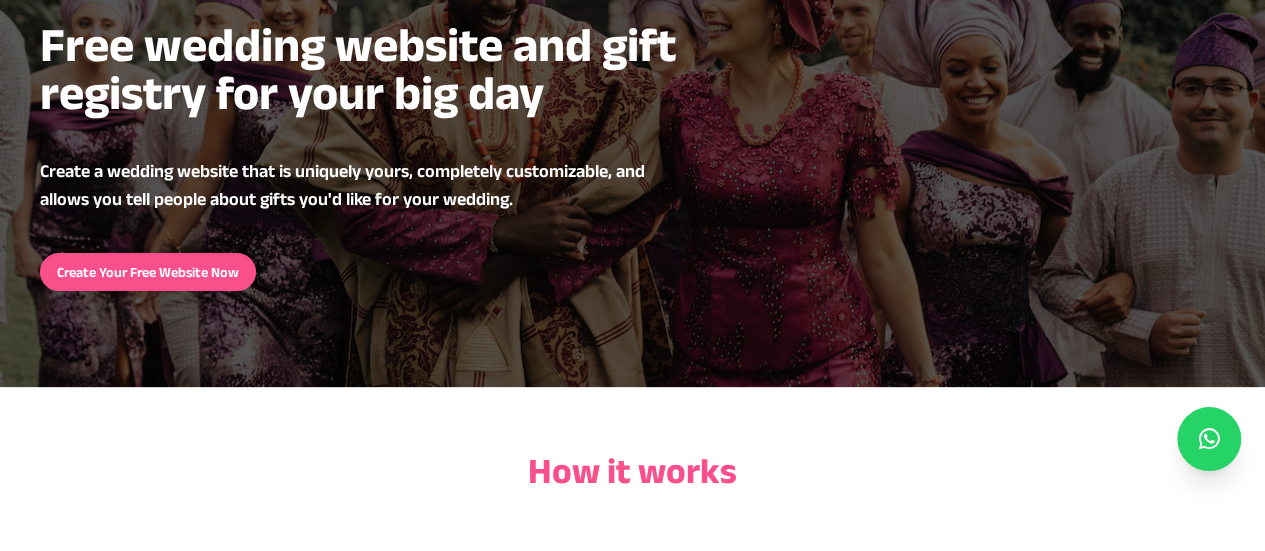 click on "Create Your Free Website Now" at bounding box center [148, 272] 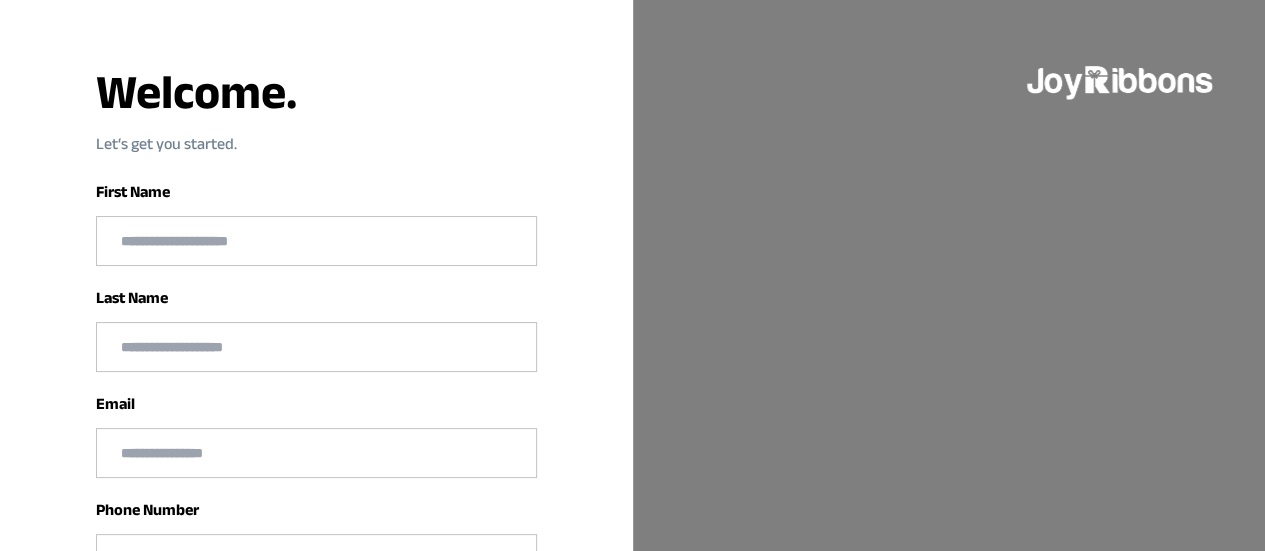 scroll, scrollTop: 0, scrollLeft: 0, axis: both 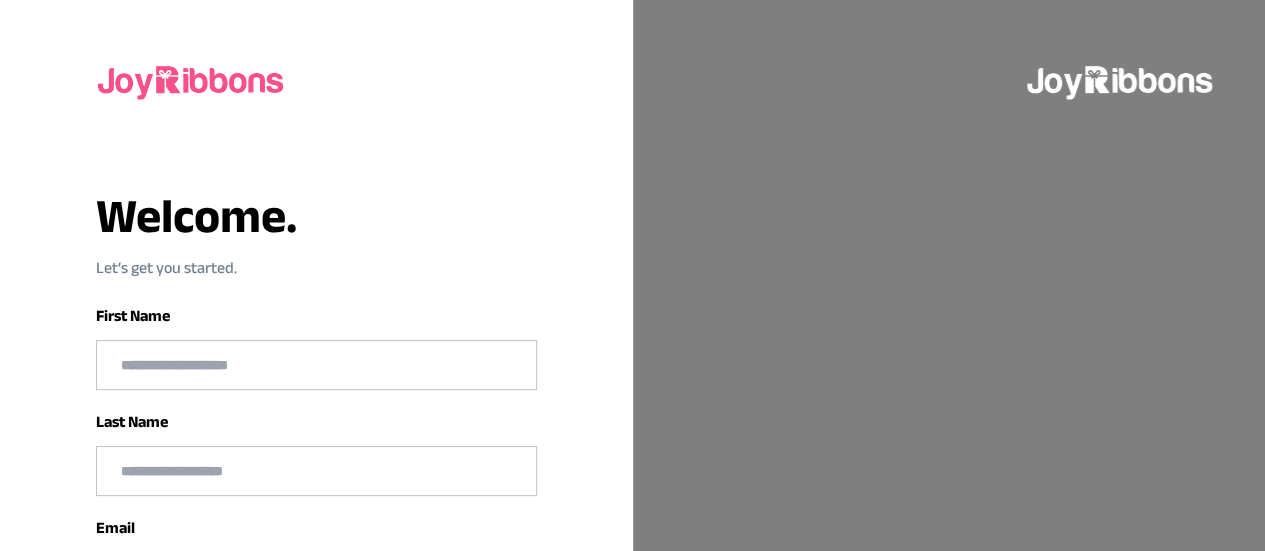 click at bounding box center [316, 365] 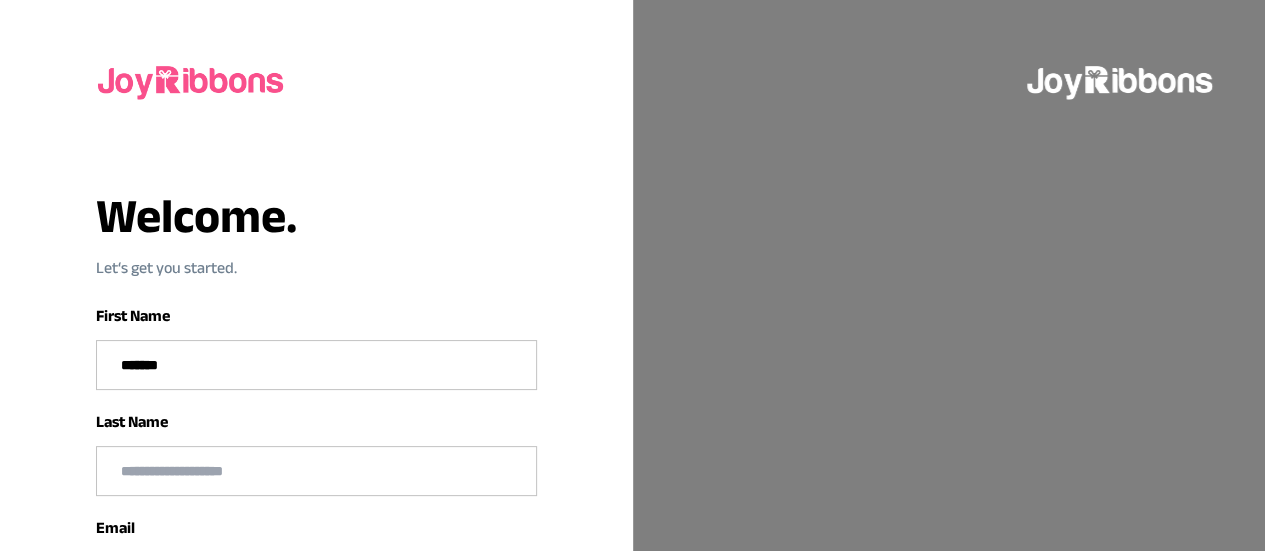 type on "****" 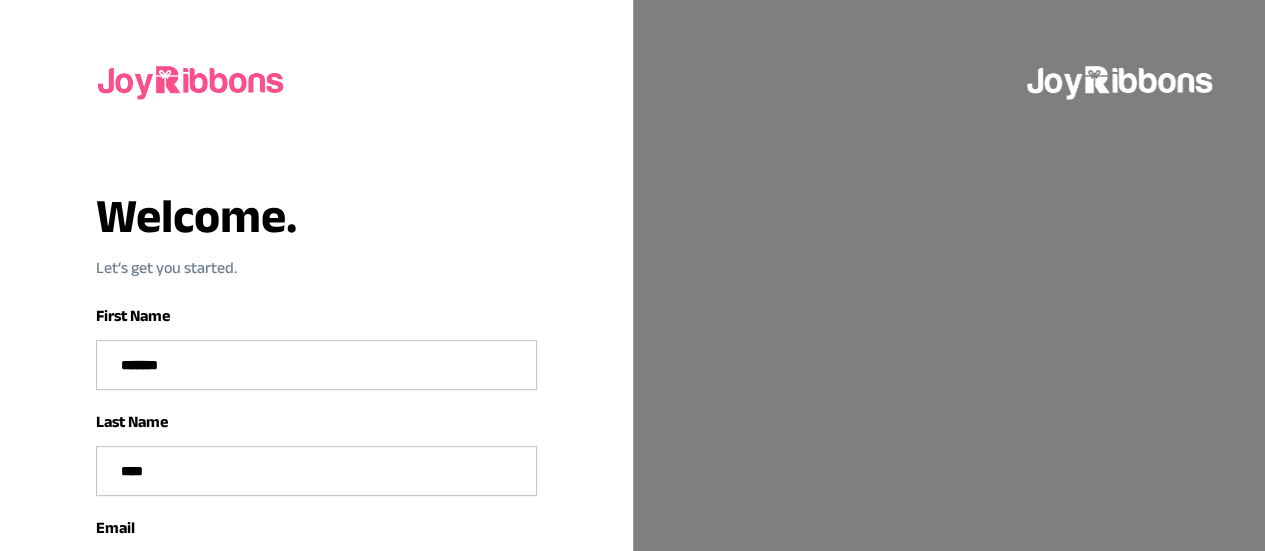 type on "**********" 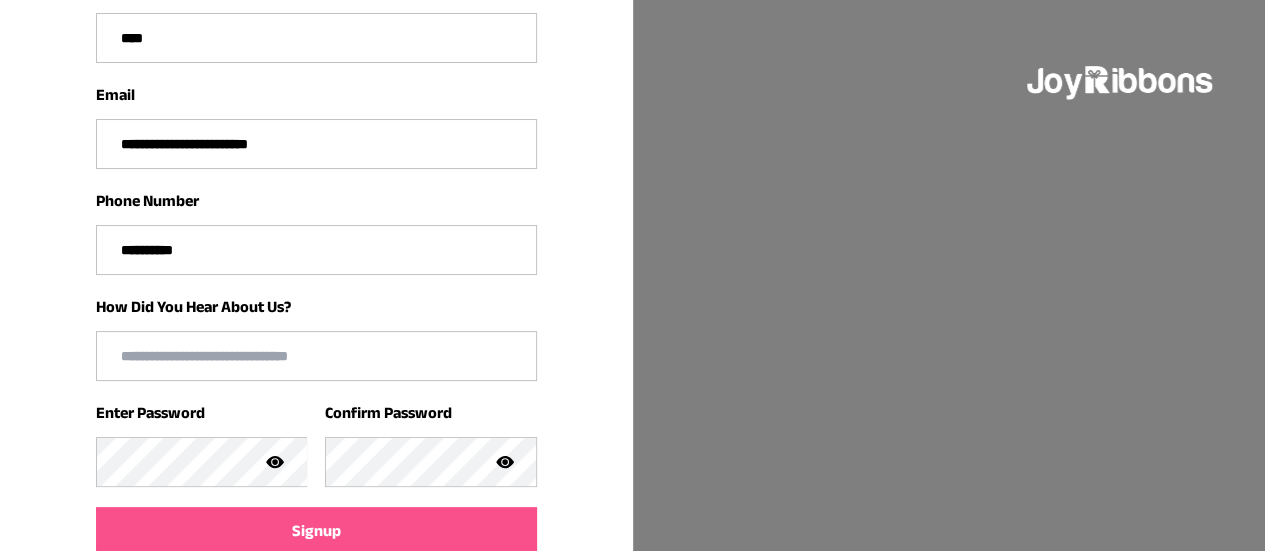 scroll, scrollTop: 434, scrollLeft: 0, axis: vertical 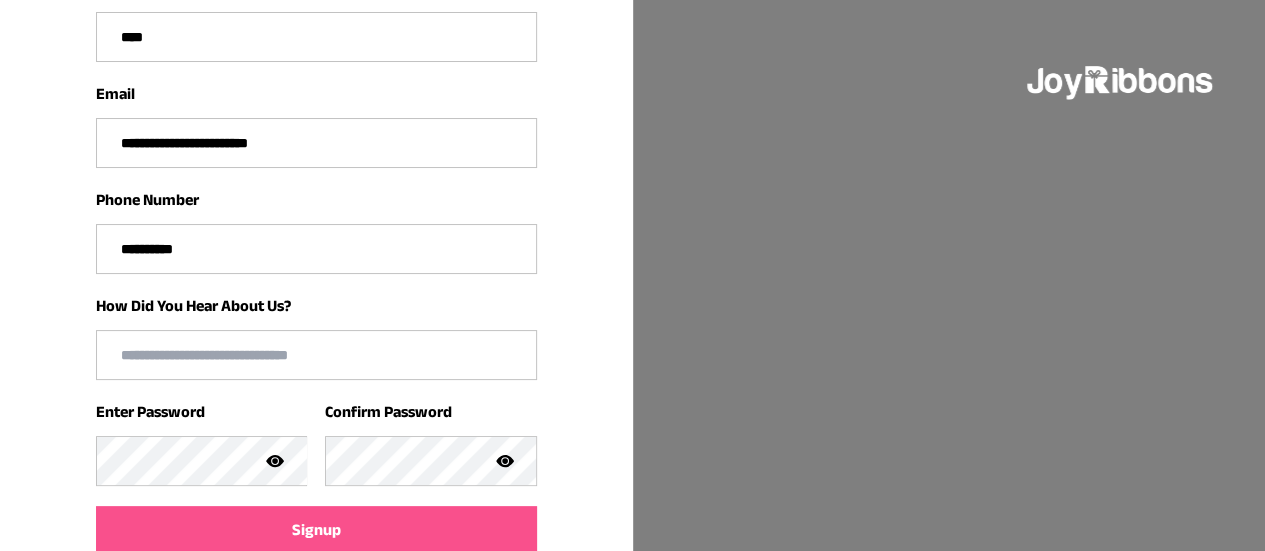 click at bounding box center [316, 355] 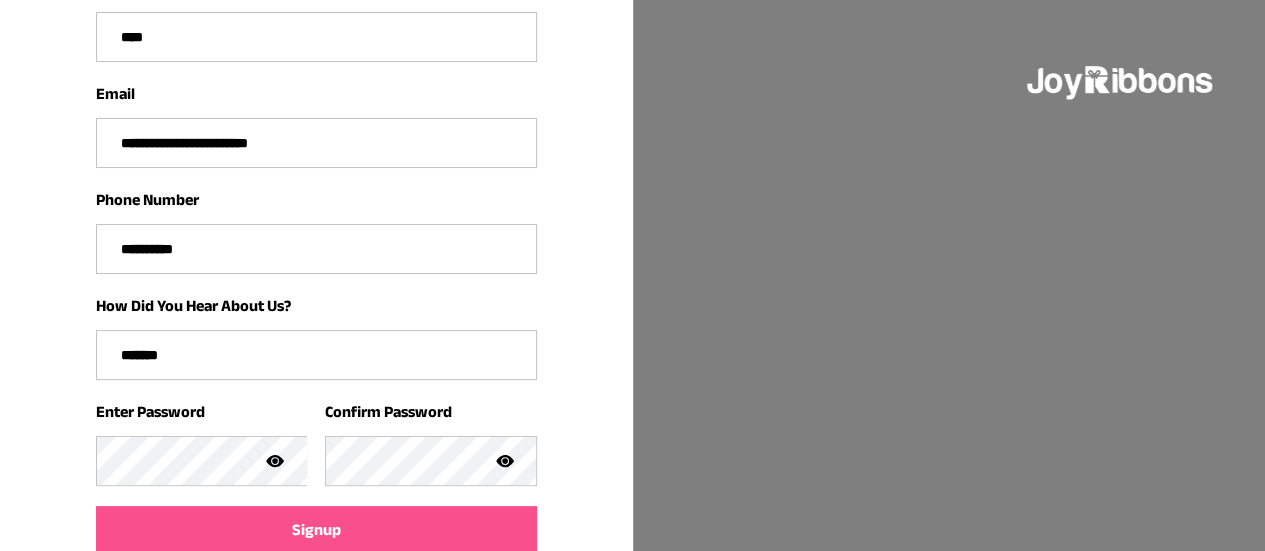 scroll, scrollTop: 524, scrollLeft: 0, axis: vertical 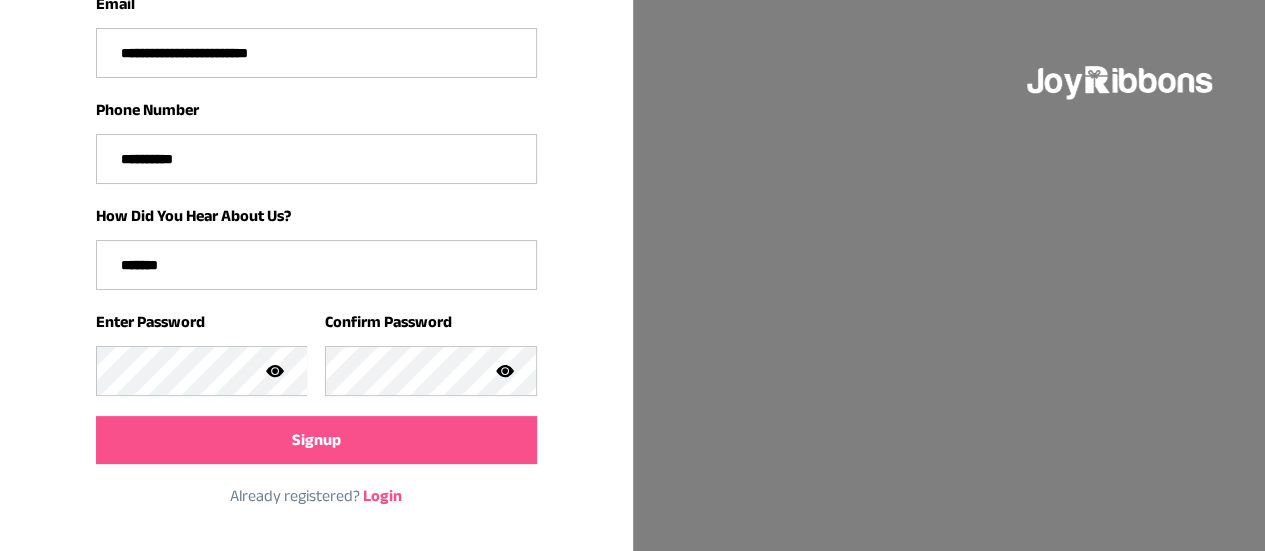 type on "*******" 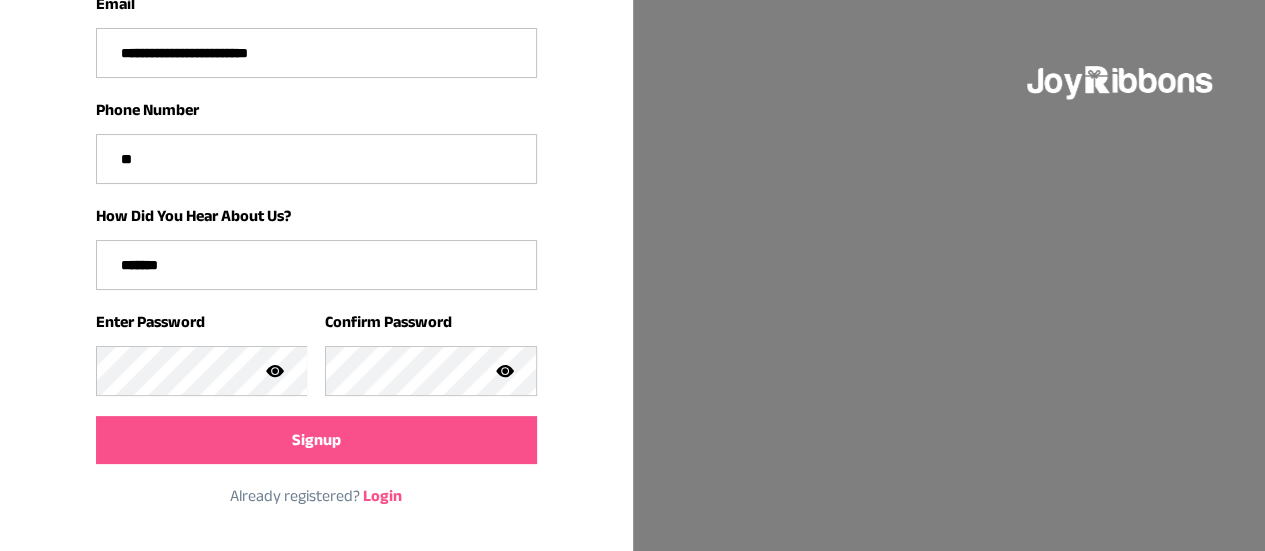 type on "*" 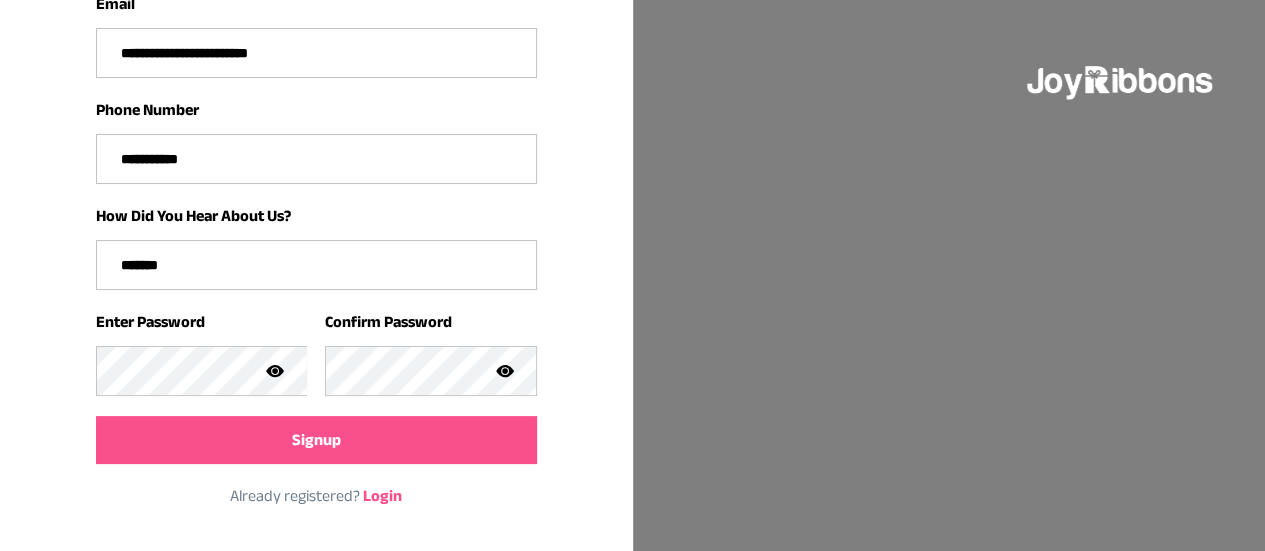 type on "**********" 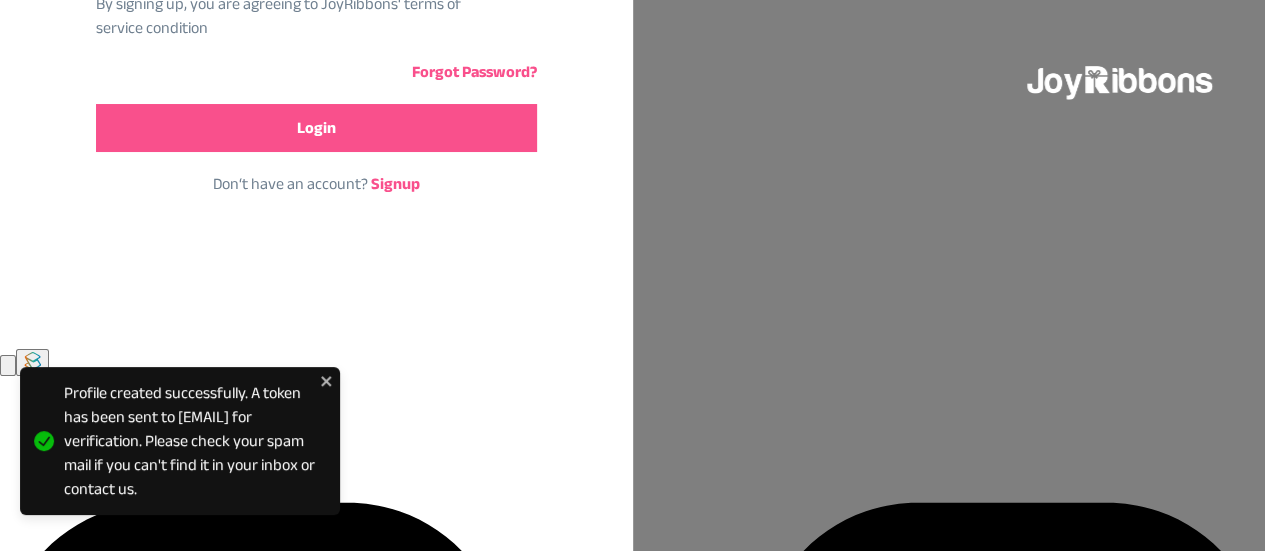 scroll, scrollTop: 215, scrollLeft: 0, axis: vertical 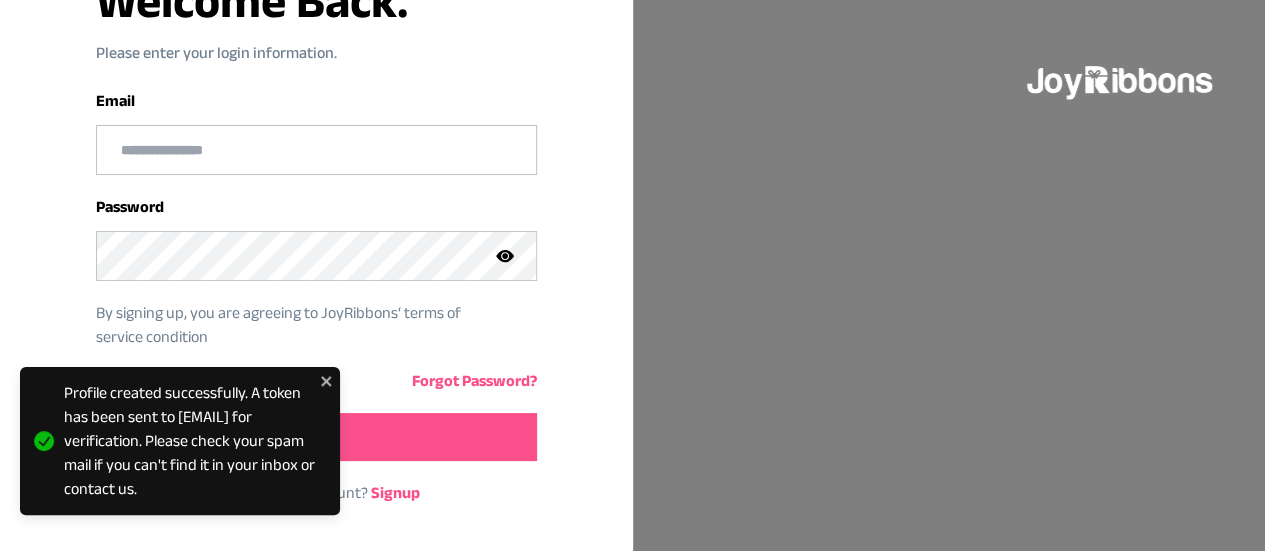 type on "**********" 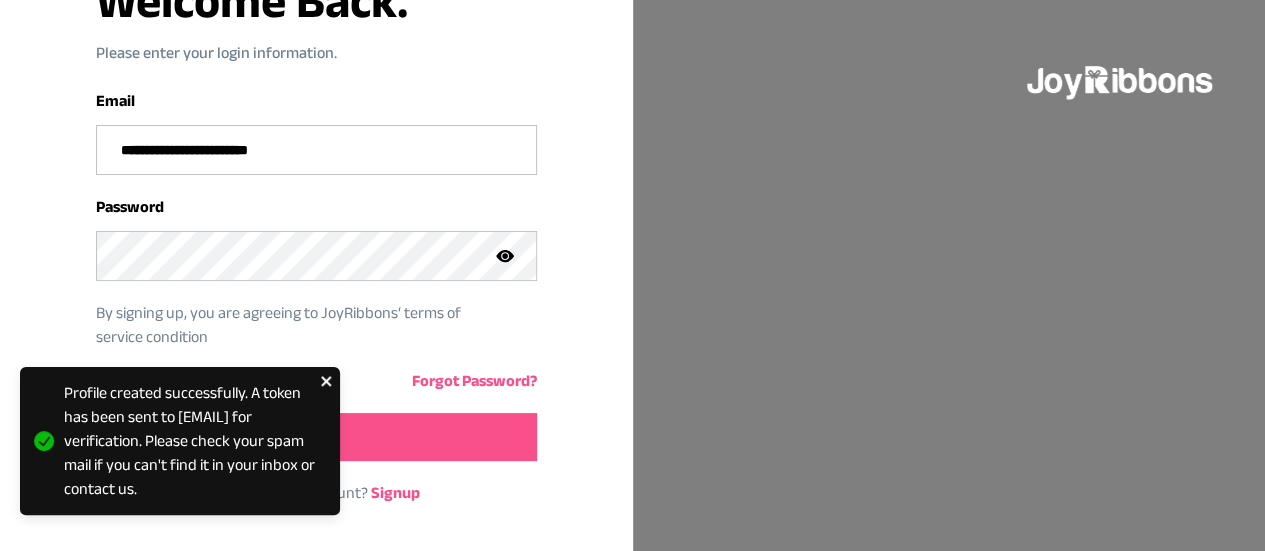 click 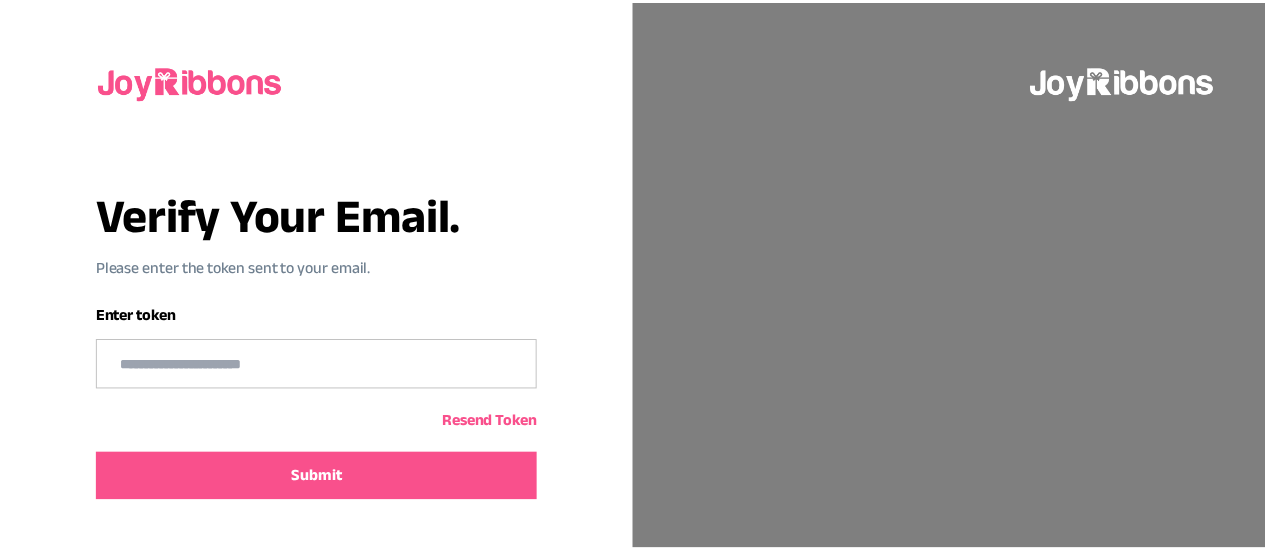 scroll, scrollTop: 0, scrollLeft: 0, axis: both 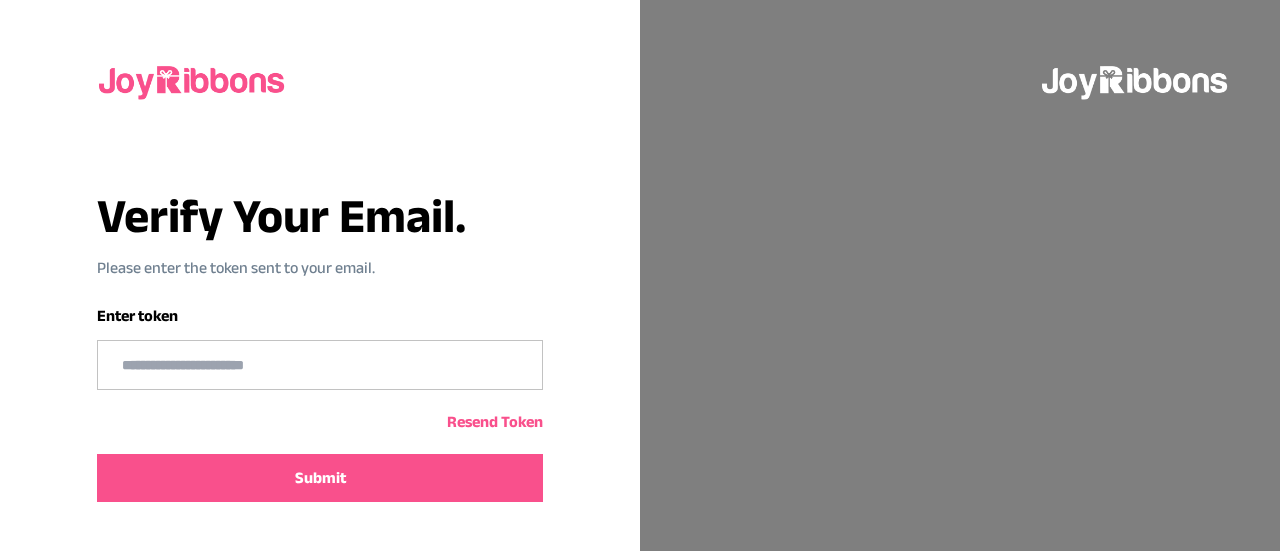click at bounding box center (320, 365) 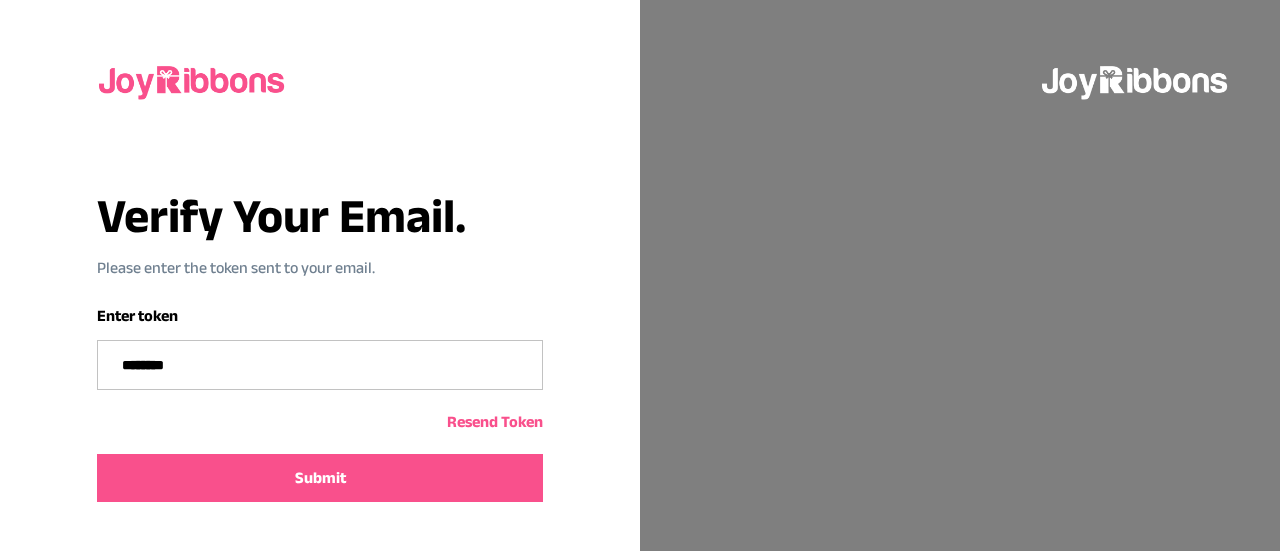 type on "********" 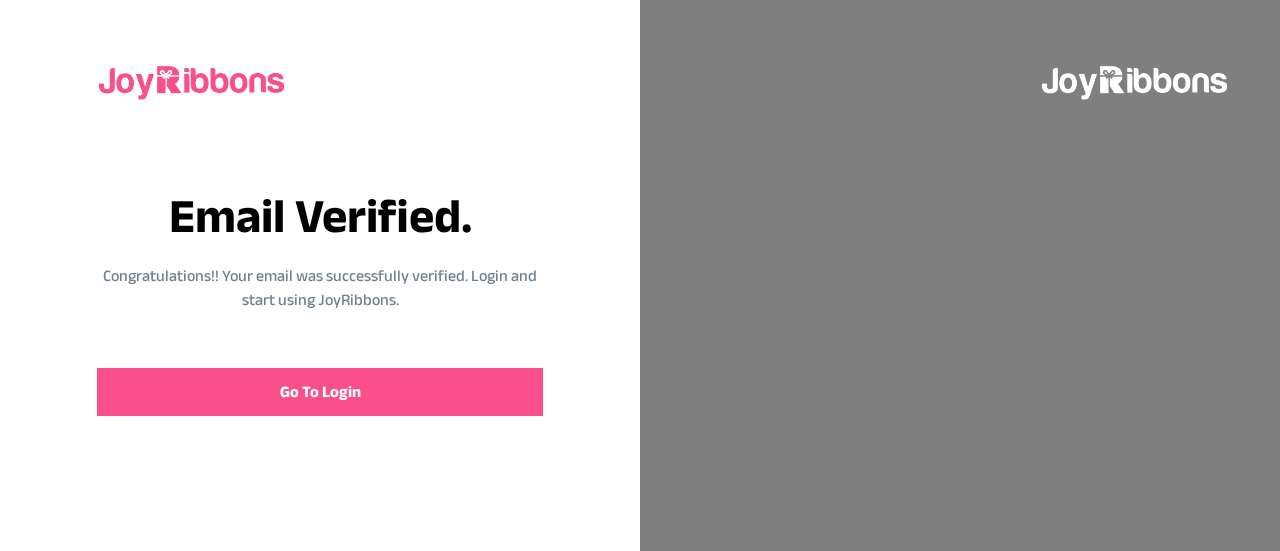 click on "Go To Login" at bounding box center [320, 392] 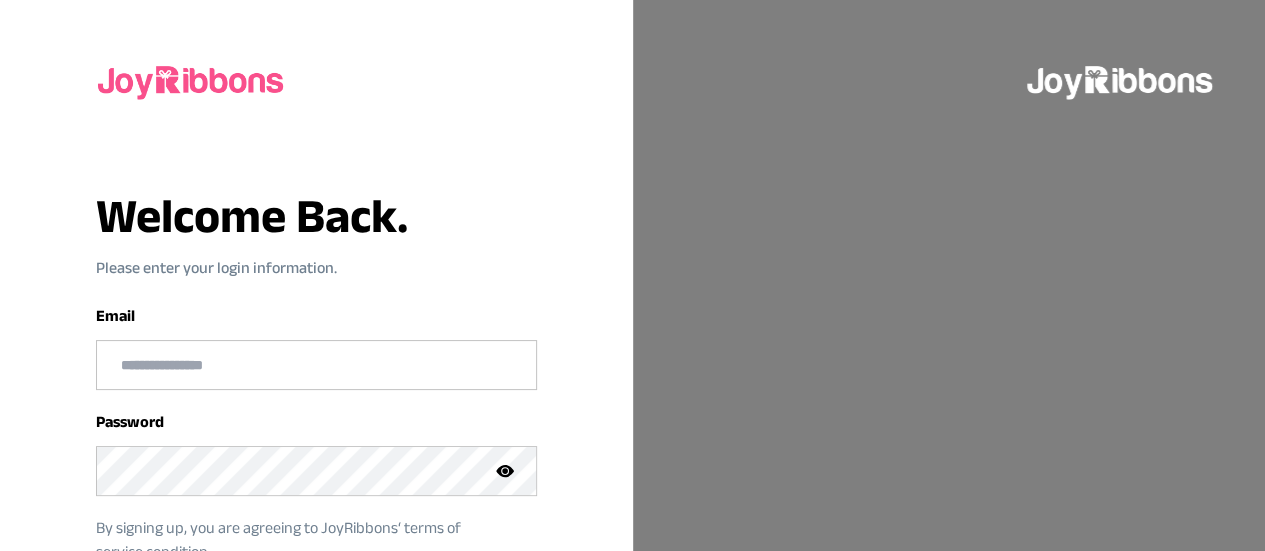type on "**********" 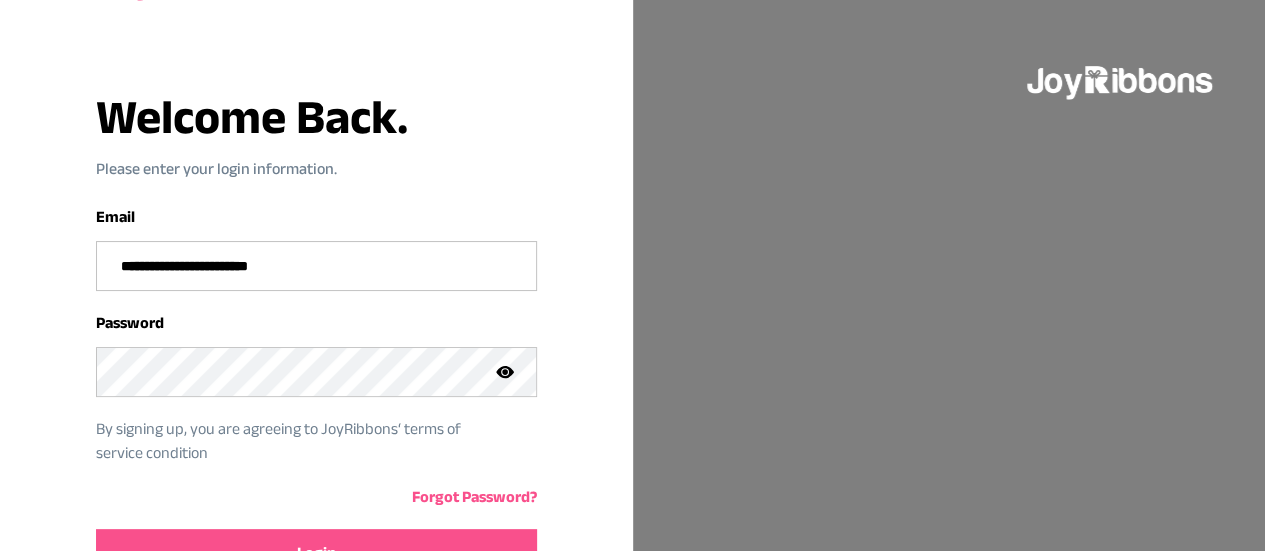 scroll, scrollTop: 113, scrollLeft: 0, axis: vertical 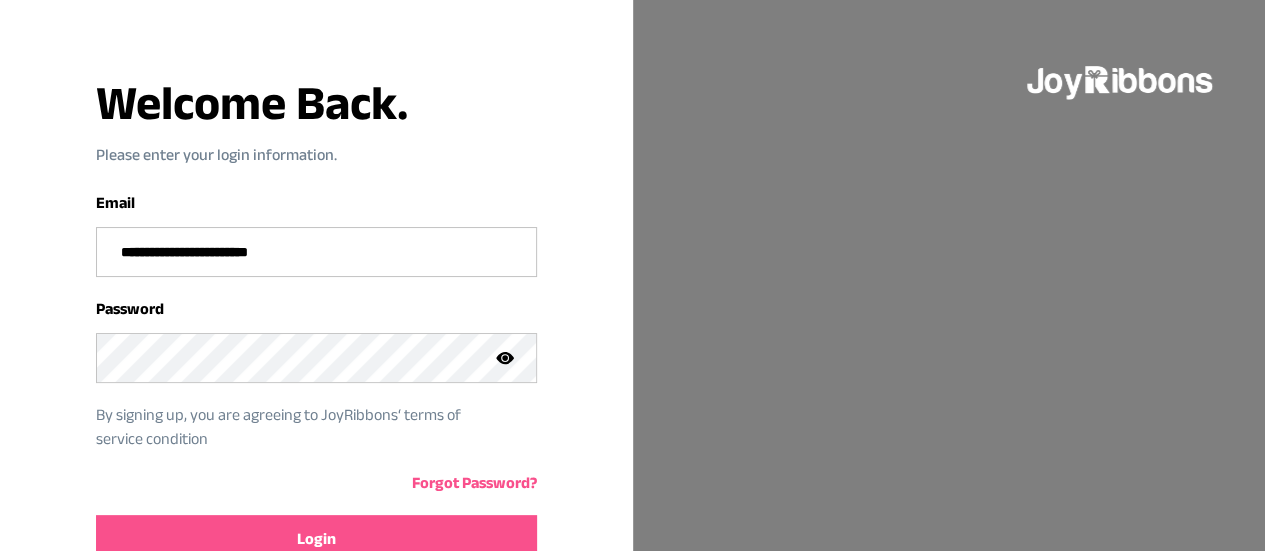 click 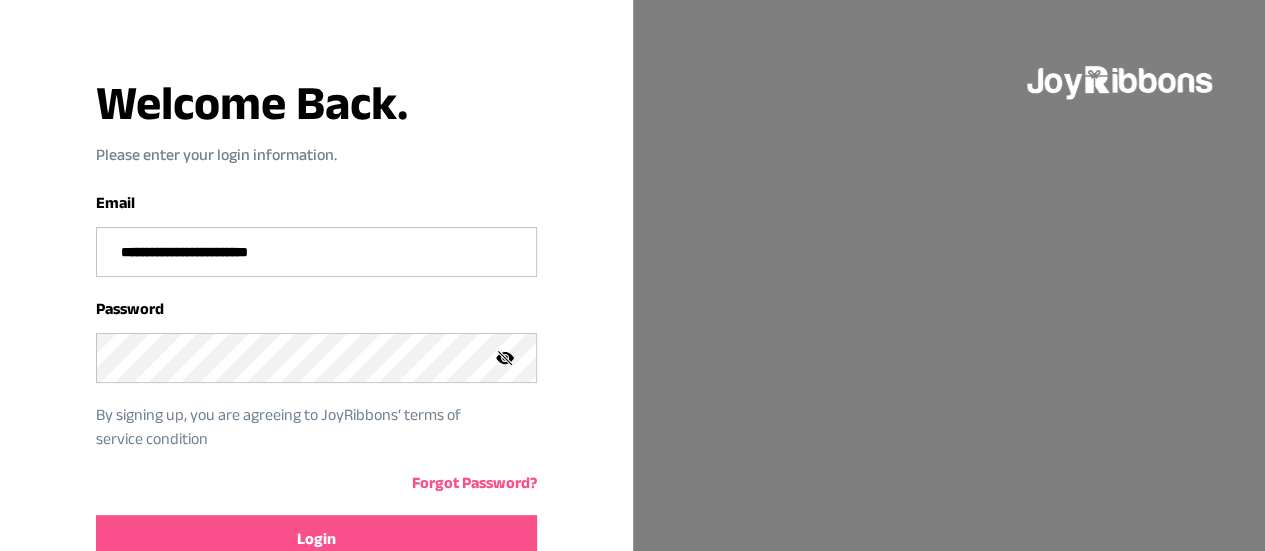 scroll, scrollTop: 215, scrollLeft: 0, axis: vertical 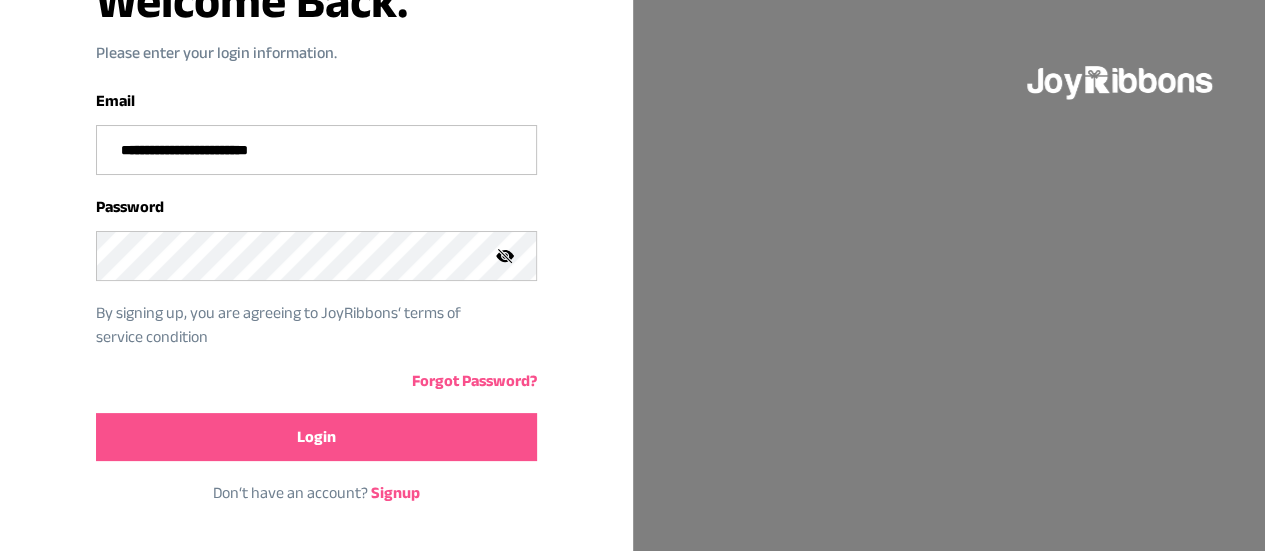 click on "Login" at bounding box center [316, 437] 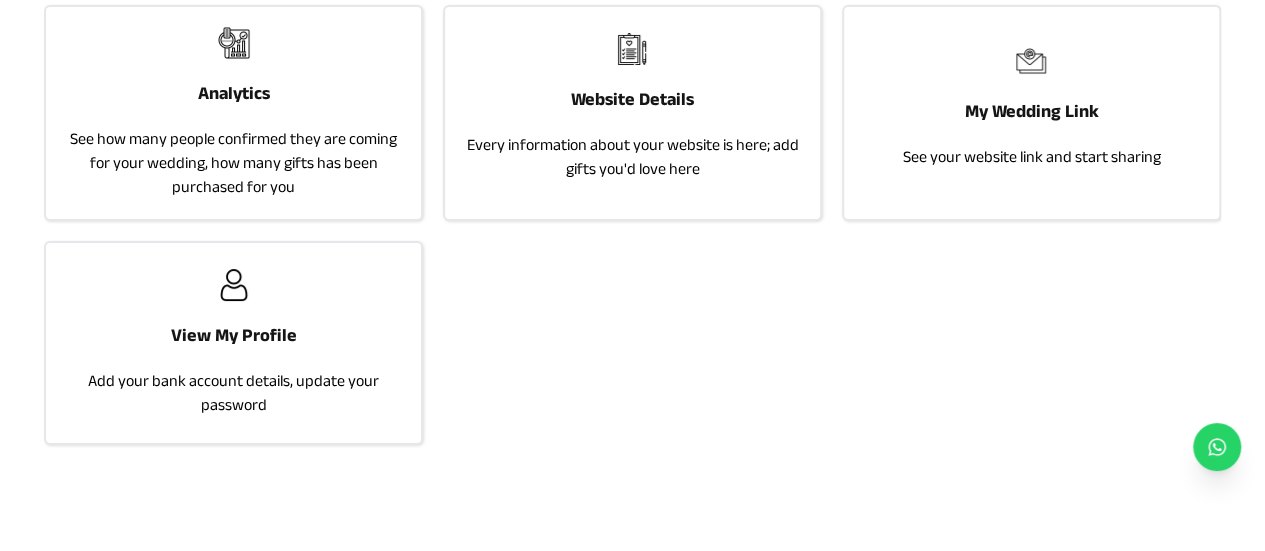 scroll, scrollTop: 218, scrollLeft: 0, axis: vertical 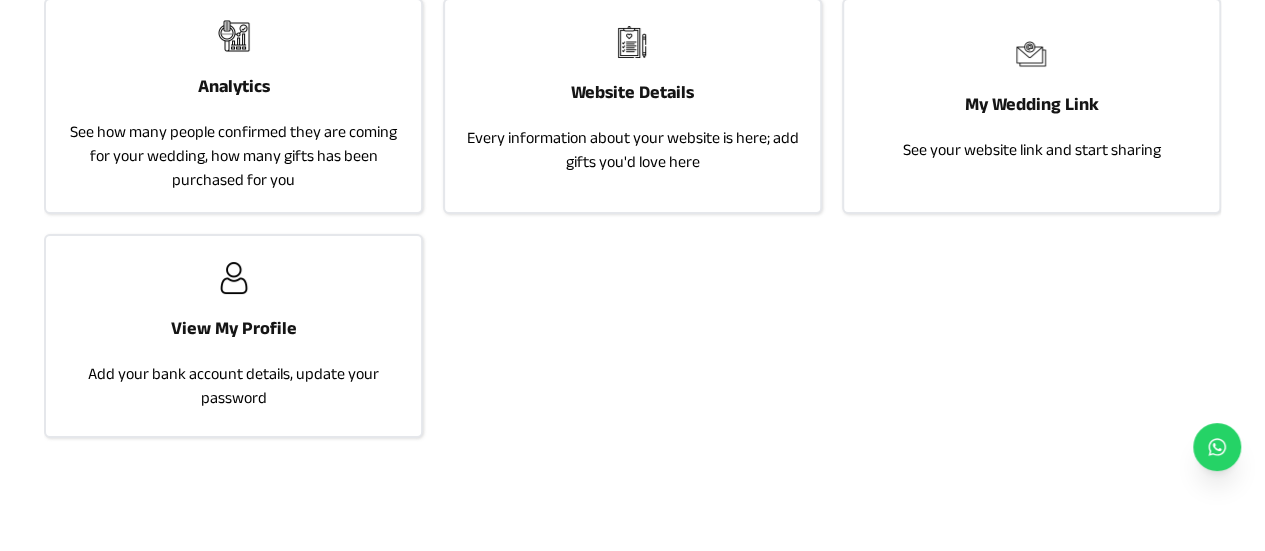 click on "Website Details" at bounding box center [632, 92] 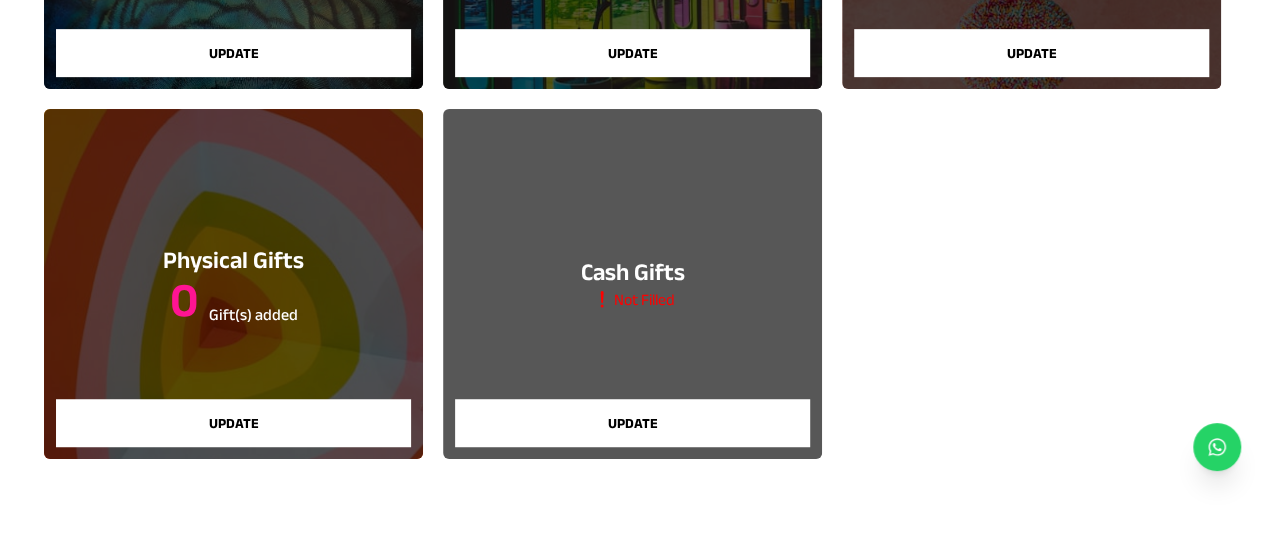 scroll, scrollTop: 478, scrollLeft: 0, axis: vertical 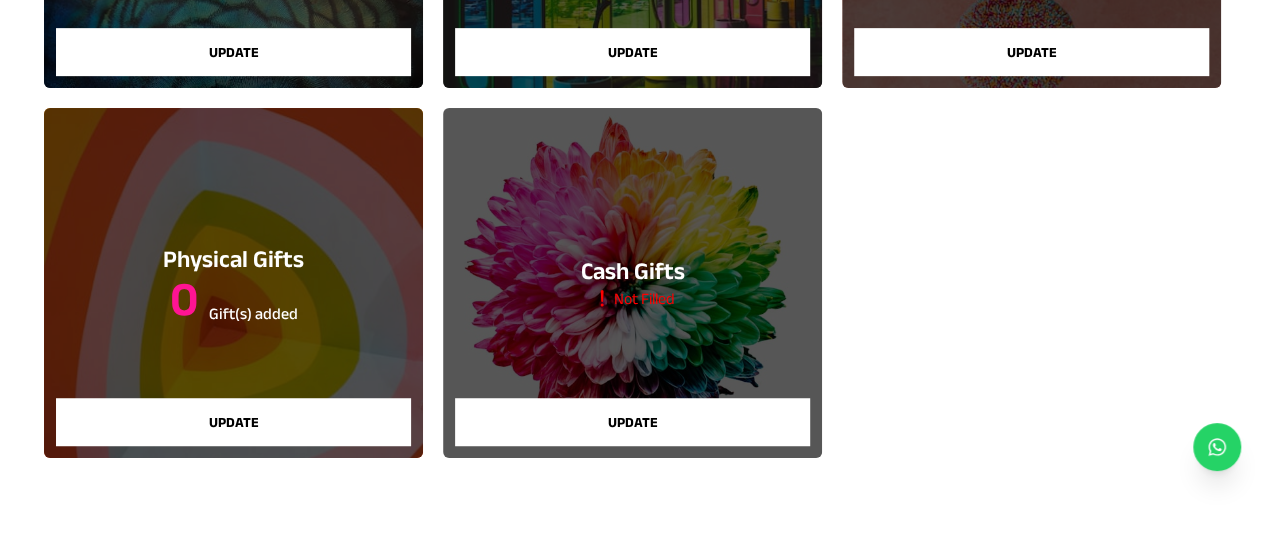 click on "Update" at bounding box center [632, 422] 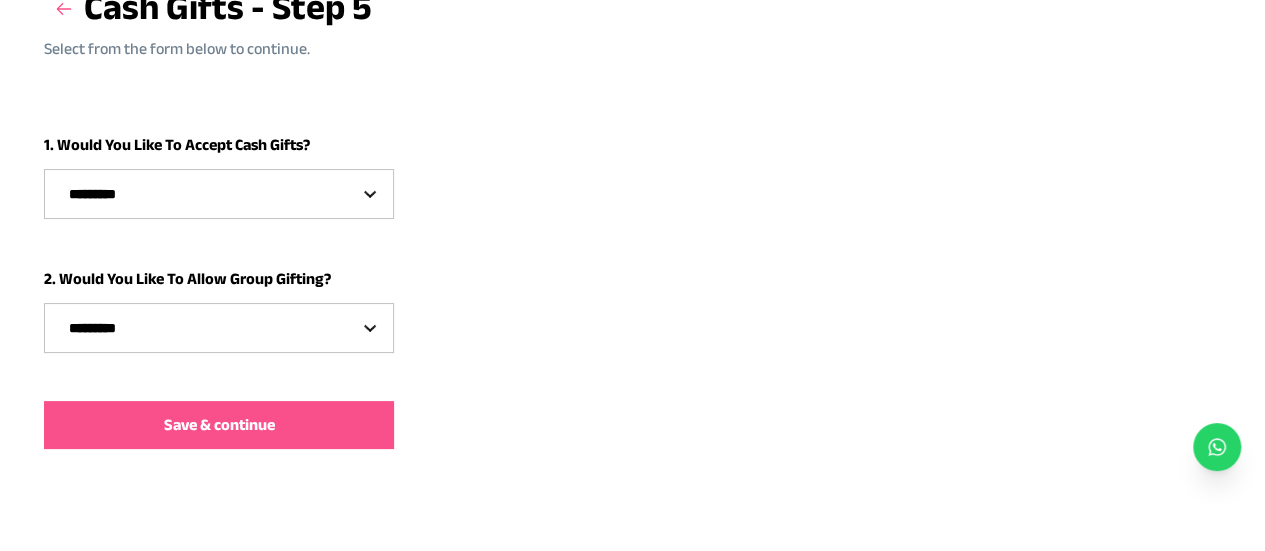 scroll, scrollTop: 149, scrollLeft: 0, axis: vertical 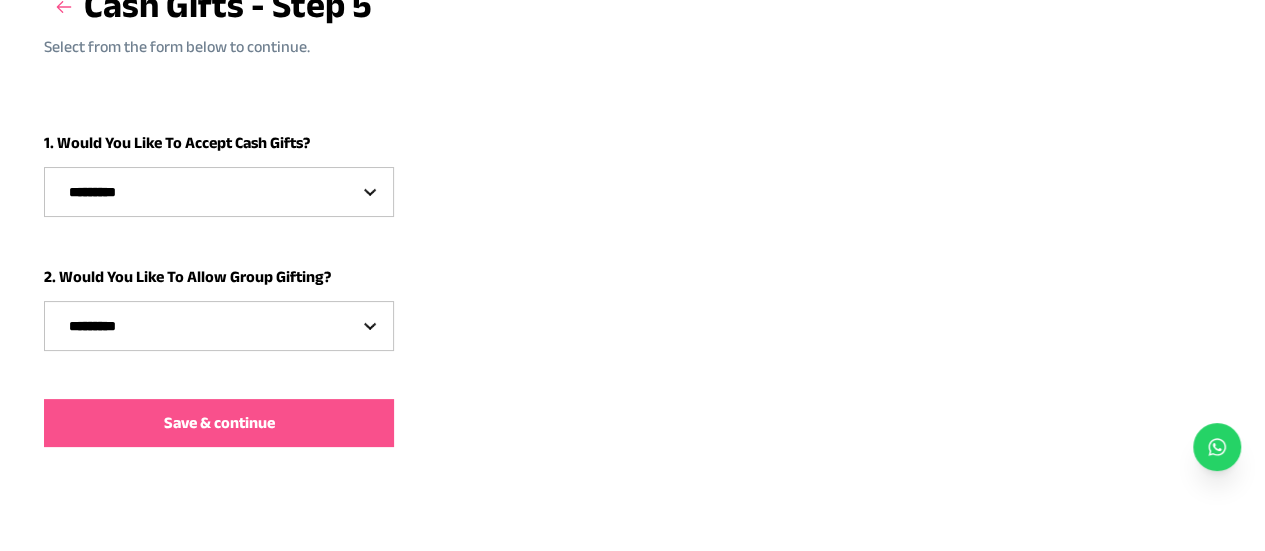 click on "********* *** **" at bounding box center (219, 192) 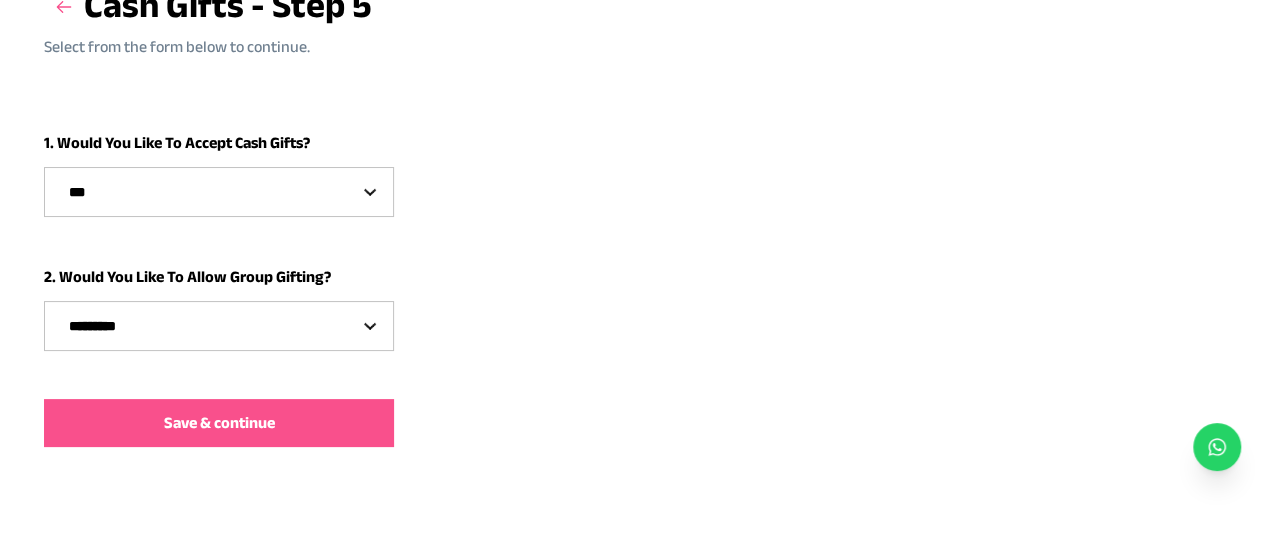 click on "********* *** **" at bounding box center [219, 192] 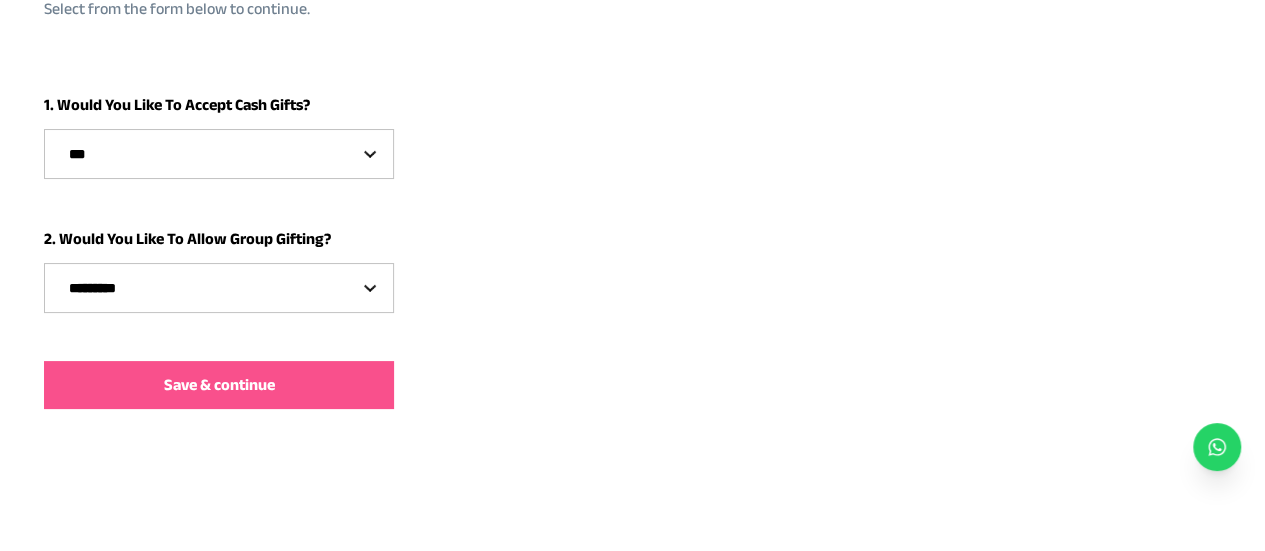 click on "********* *** **" at bounding box center (219, 288) 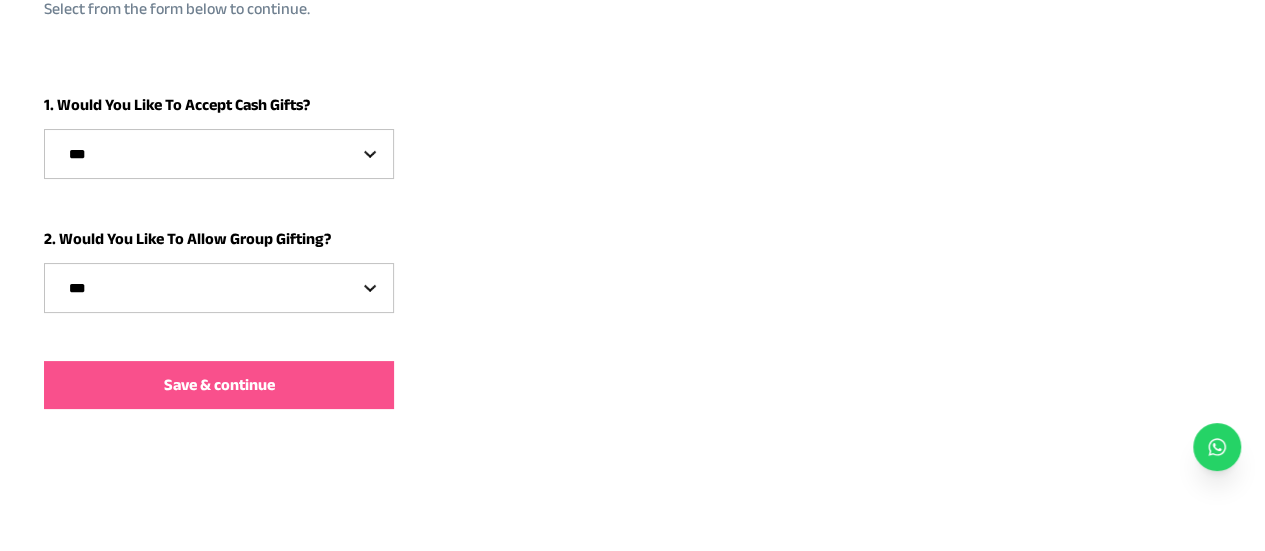 click on "********* *** **" at bounding box center (219, 288) 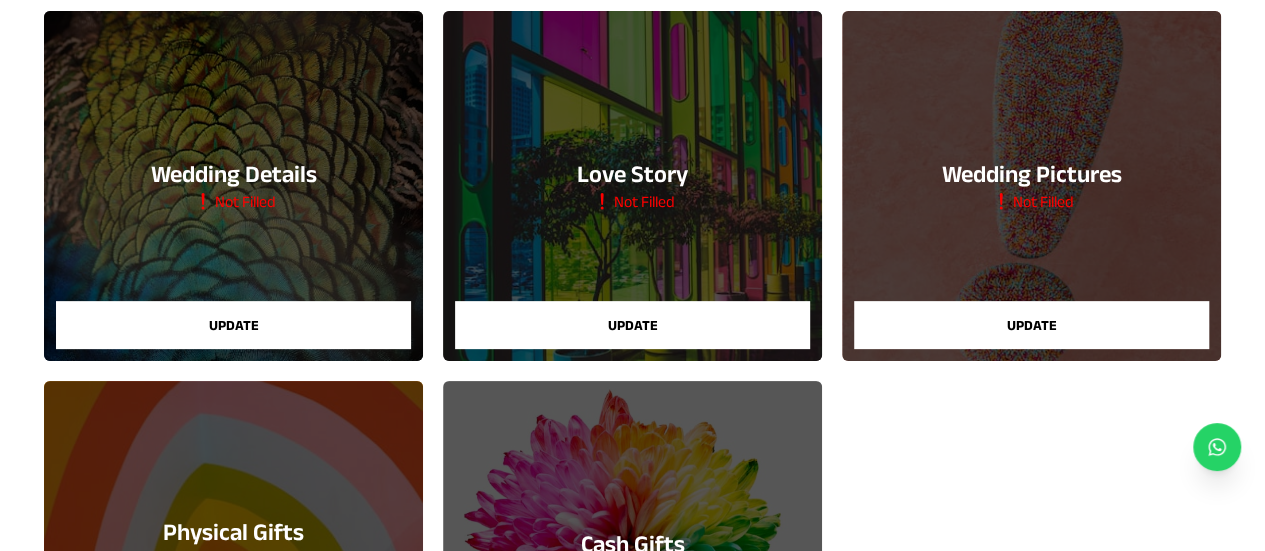 scroll, scrollTop: 196, scrollLeft: 0, axis: vertical 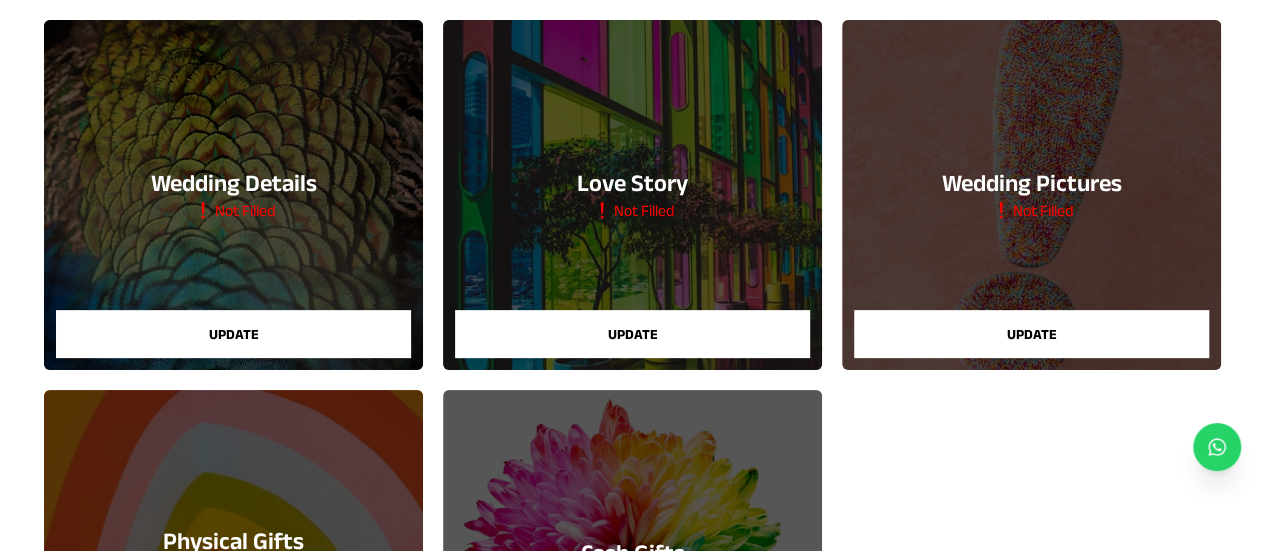 click on "Update" at bounding box center (233, 334) 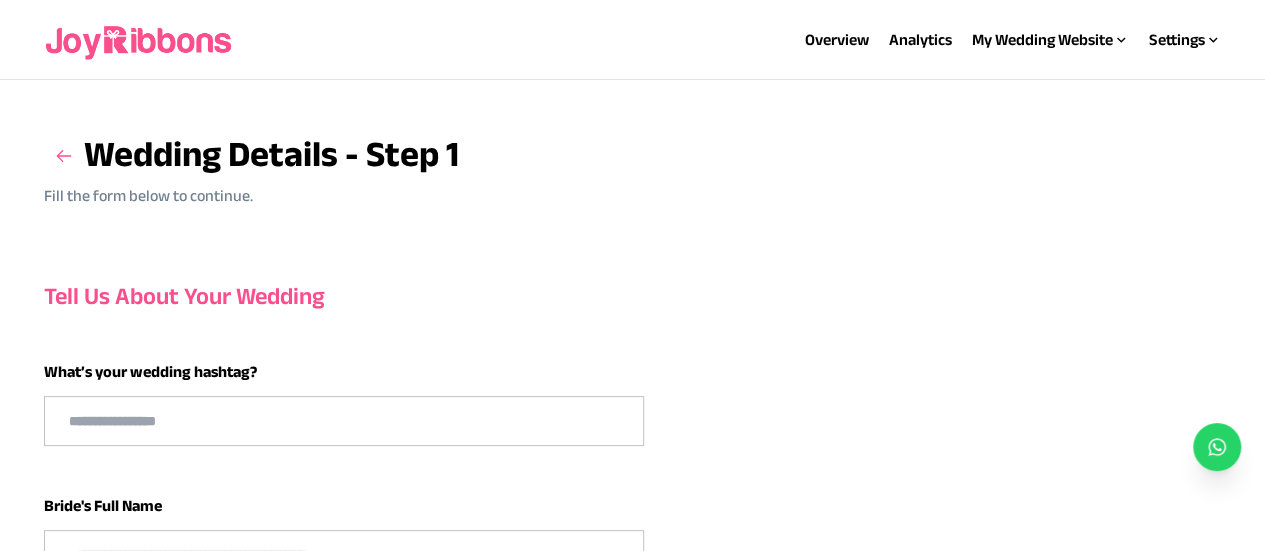 click at bounding box center (344, 421) 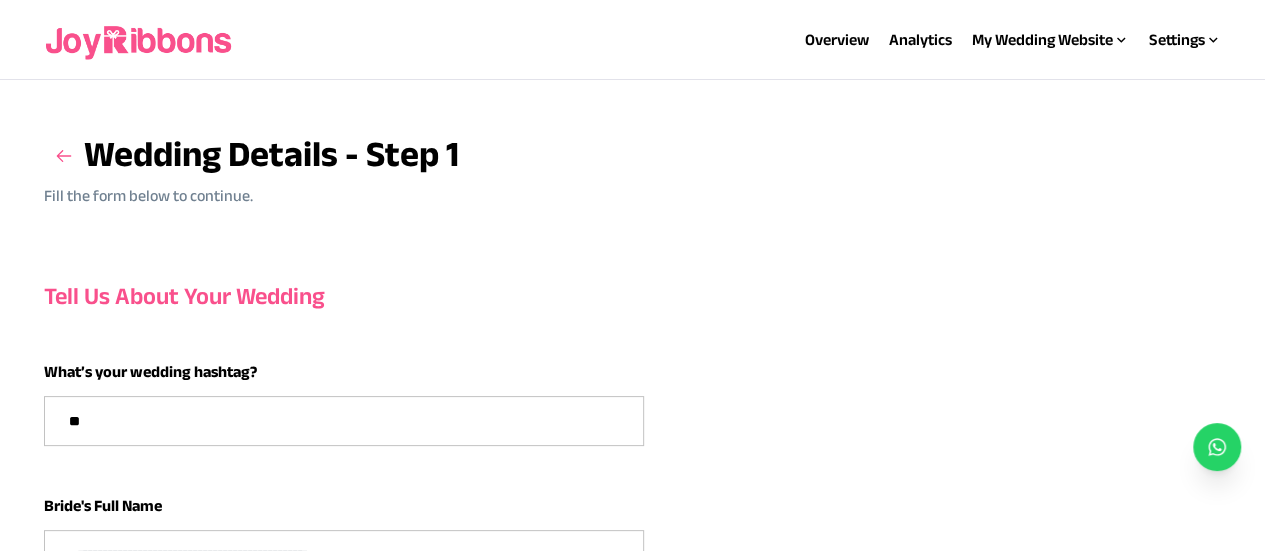 type on "*" 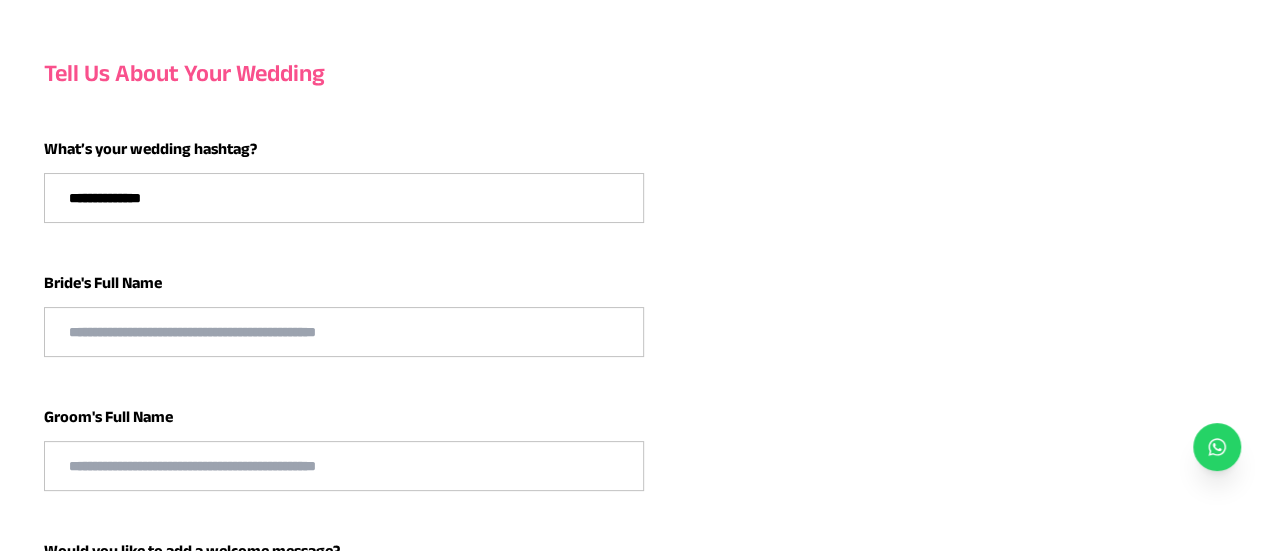 scroll, scrollTop: 239, scrollLeft: 0, axis: vertical 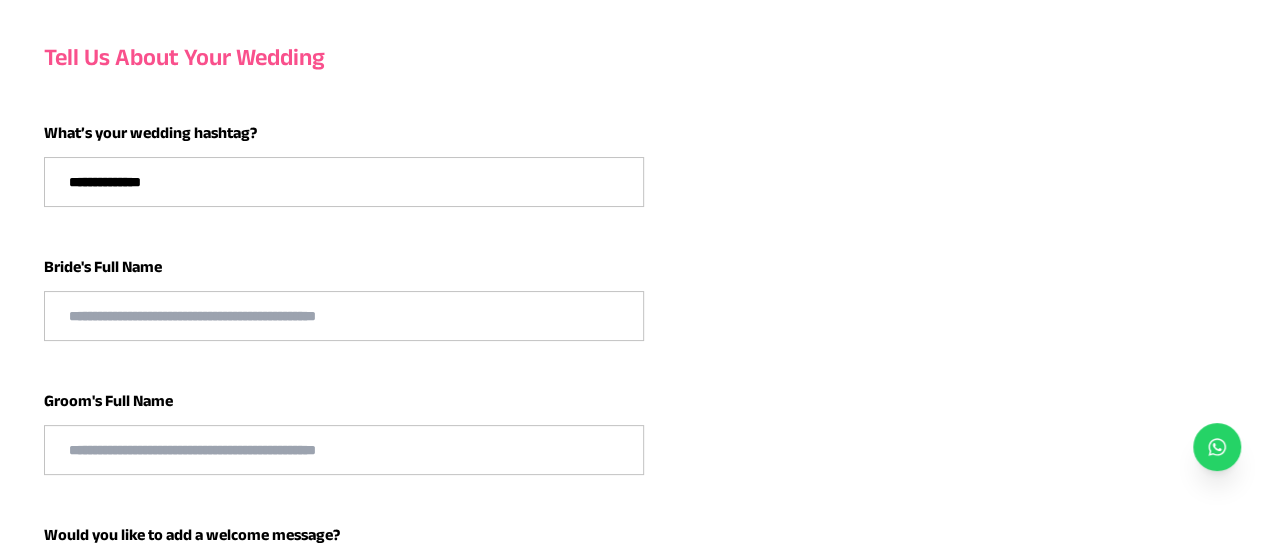 type on "**********" 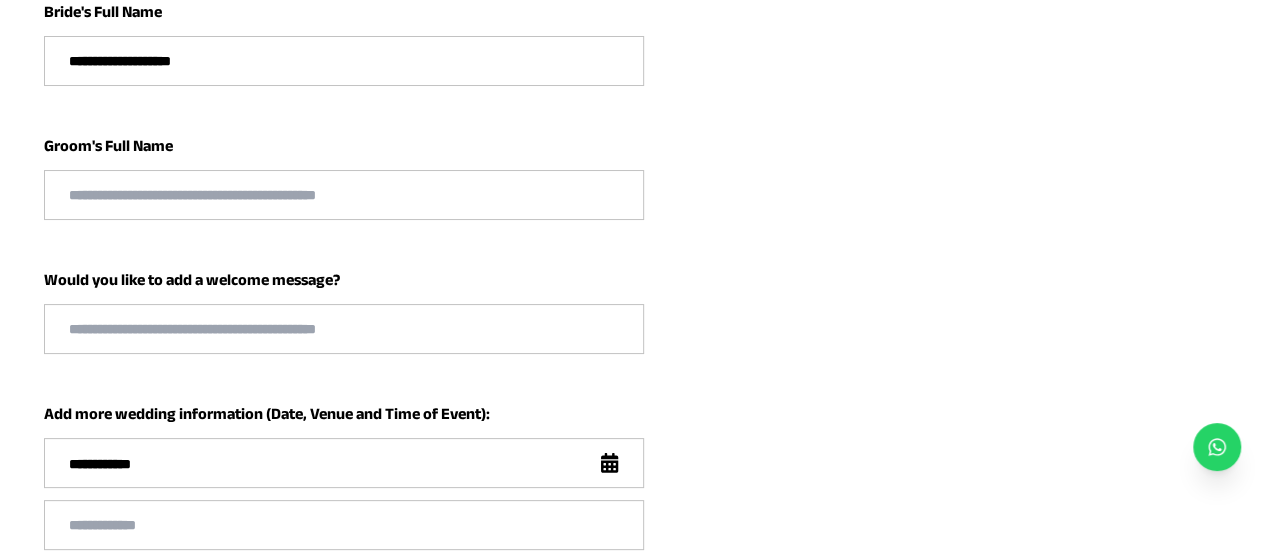 scroll, scrollTop: 495, scrollLeft: 0, axis: vertical 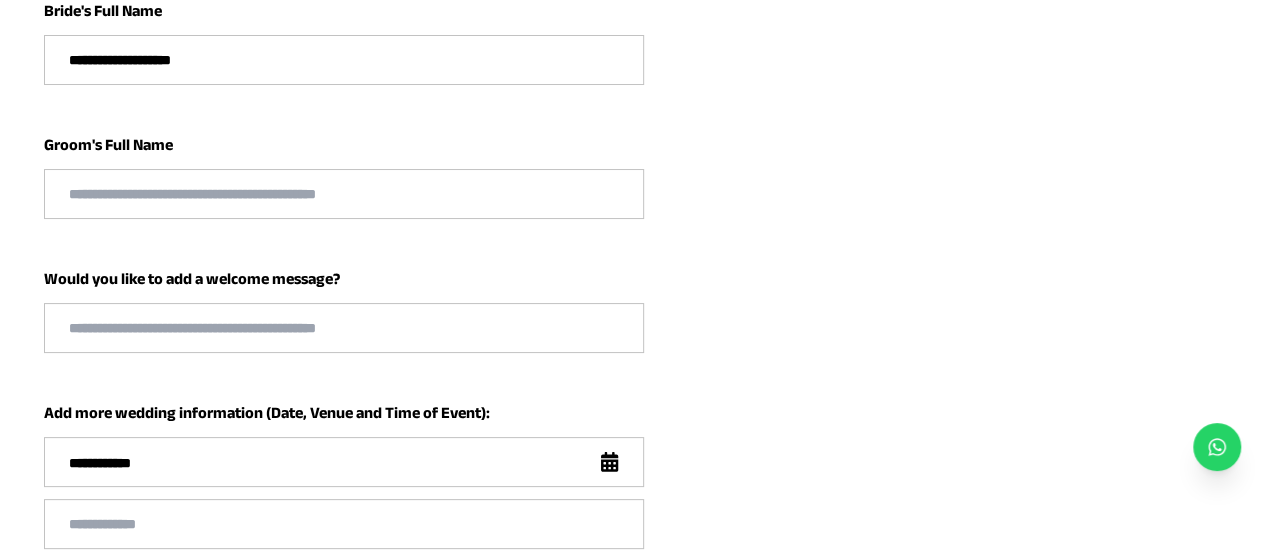 type on "**********" 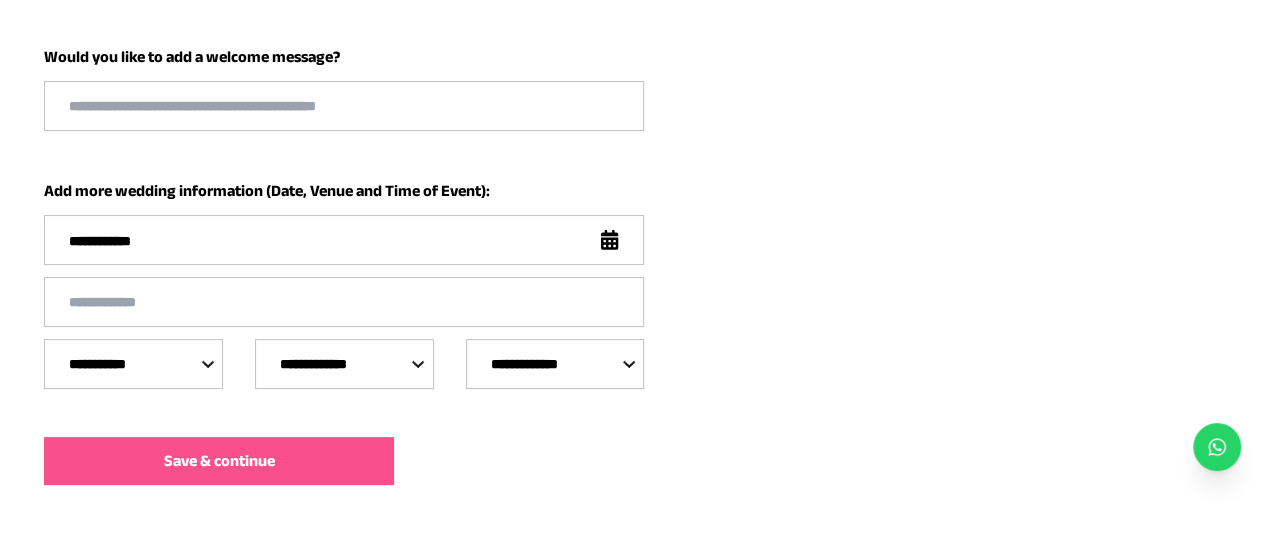 scroll, scrollTop: 719, scrollLeft: 0, axis: vertical 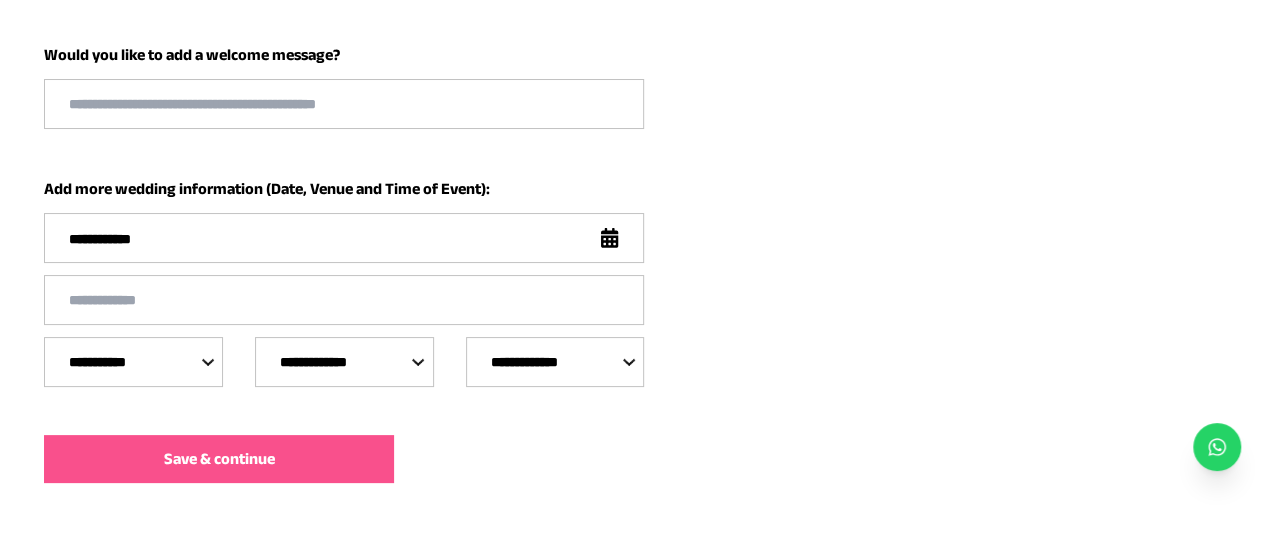 type on "**********" 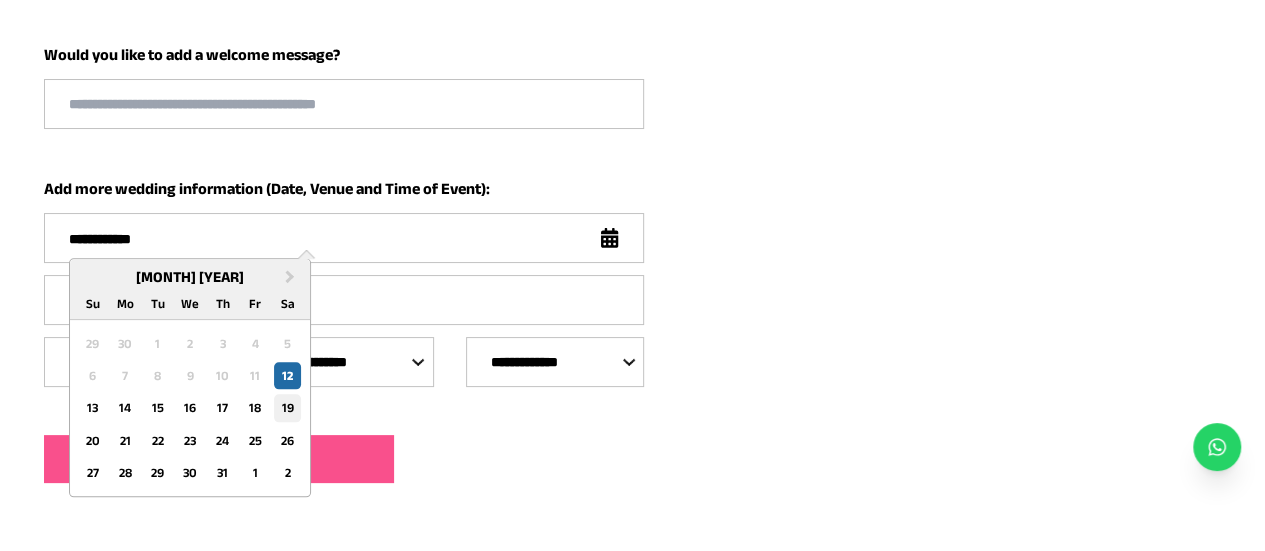click on "19" at bounding box center [287, 407] 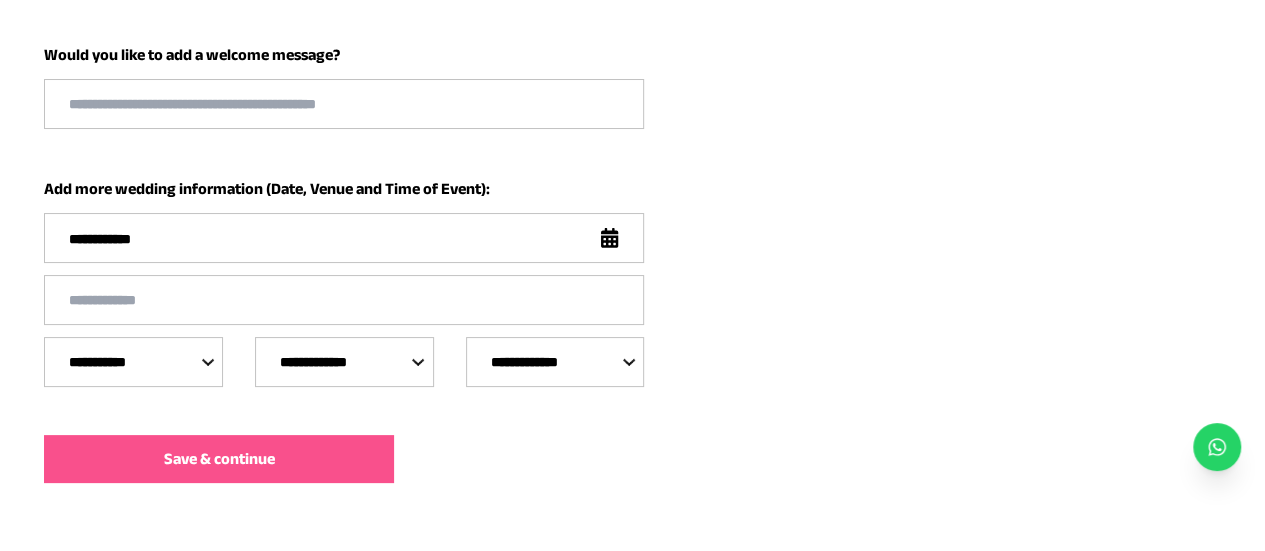 click at bounding box center [344, 300] 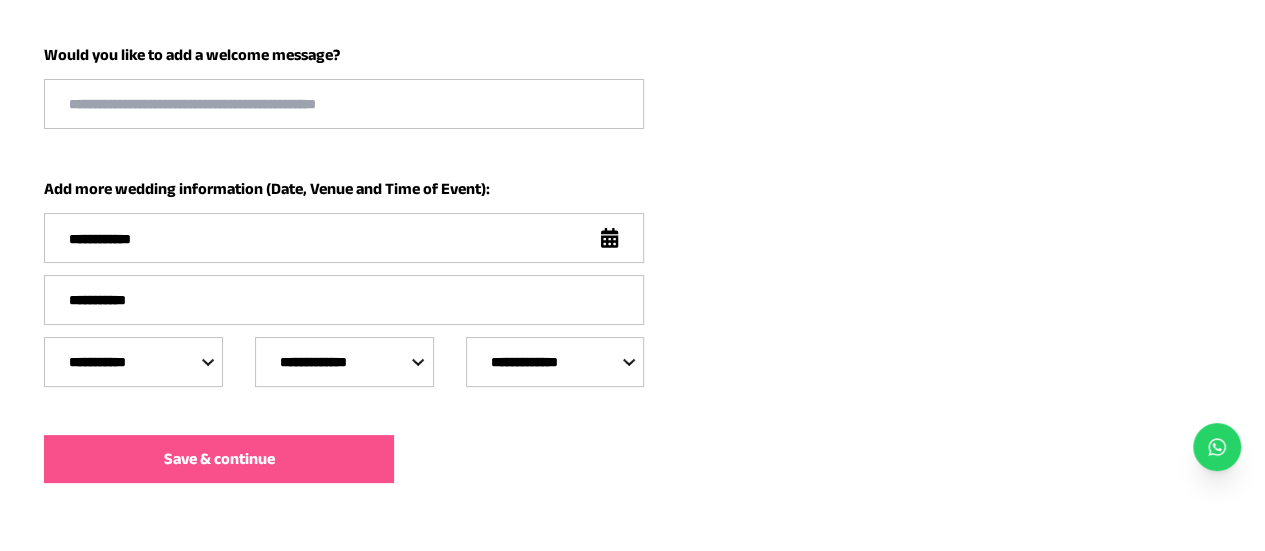 scroll, scrollTop: 790, scrollLeft: 0, axis: vertical 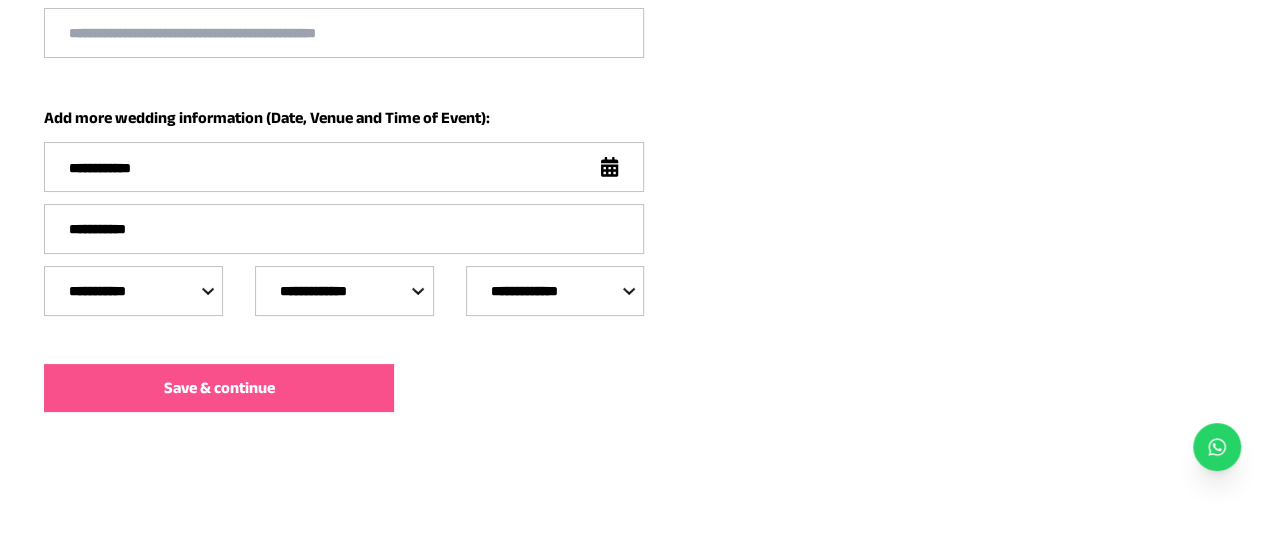 type on "**********" 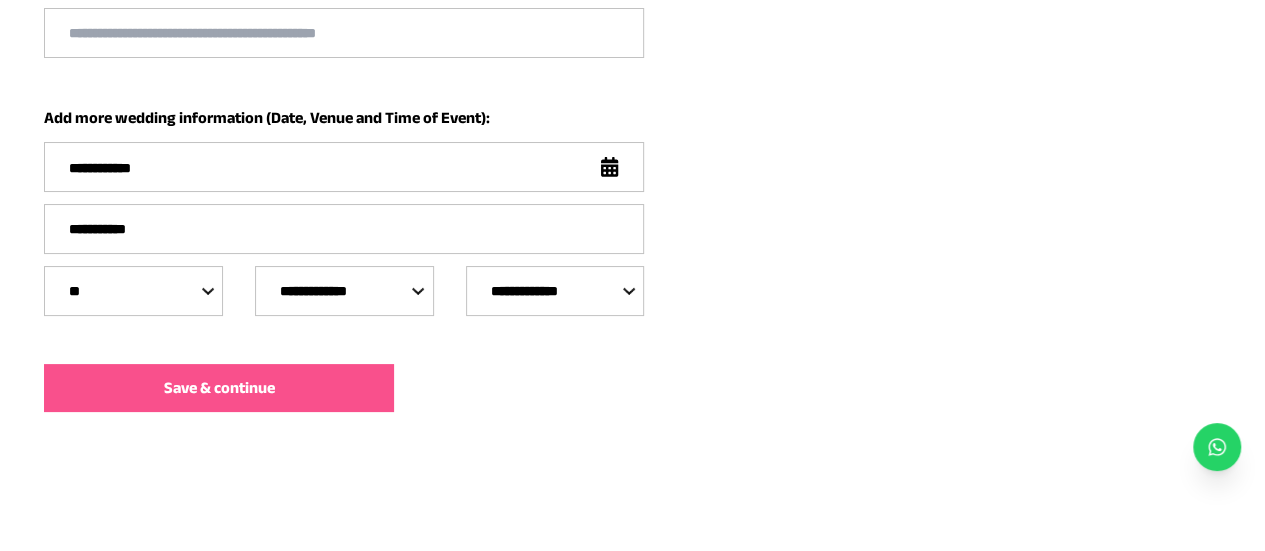 click on "**********" at bounding box center (133, 291) 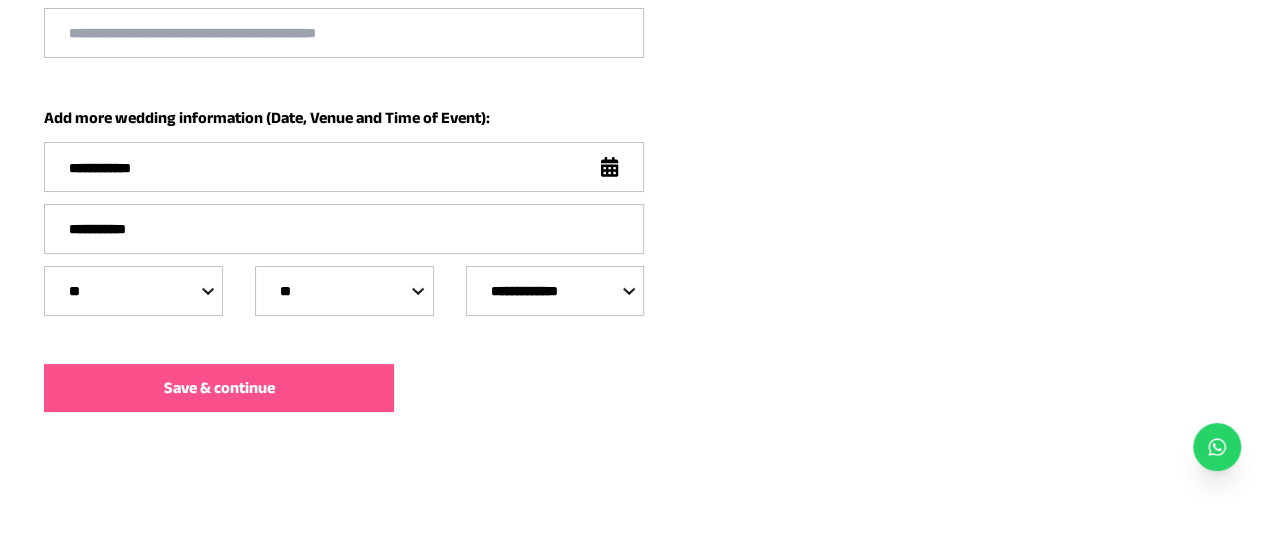click on "**********" at bounding box center (344, 291) 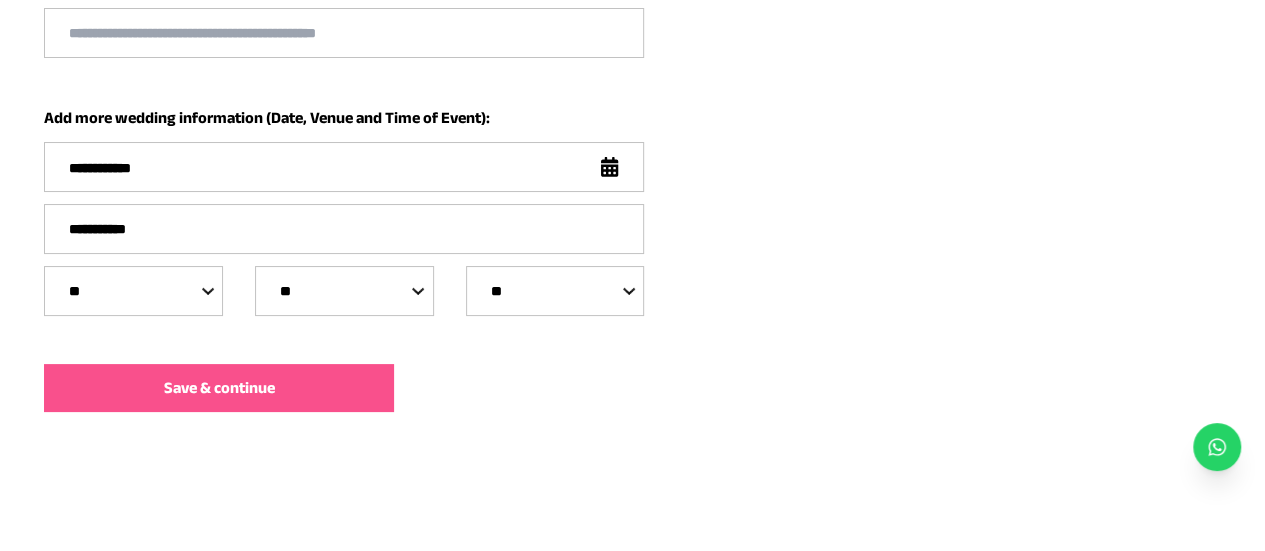 click on "**********" at bounding box center [555, 291] 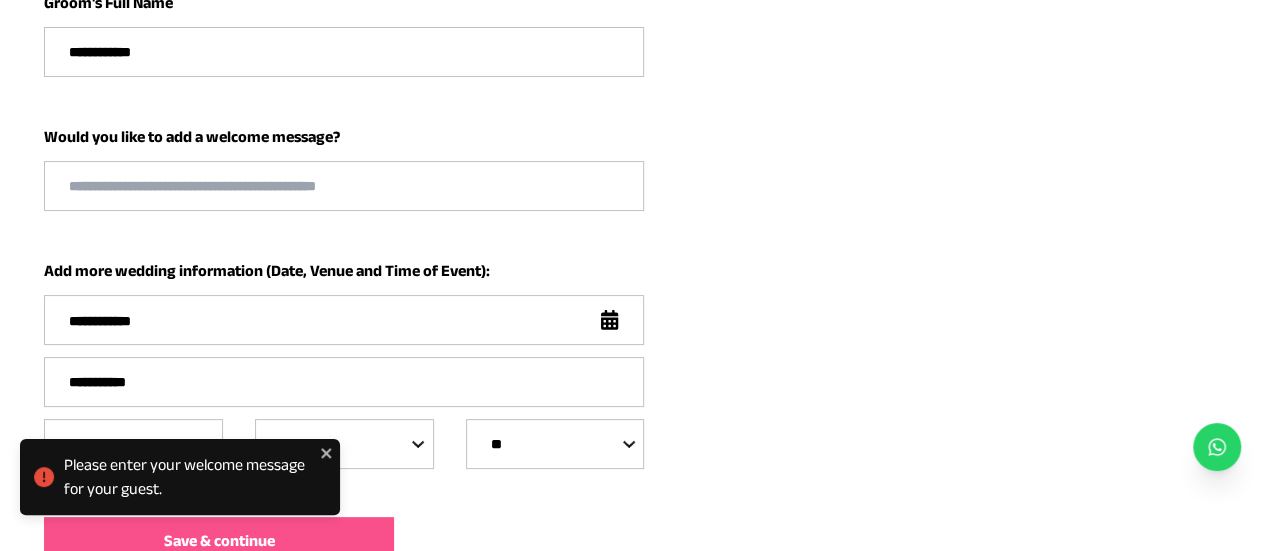 scroll, scrollTop: 636, scrollLeft: 0, axis: vertical 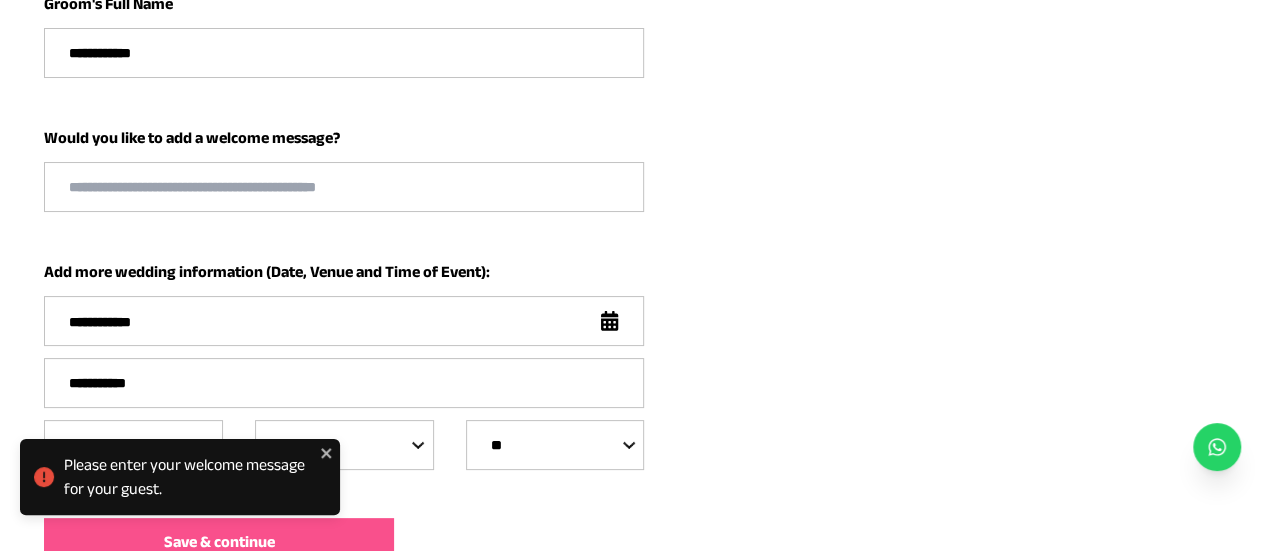 click at bounding box center (344, 187) 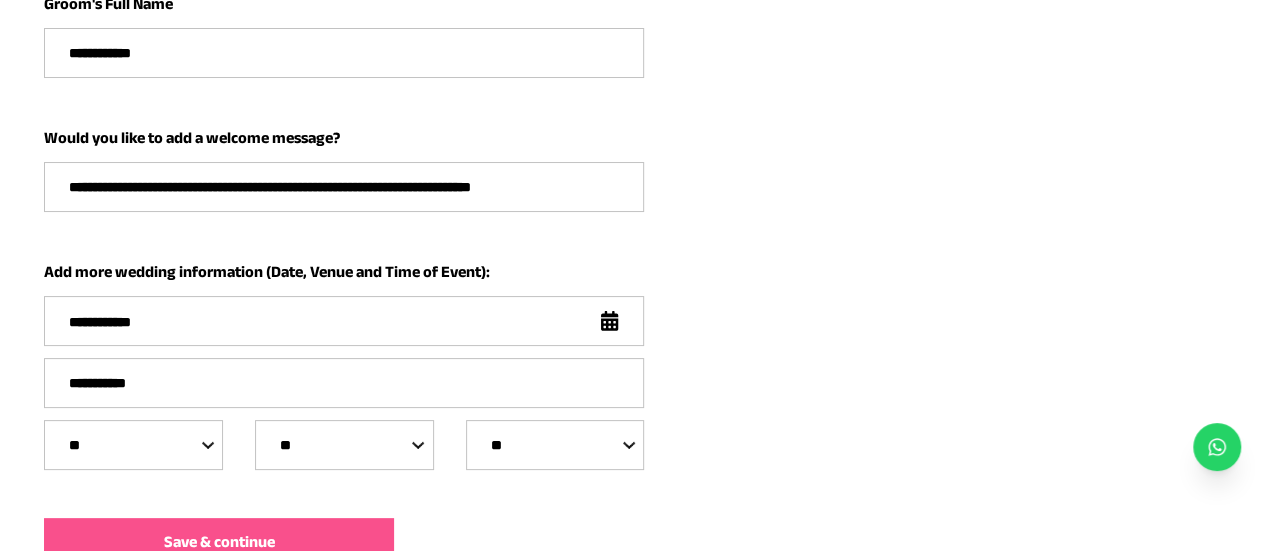 scroll, scrollTop: 790, scrollLeft: 0, axis: vertical 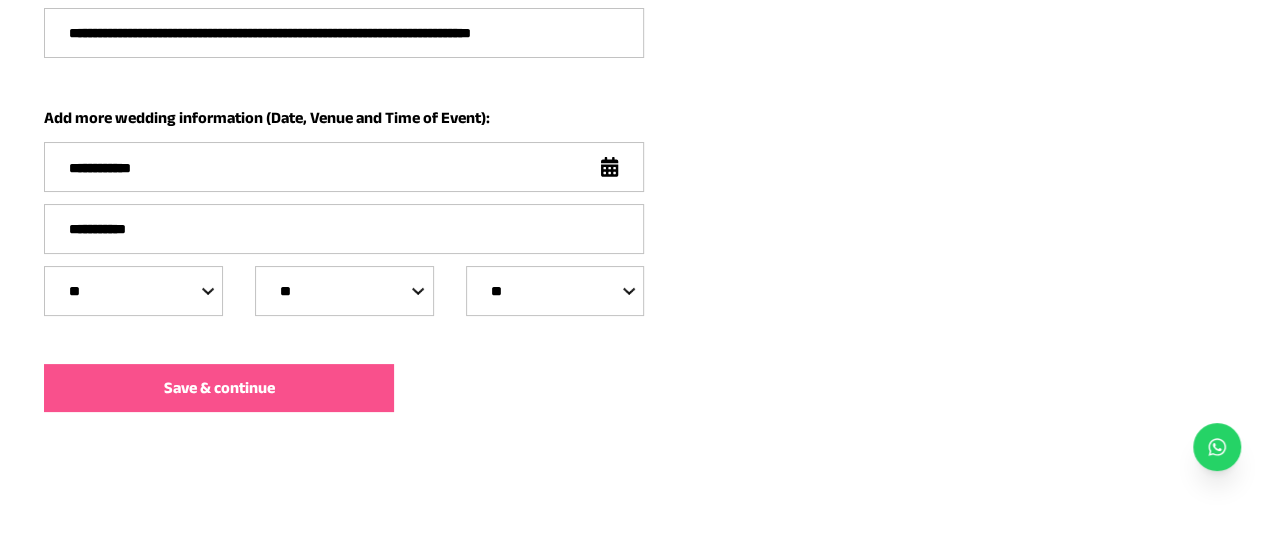 type on "**********" 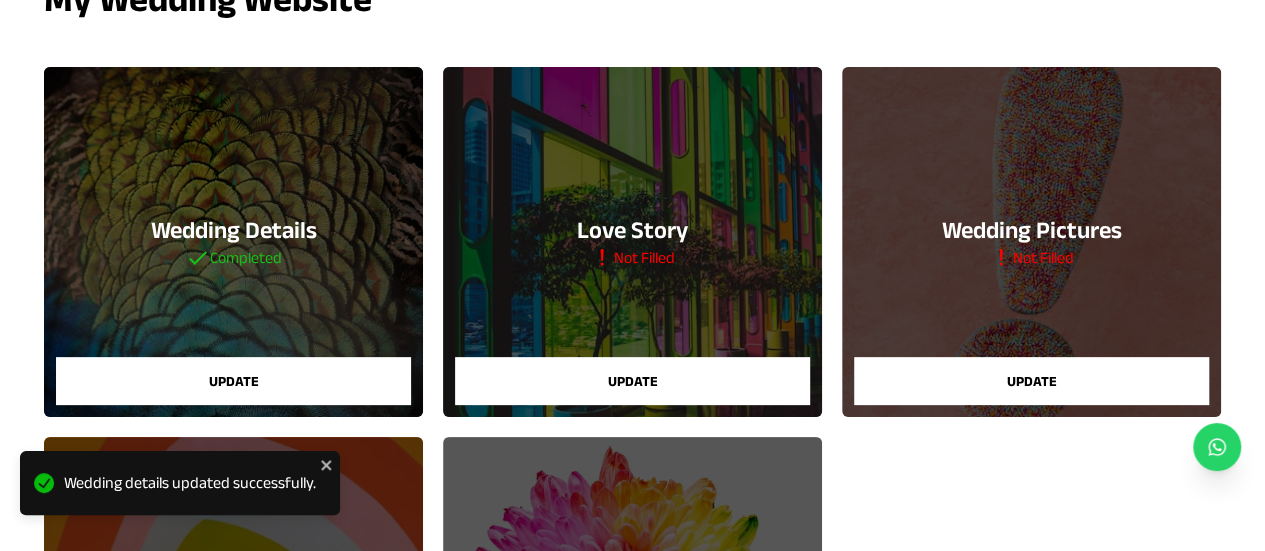 scroll, scrollTop: 150, scrollLeft: 0, axis: vertical 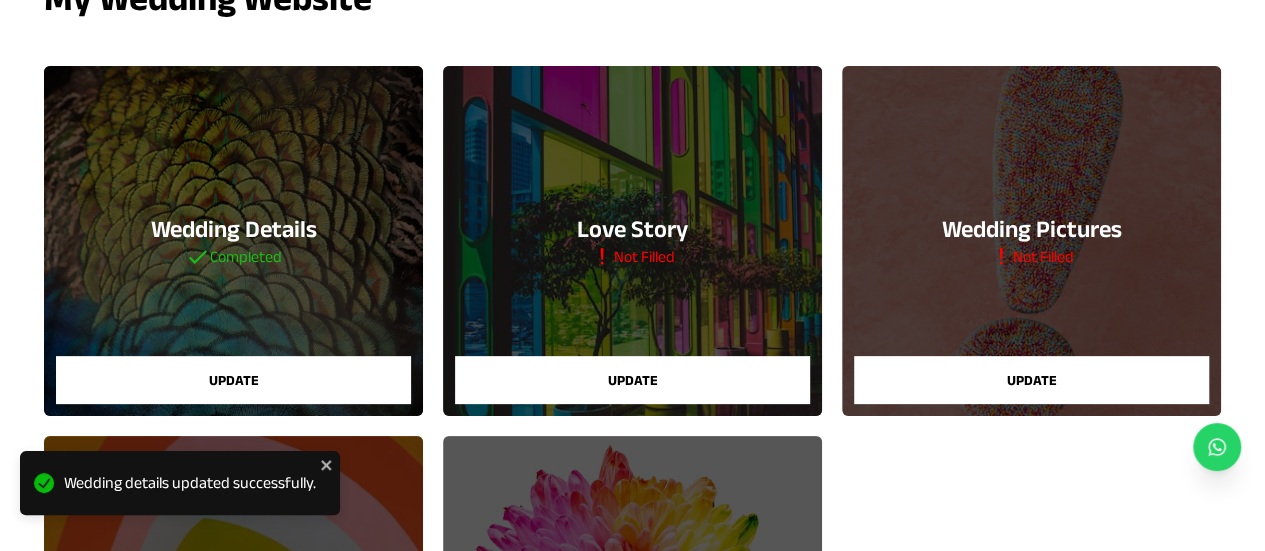 click on "Update" at bounding box center (632, 380) 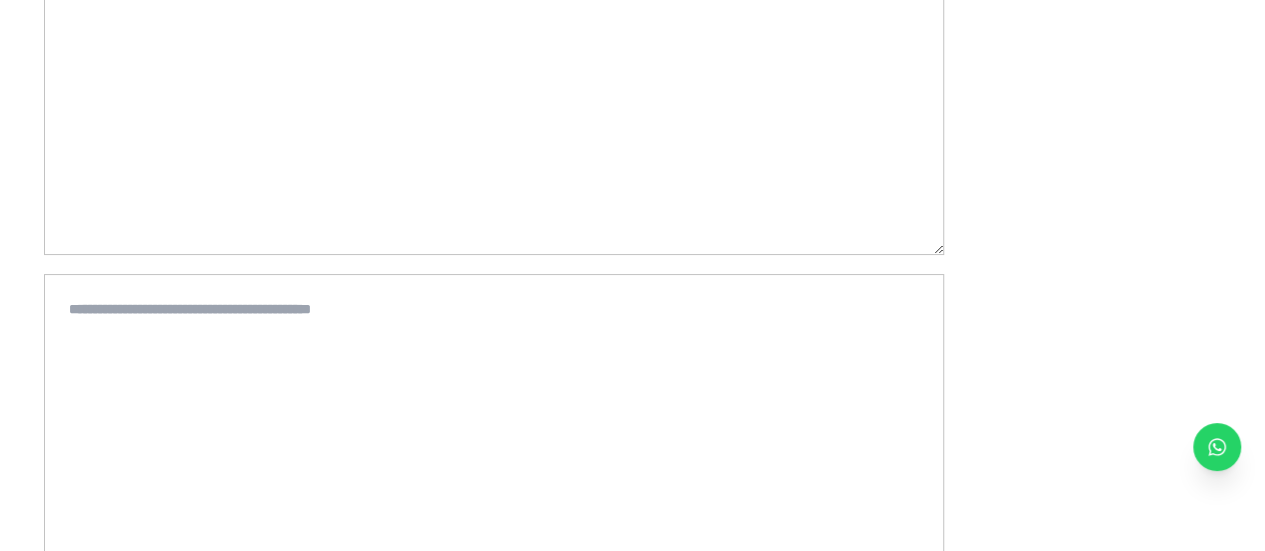 scroll, scrollTop: 442, scrollLeft: 0, axis: vertical 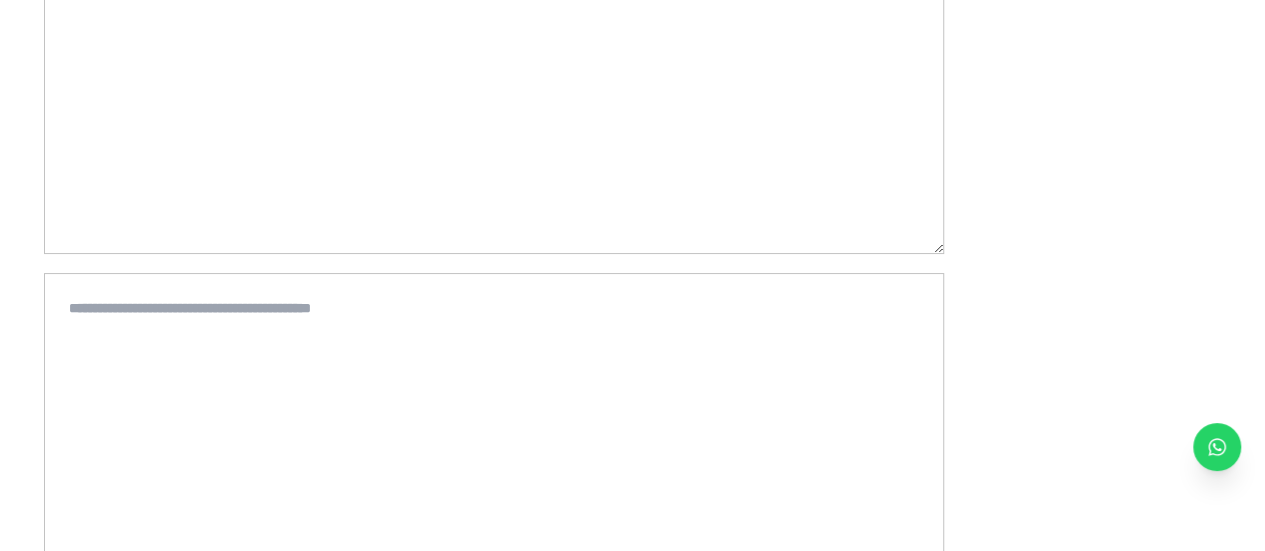click at bounding box center [494, 423] 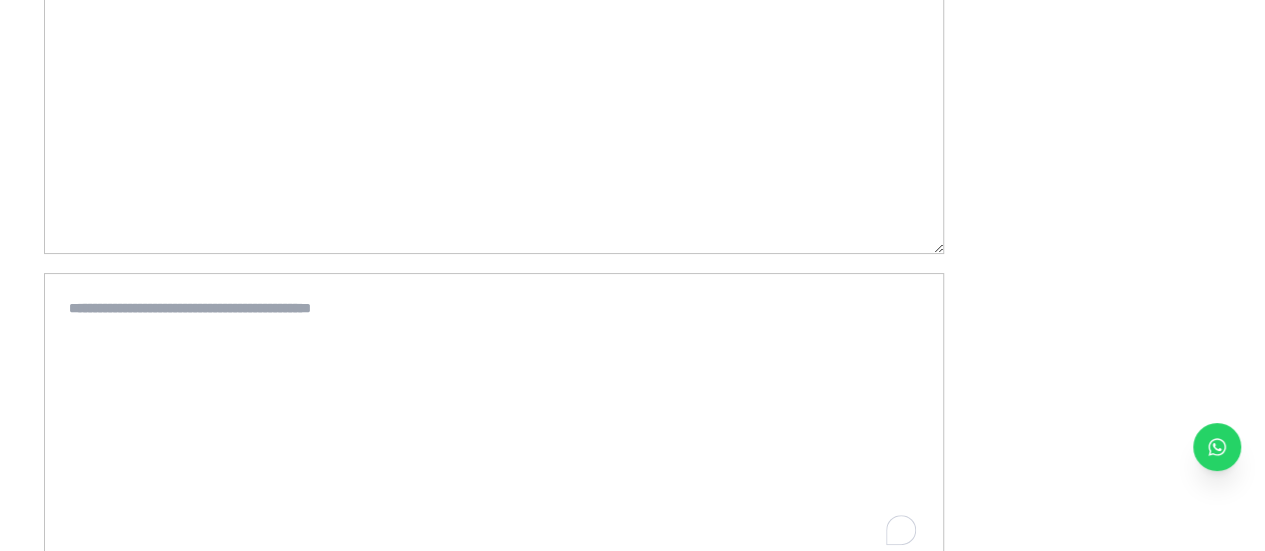paste on "**********" 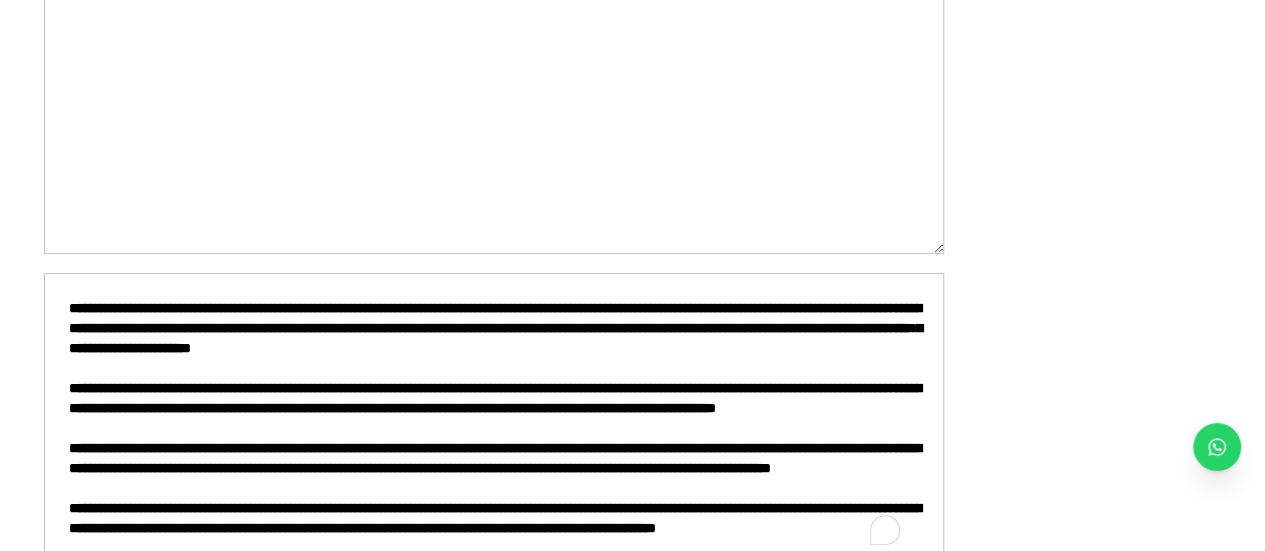 scroll, scrollTop: 462, scrollLeft: 0, axis: vertical 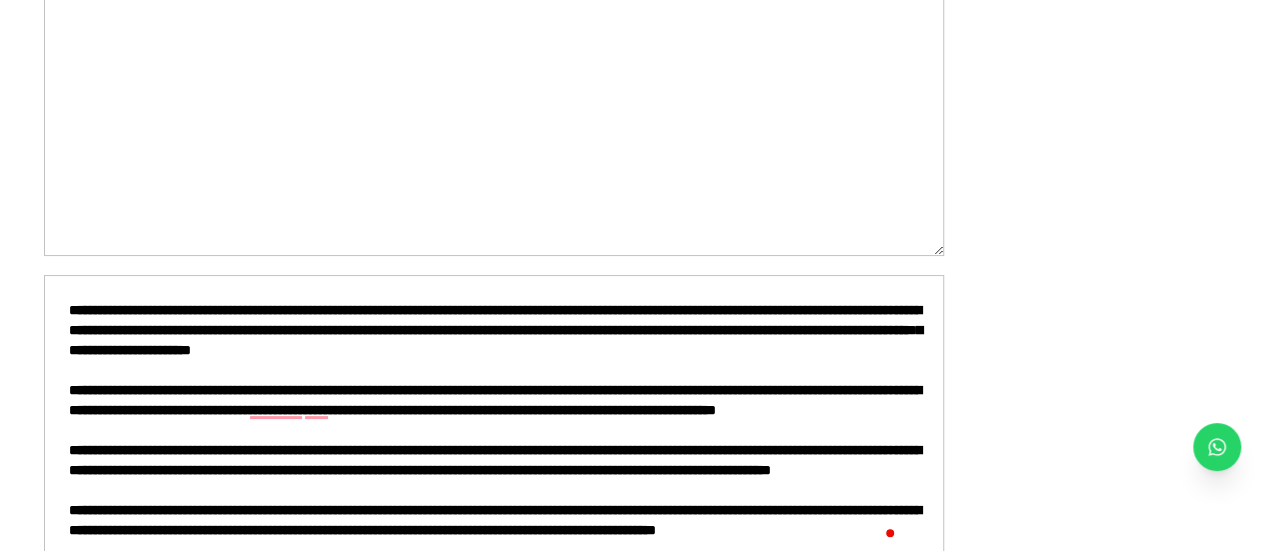 click at bounding box center (494, 425) 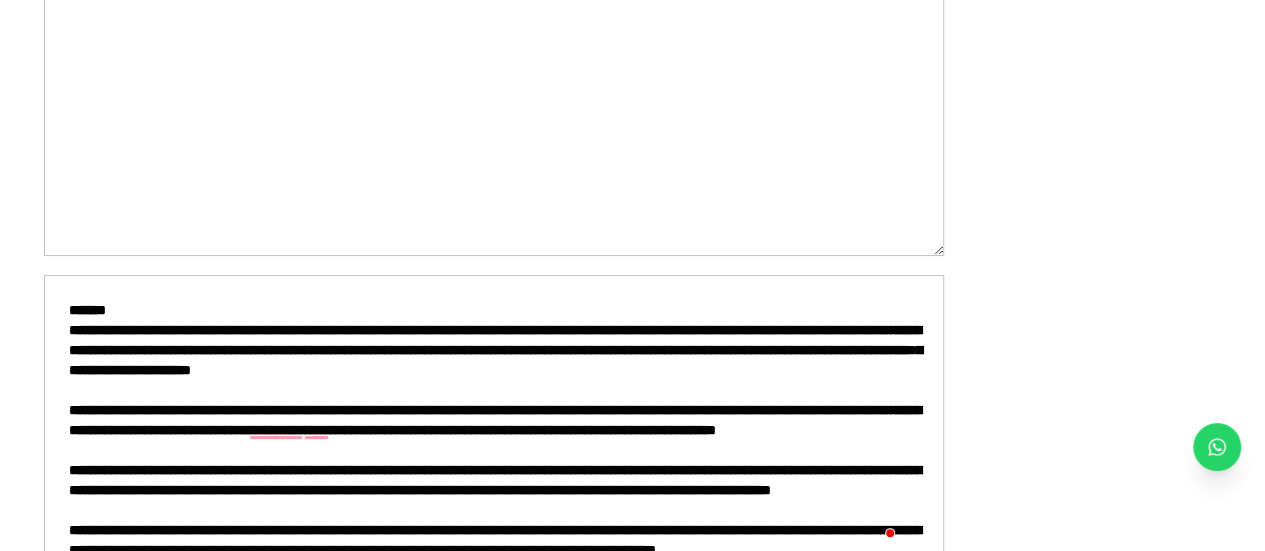 scroll, scrollTop: 142, scrollLeft: 0, axis: vertical 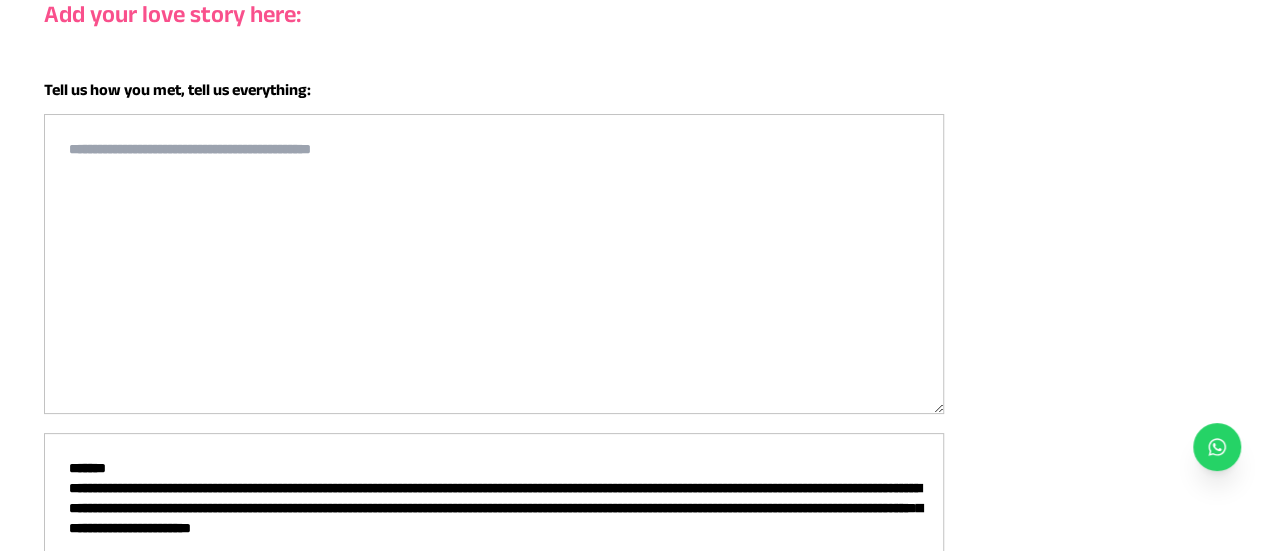 type on "**********" 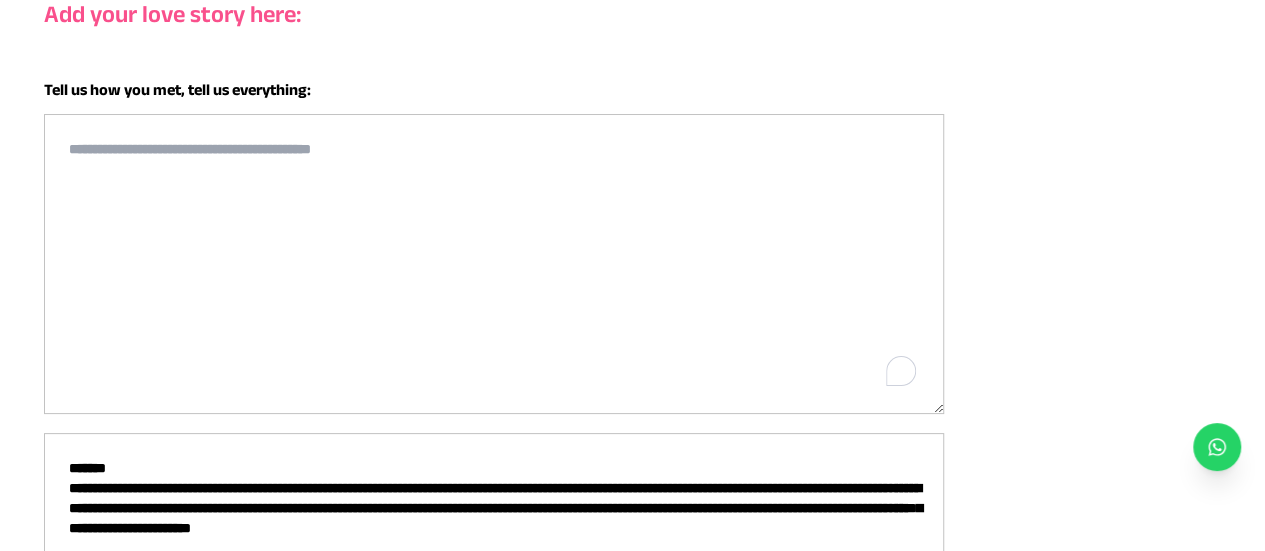 click at bounding box center [494, 264] 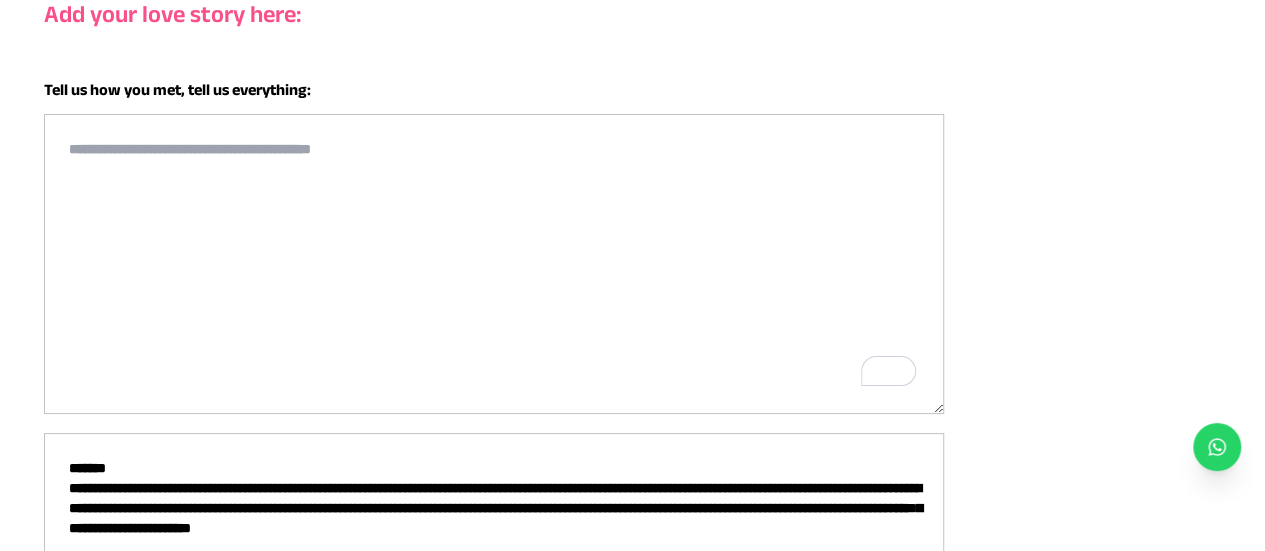 paste on "**********" 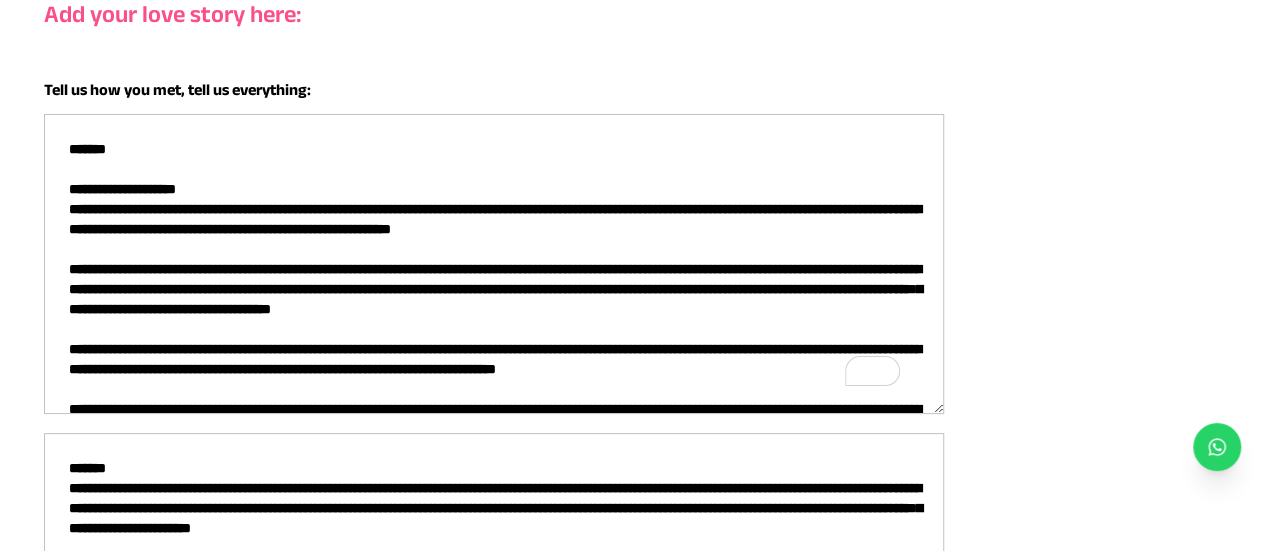 scroll, scrollTop: 302, scrollLeft: 0, axis: vertical 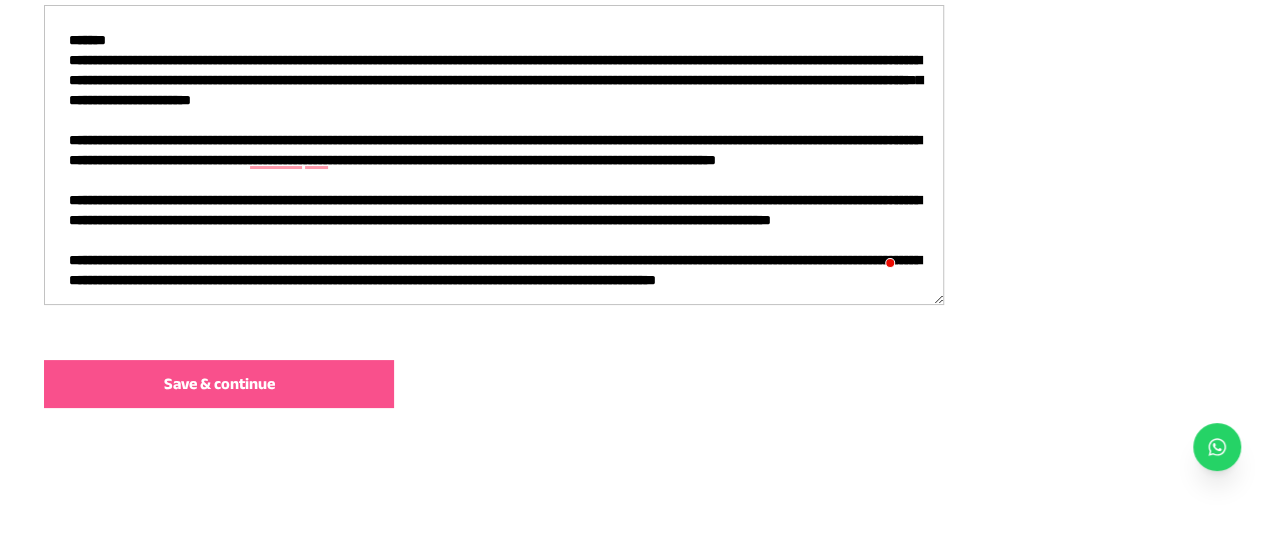 type on "**********" 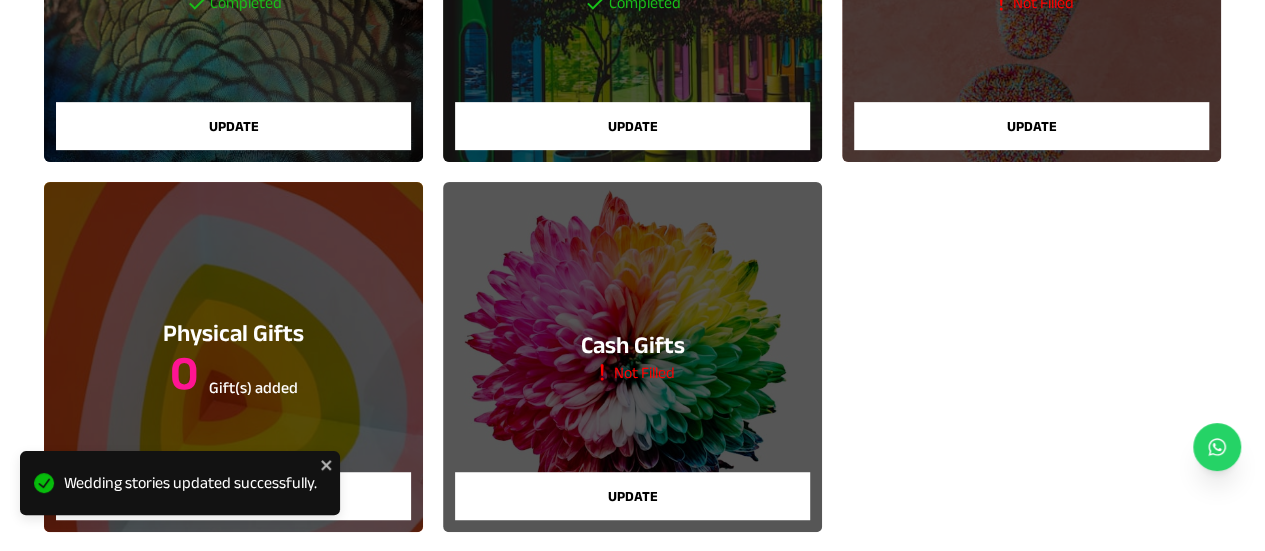 scroll, scrollTop: 405, scrollLeft: 0, axis: vertical 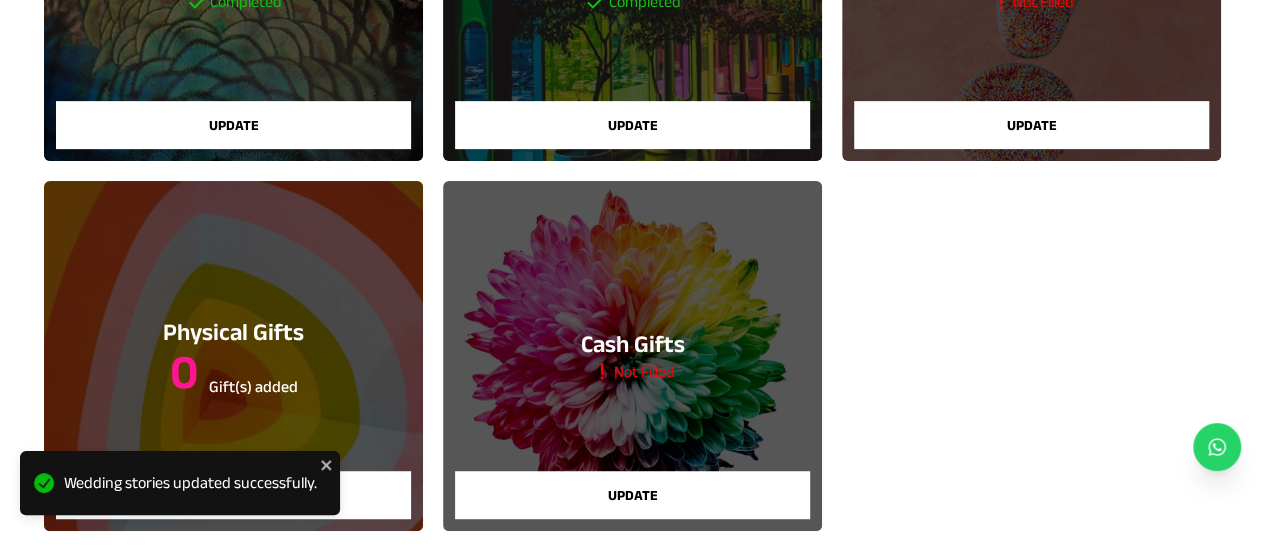 click on "Update" at bounding box center (632, 495) 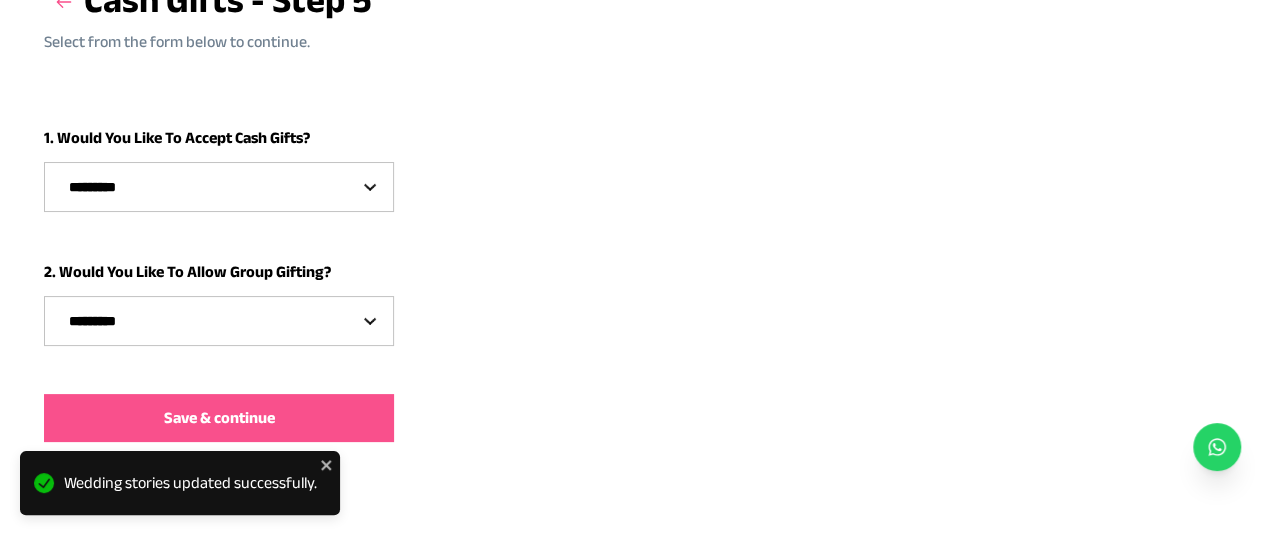 scroll, scrollTop: 187, scrollLeft: 0, axis: vertical 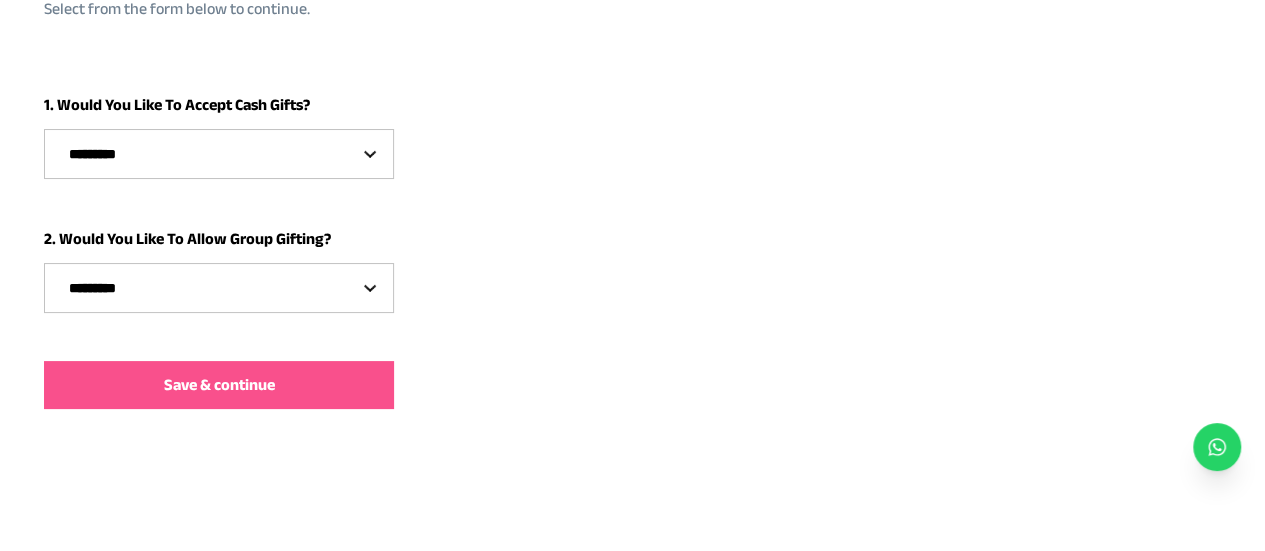 click on "********* *** **" at bounding box center (219, 154) 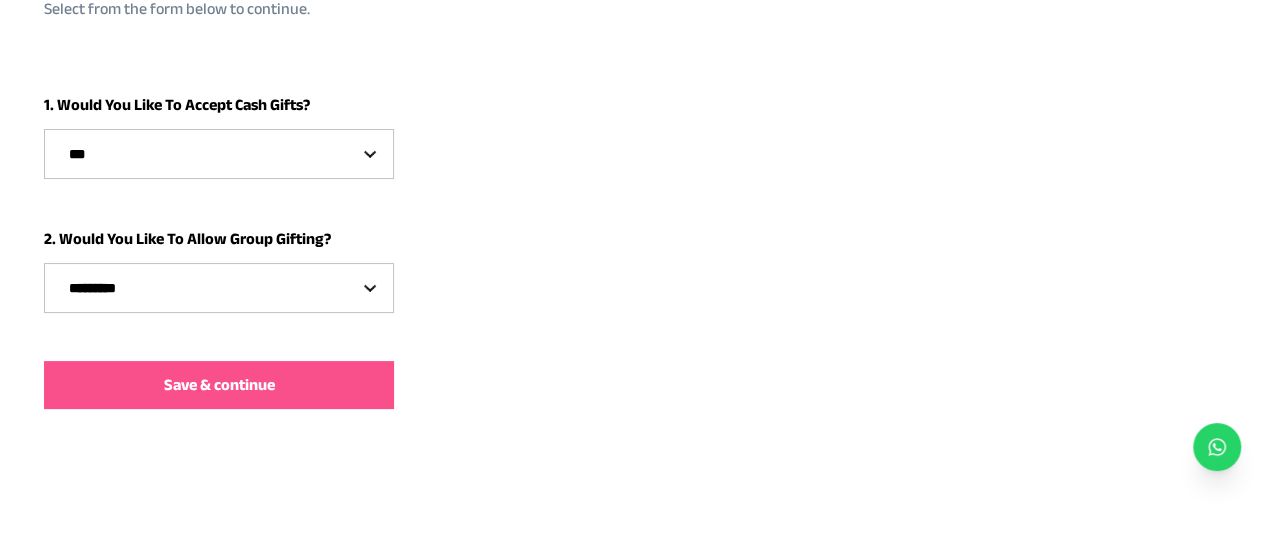 click on "********* *** **" at bounding box center (219, 154) 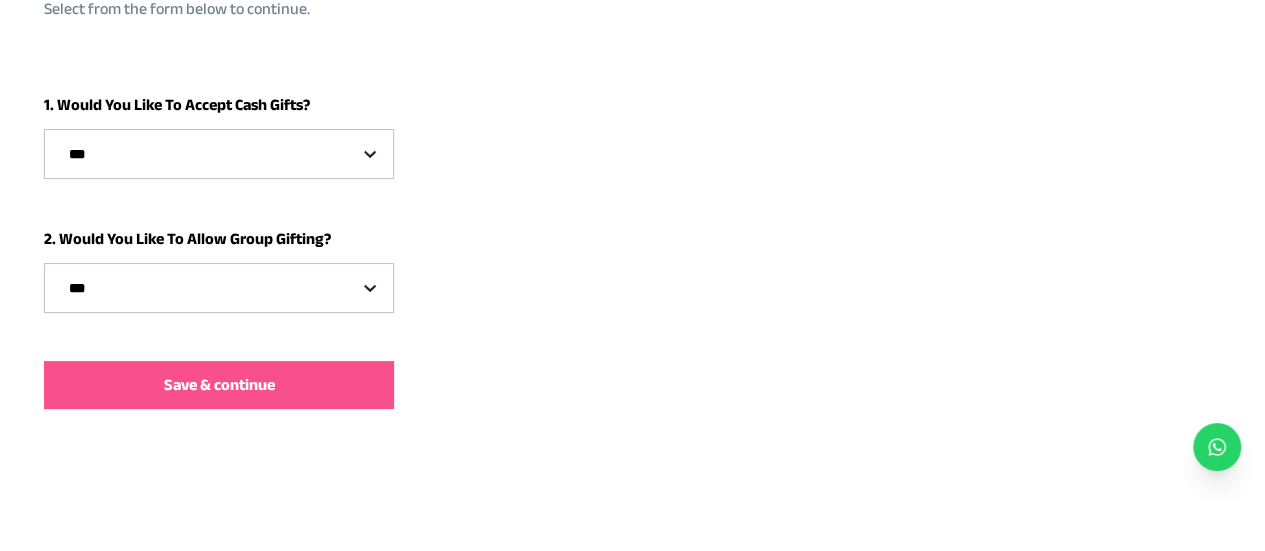 click on "********* *** **" at bounding box center [219, 288] 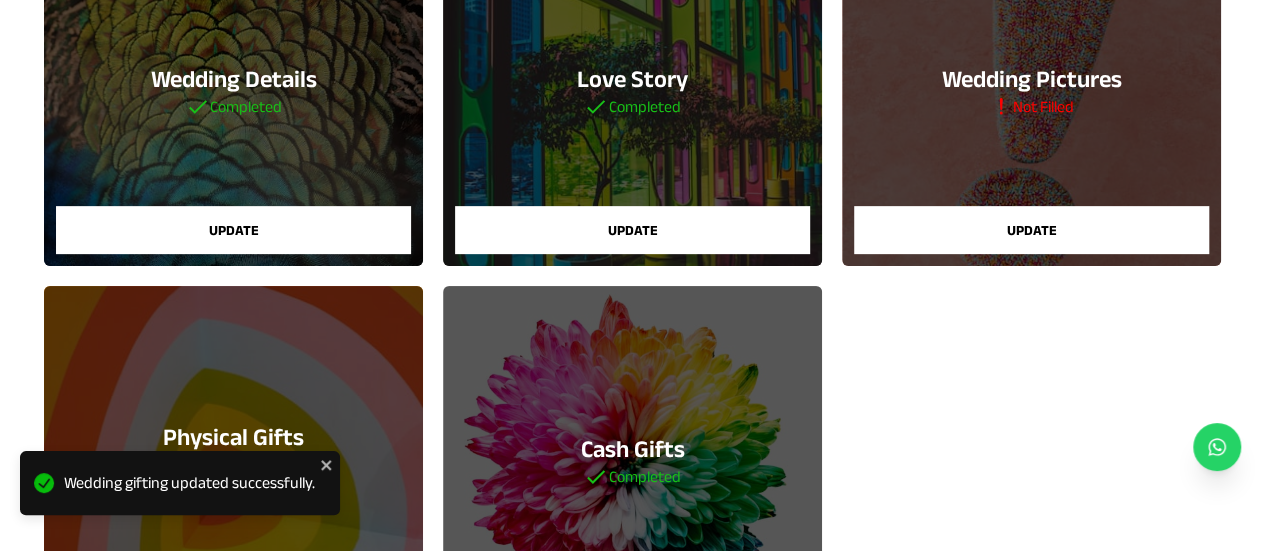 scroll, scrollTop: 250, scrollLeft: 0, axis: vertical 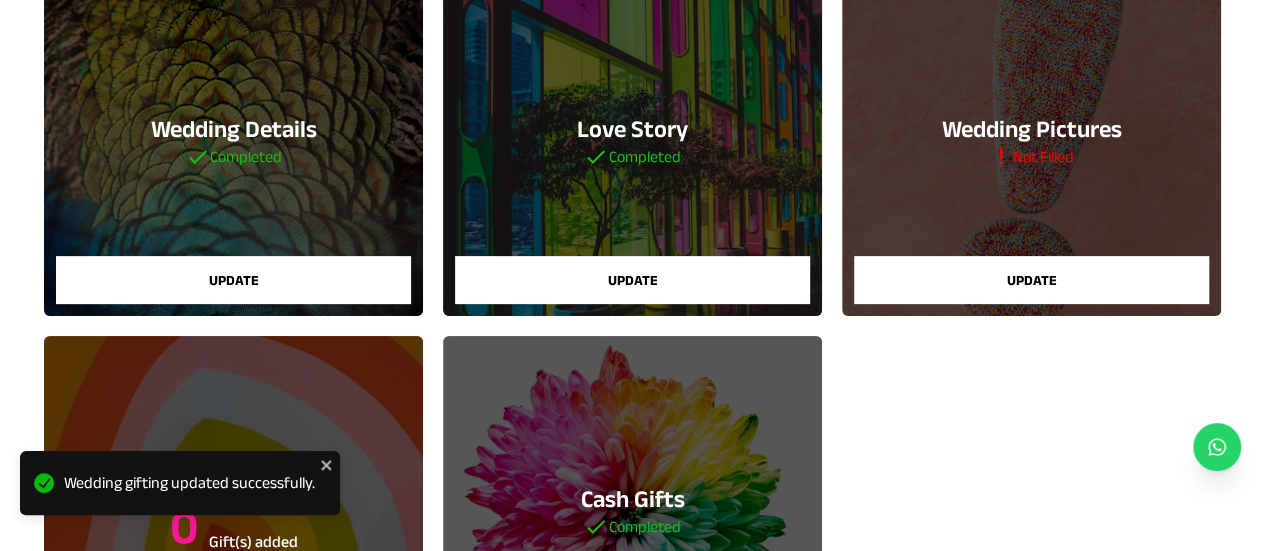 click on "Update" at bounding box center (1031, 280) 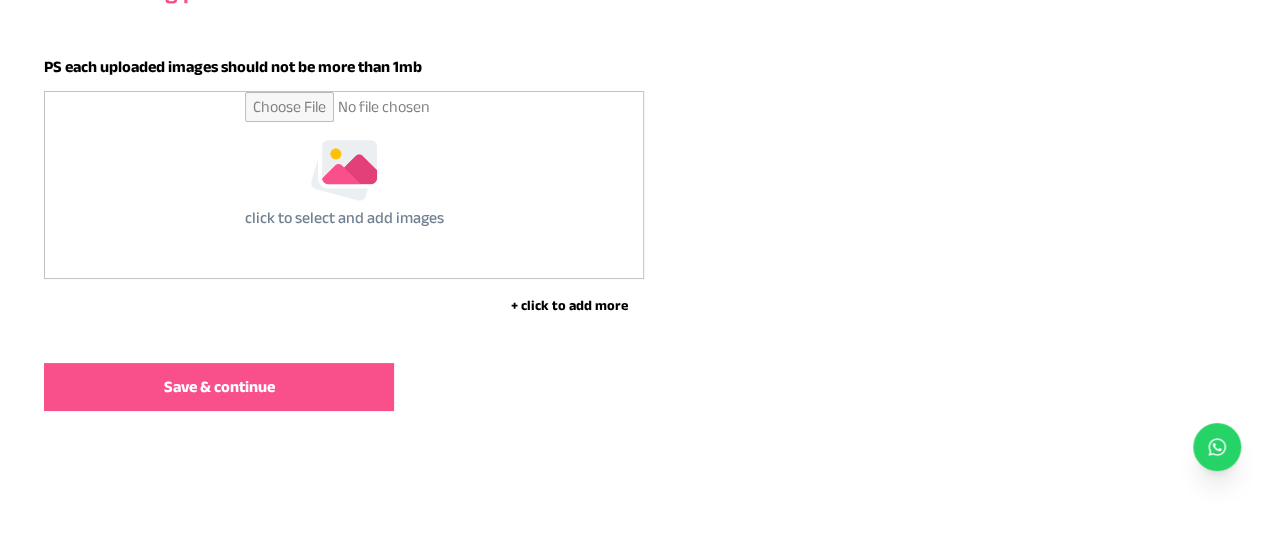scroll, scrollTop: 308, scrollLeft: 0, axis: vertical 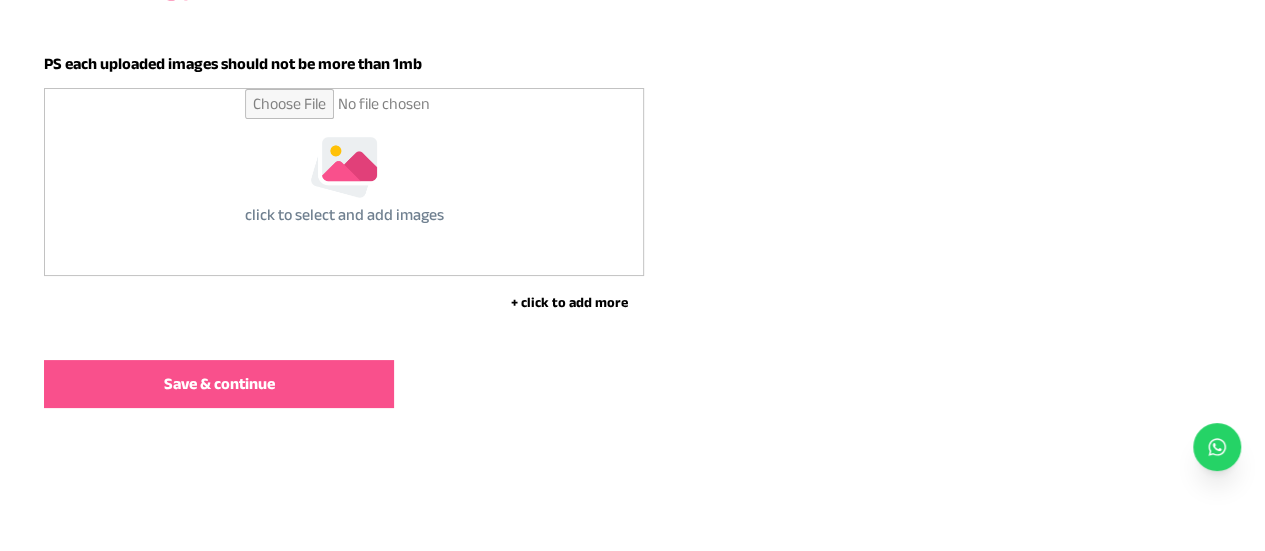 click at bounding box center (344, 182) 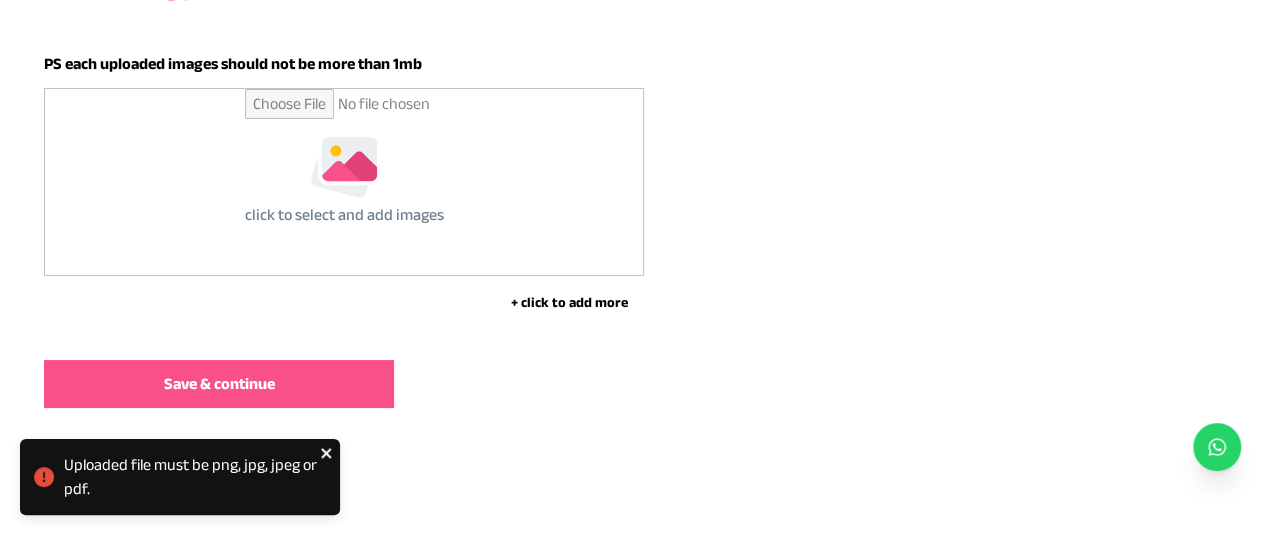 click 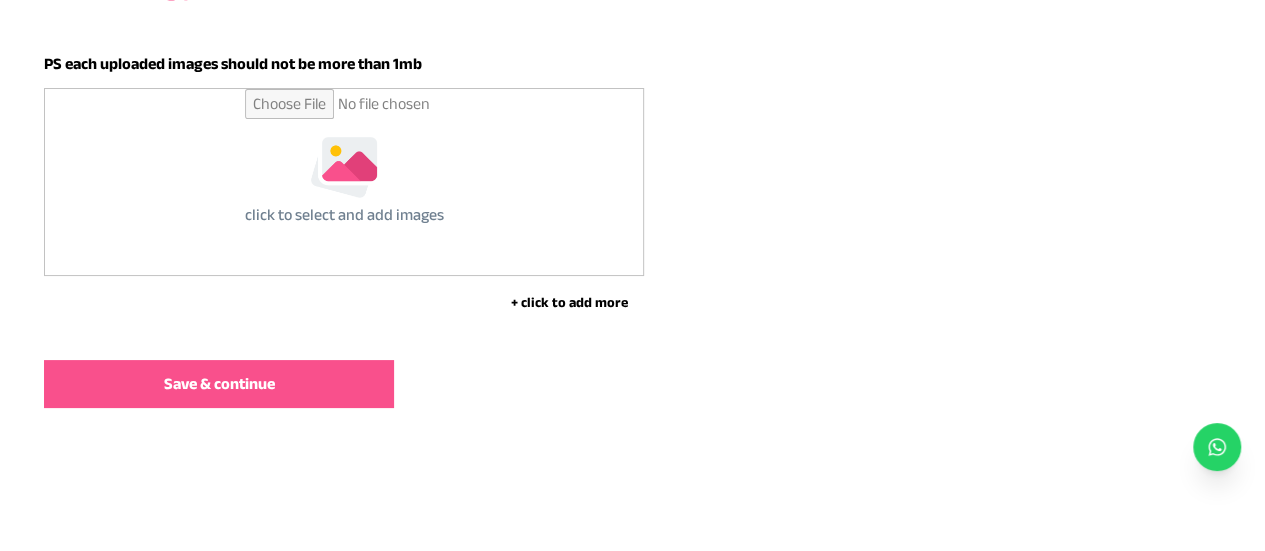 click at bounding box center (344, 182) 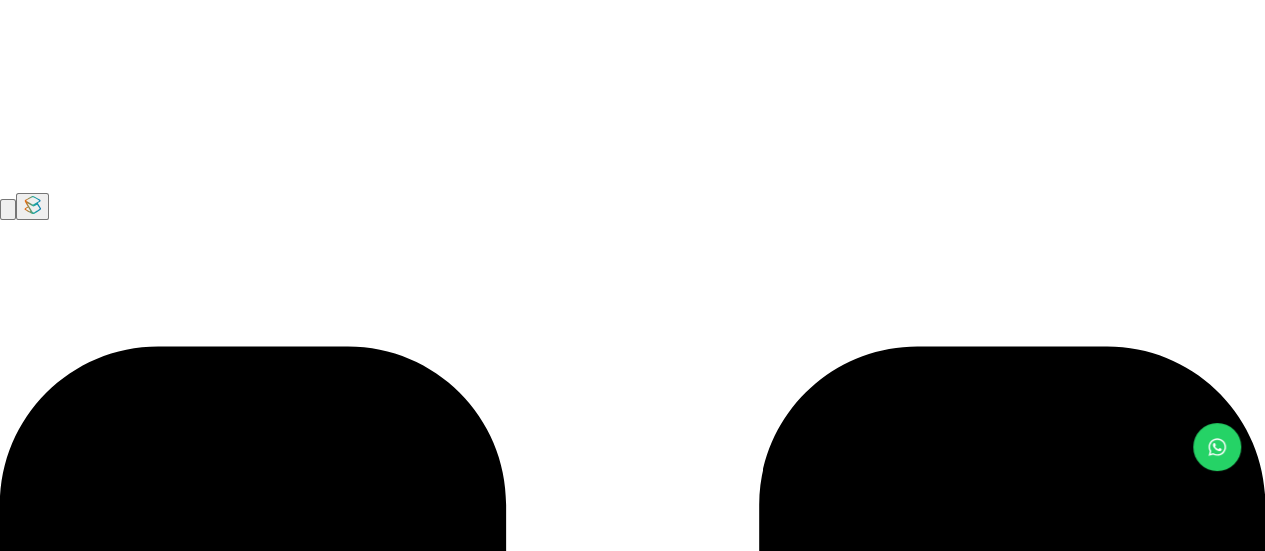 scroll, scrollTop: 960, scrollLeft: 0, axis: vertical 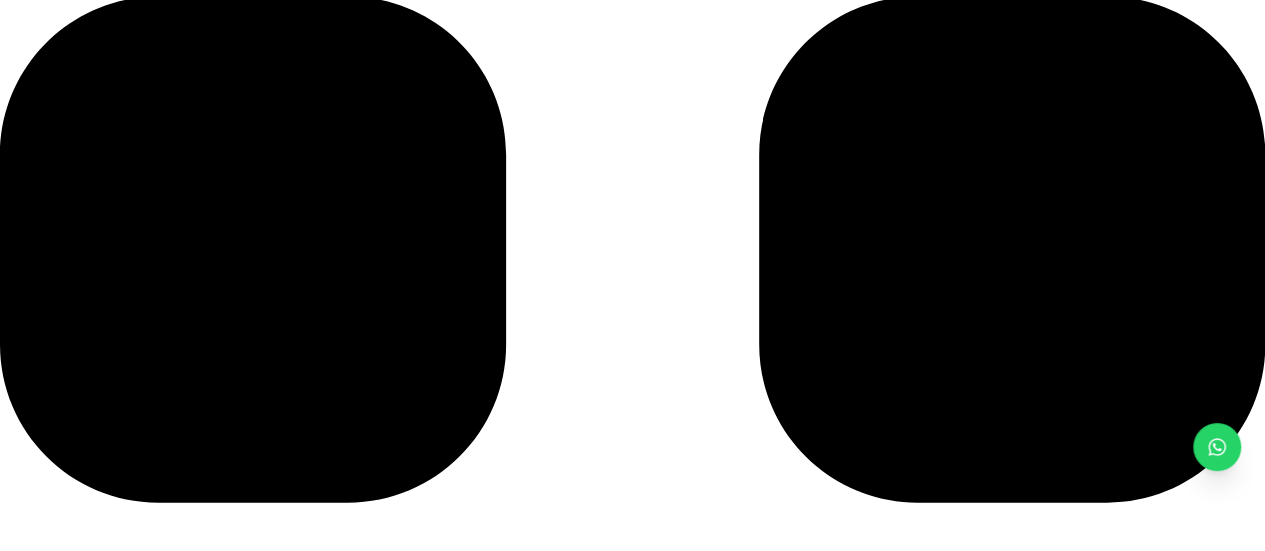 click on "Save & continue" at bounding box center [219, -430] 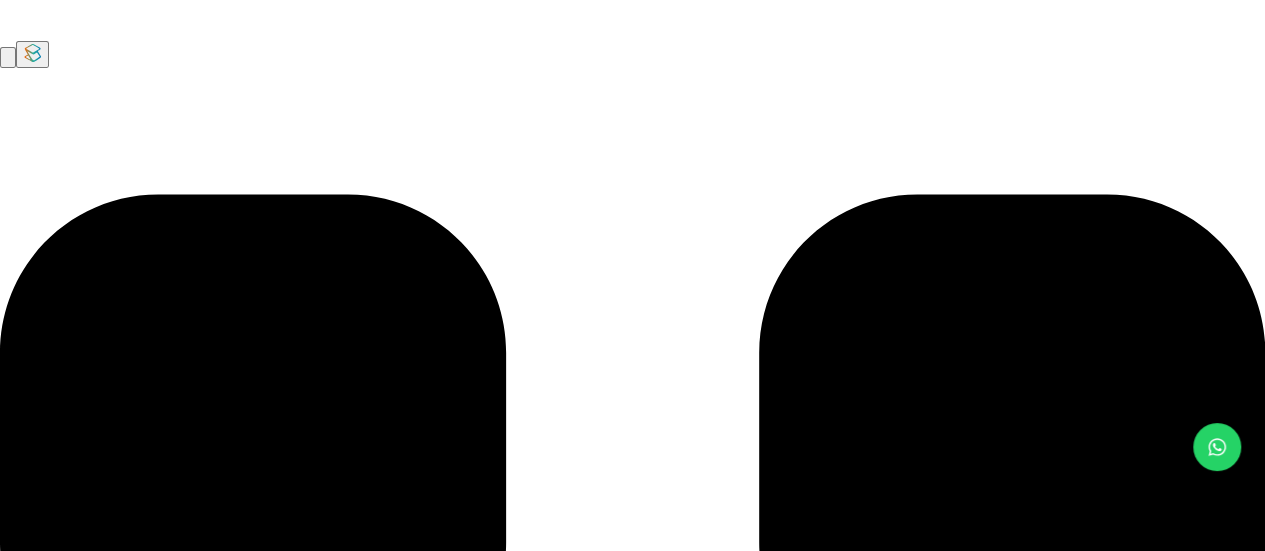 scroll, scrollTop: 960, scrollLeft: 0, axis: vertical 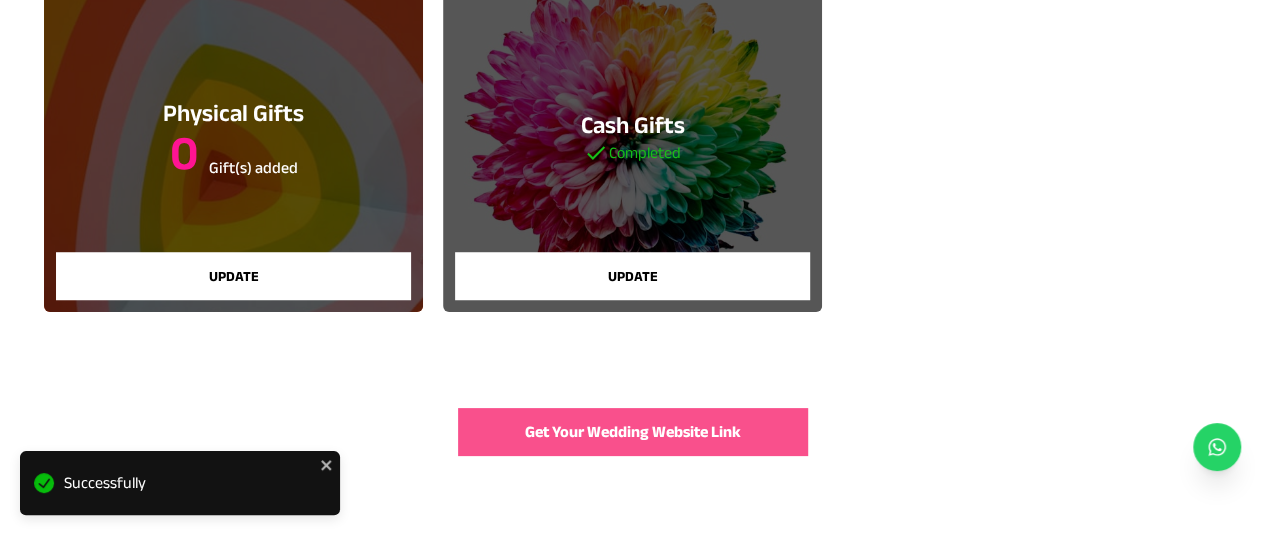 click on "Update" at bounding box center [233, 276] 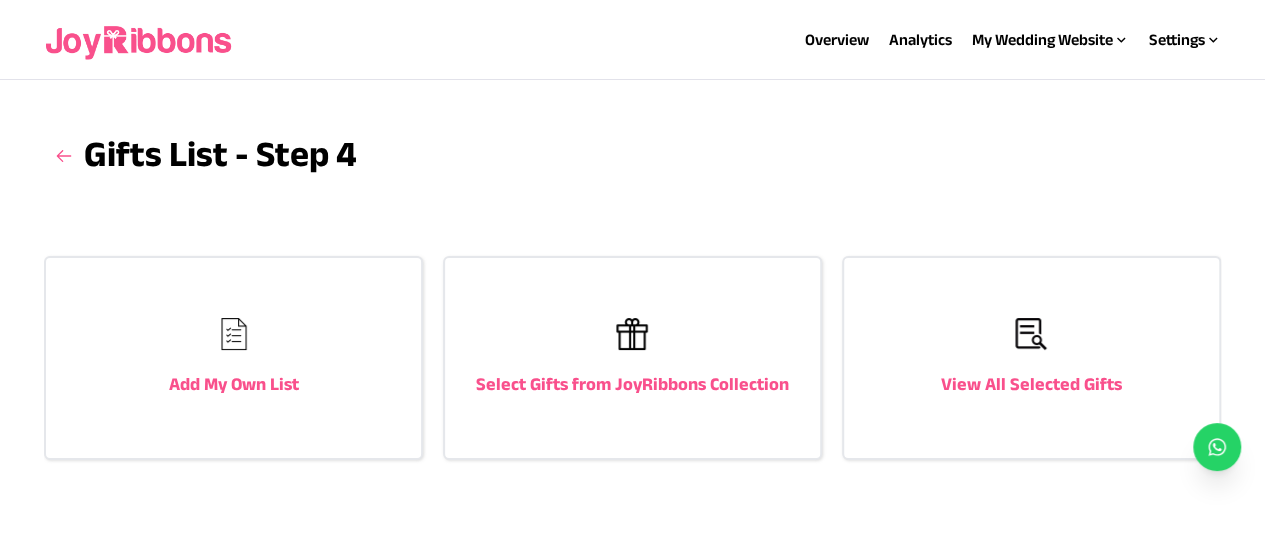 scroll, scrollTop: 52, scrollLeft: 0, axis: vertical 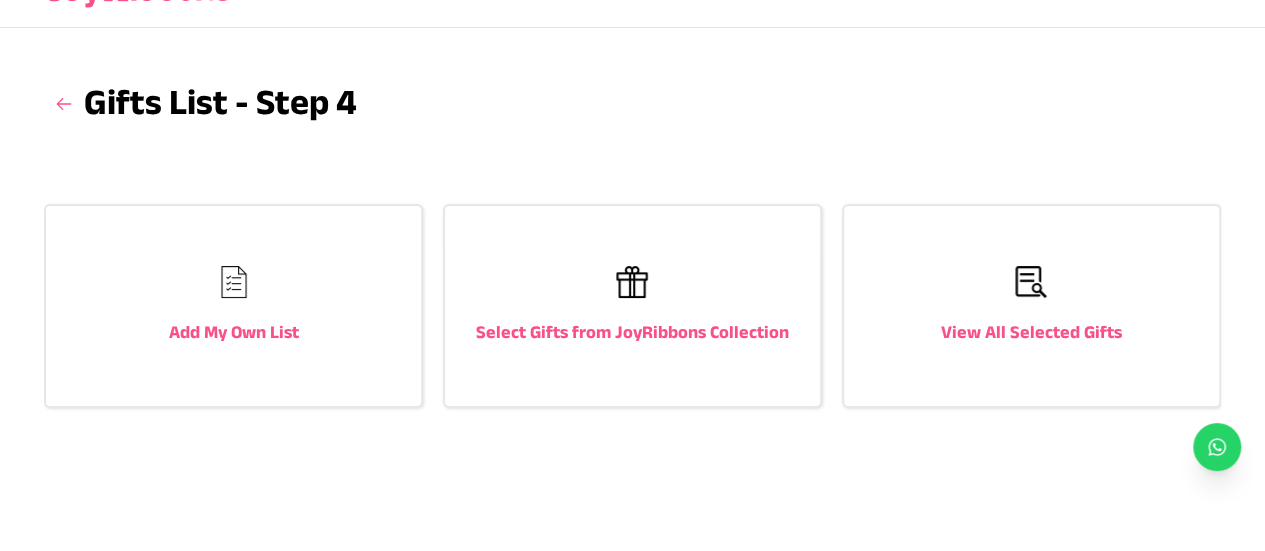 click on "Add My Own List" at bounding box center (233, 306) 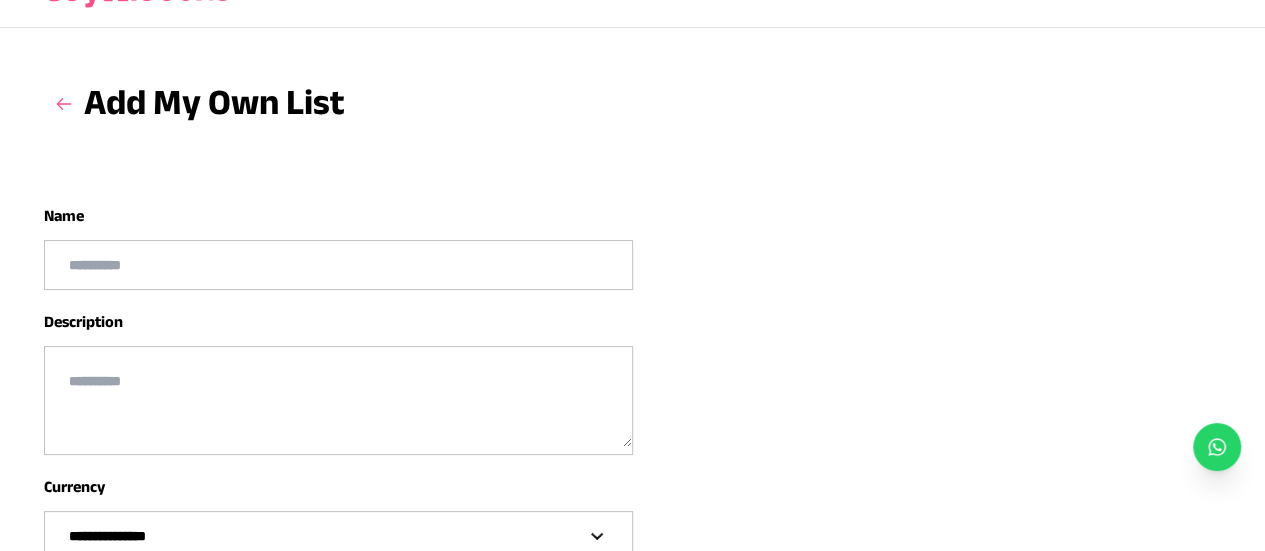 scroll, scrollTop: 0, scrollLeft: 0, axis: both 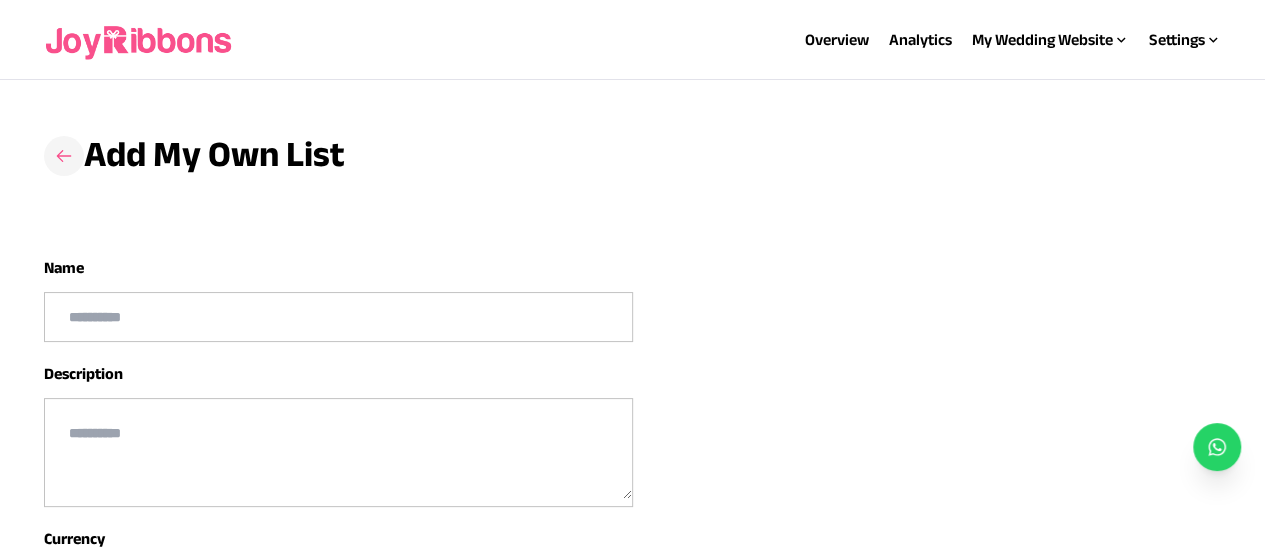 click 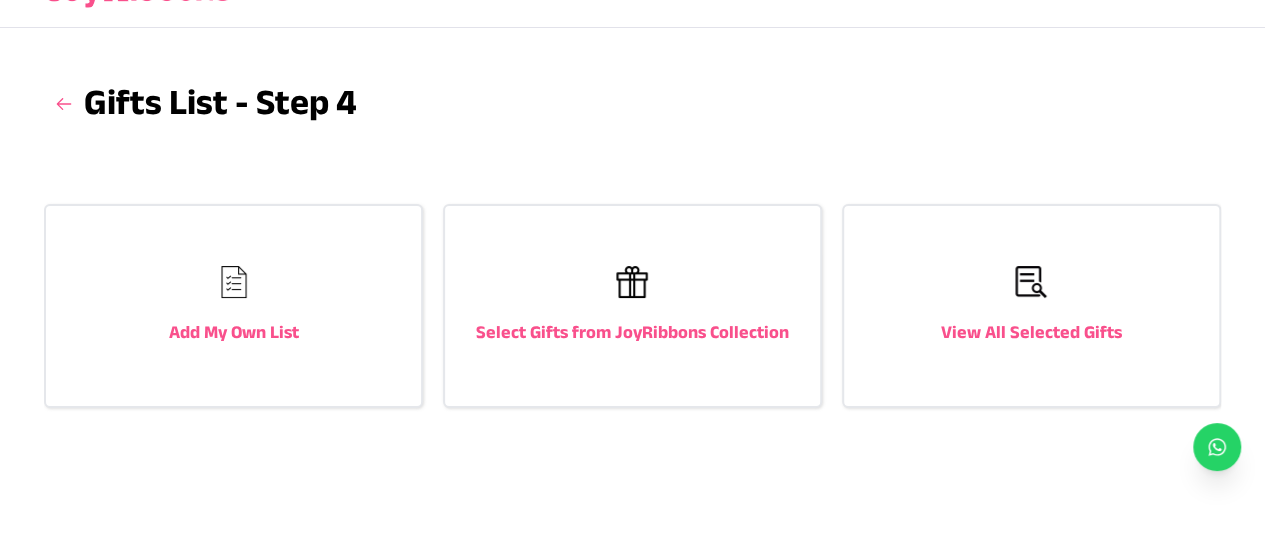 click on "Select Gifts from JoyRibbons Collection" at bounding box center (632, 306) 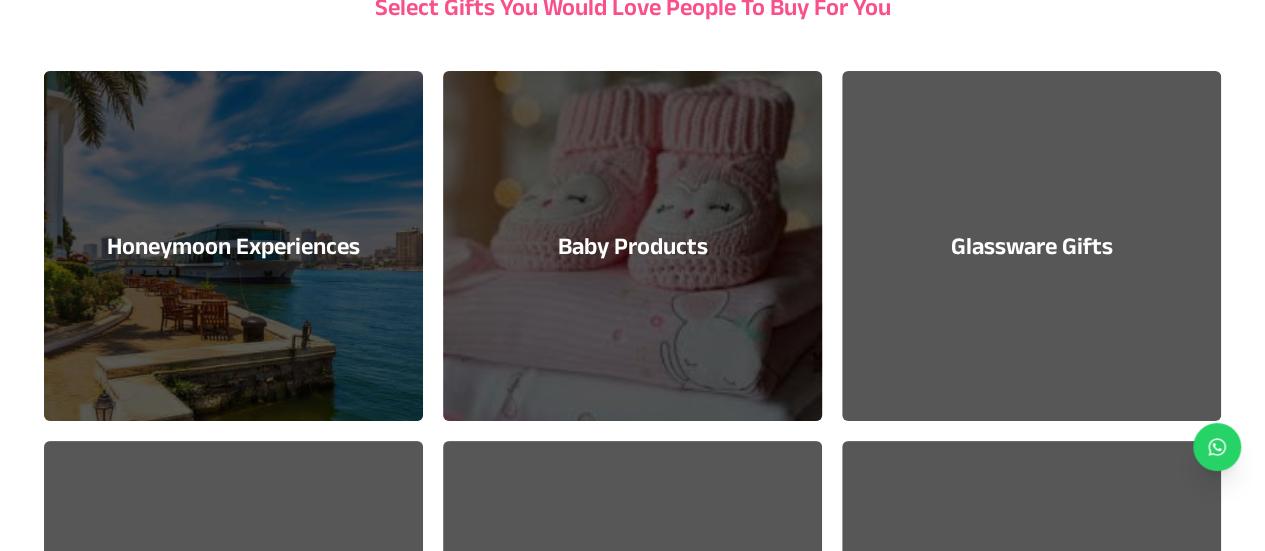 scroll, scrollTop: 248, scrollLeft: 0, axis: vertical 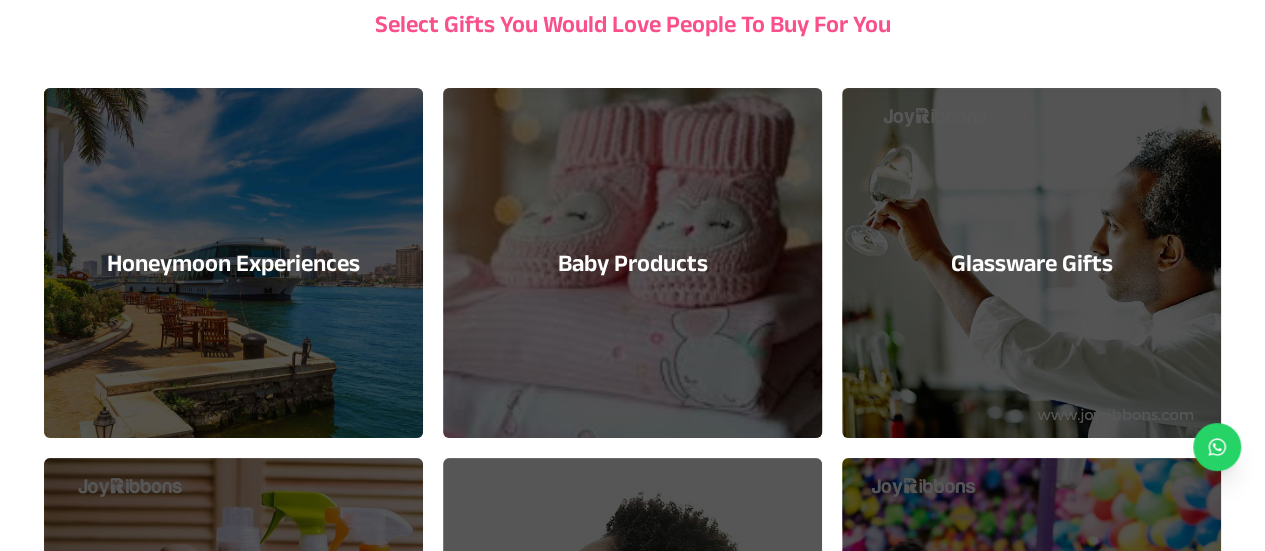 click on "Honeymoon Experiences" at bounding box center [233, 263] 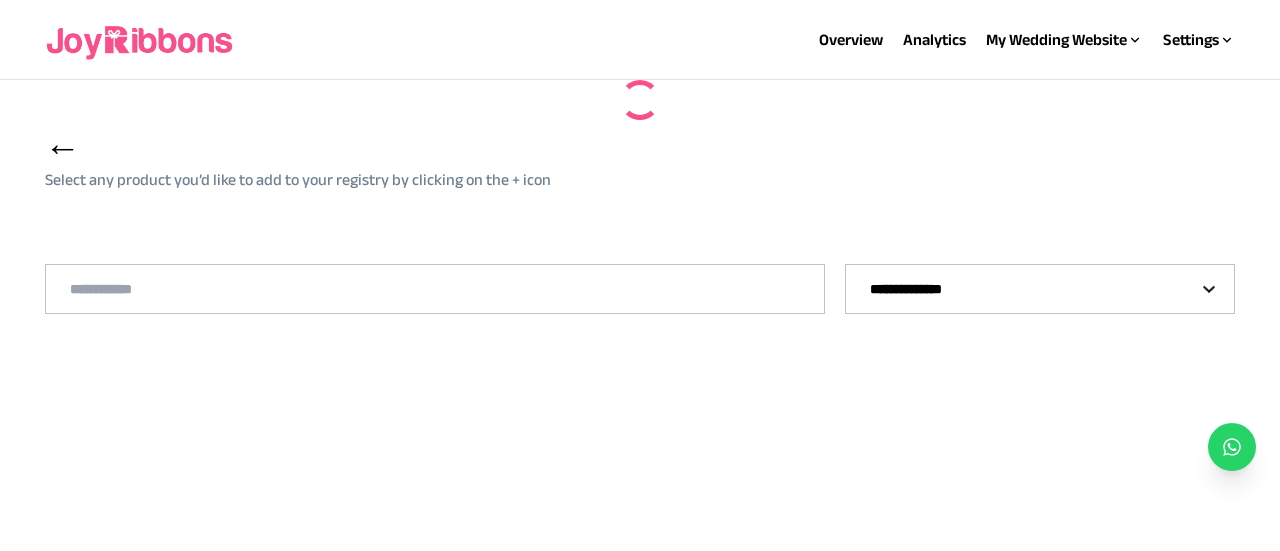 select on "**" 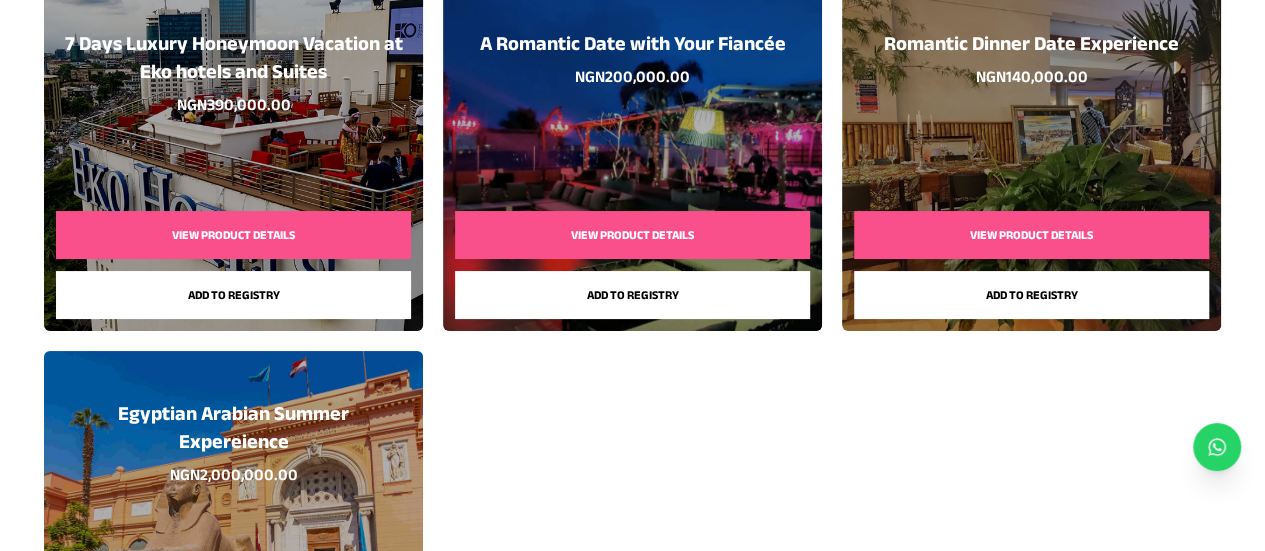 scroll, scrollTop: 1166, scrollLeft: 0, axis: vertical 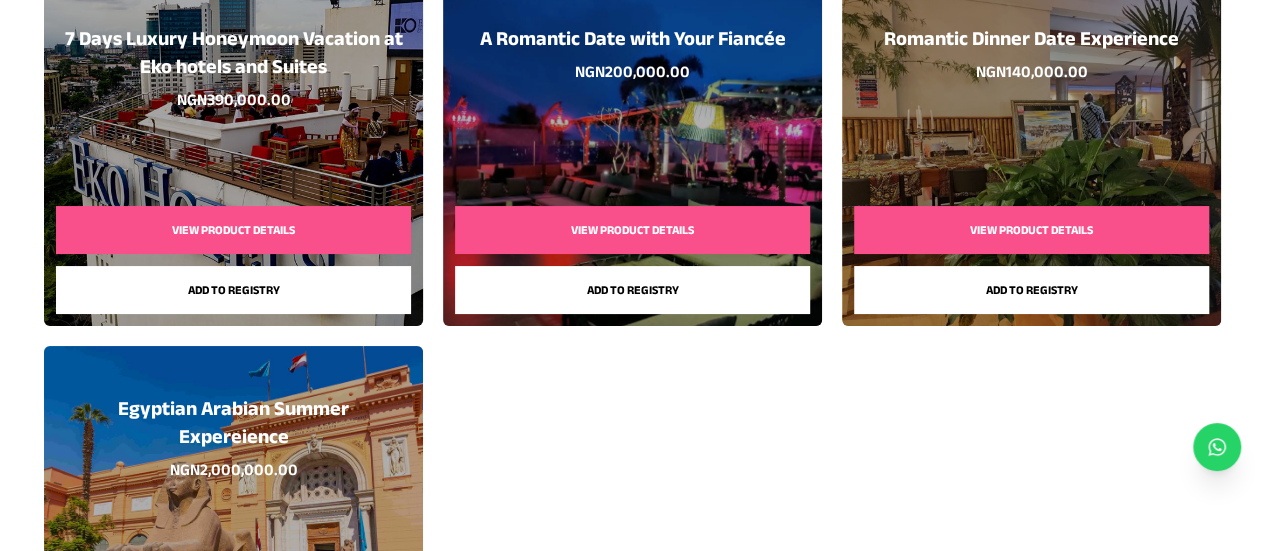 click on "Add to registry" at bounding box center [1031, 290] 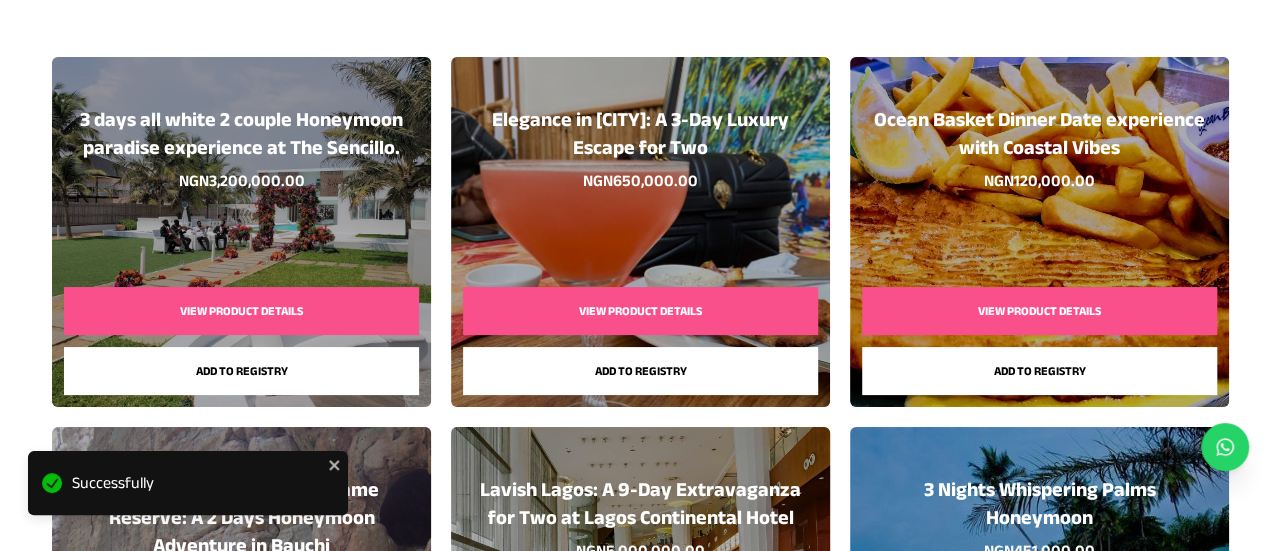 scroll, scrollTop: 344, scrollLeft: 0, axis: vertical 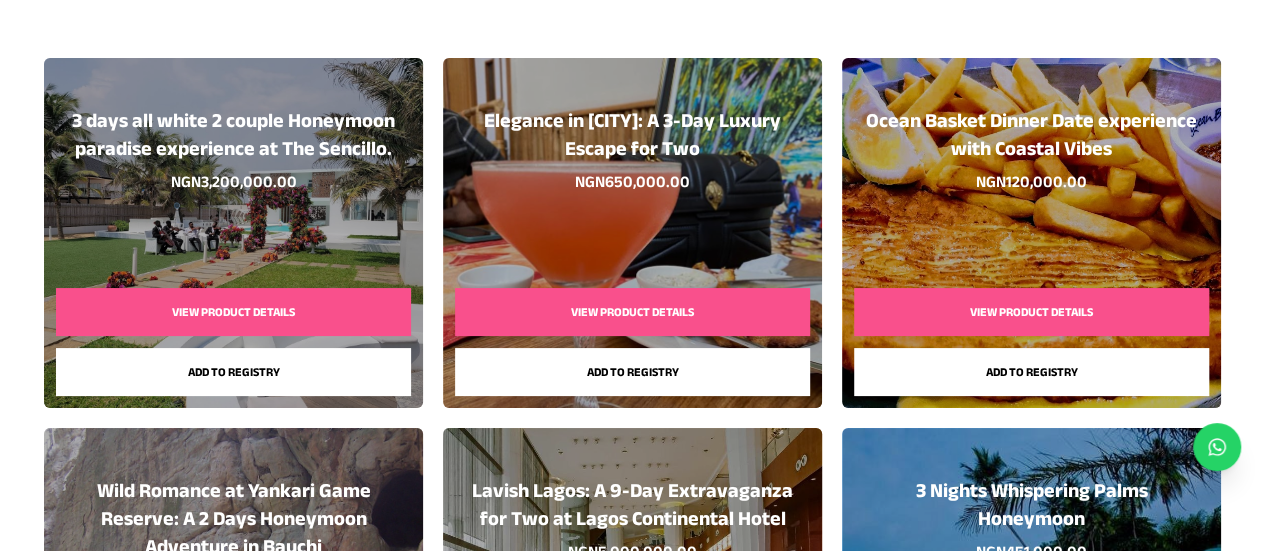 click on "Add to registry" at bounding box center [233, 372] 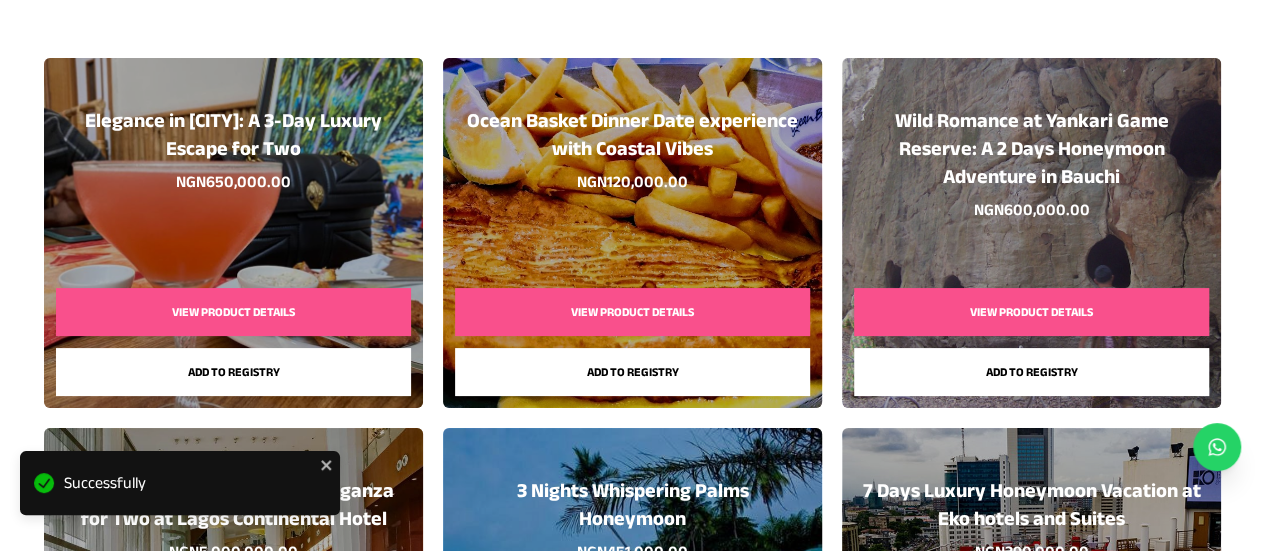 click on "View Product Details" at bounding box center (233, 312) 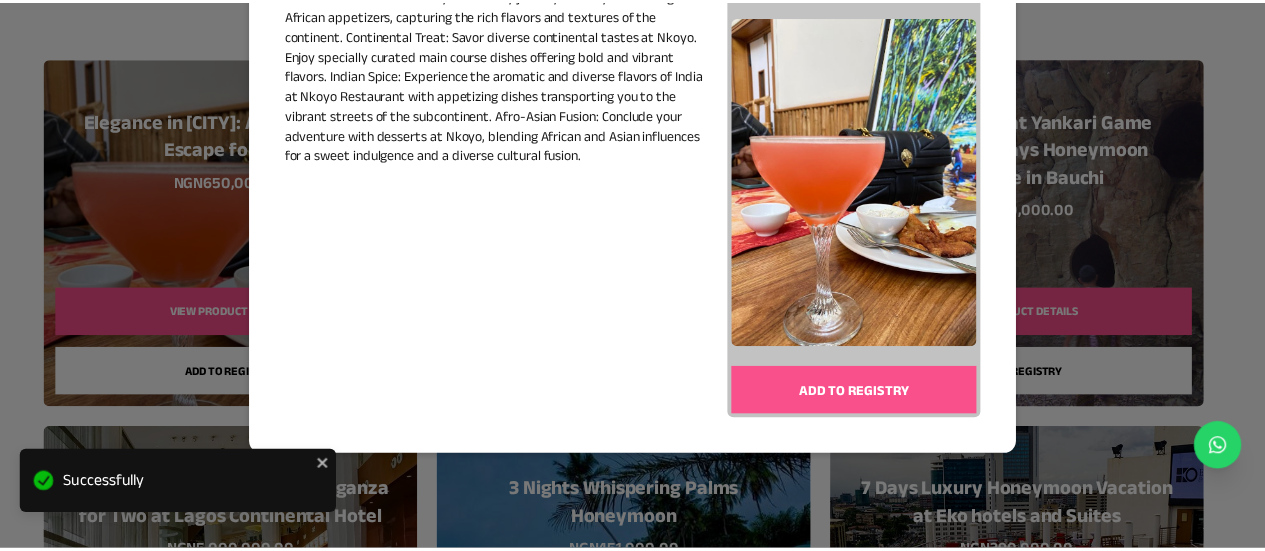 scroll, scrollTop: 0, scrollLeft: 0, axis: both 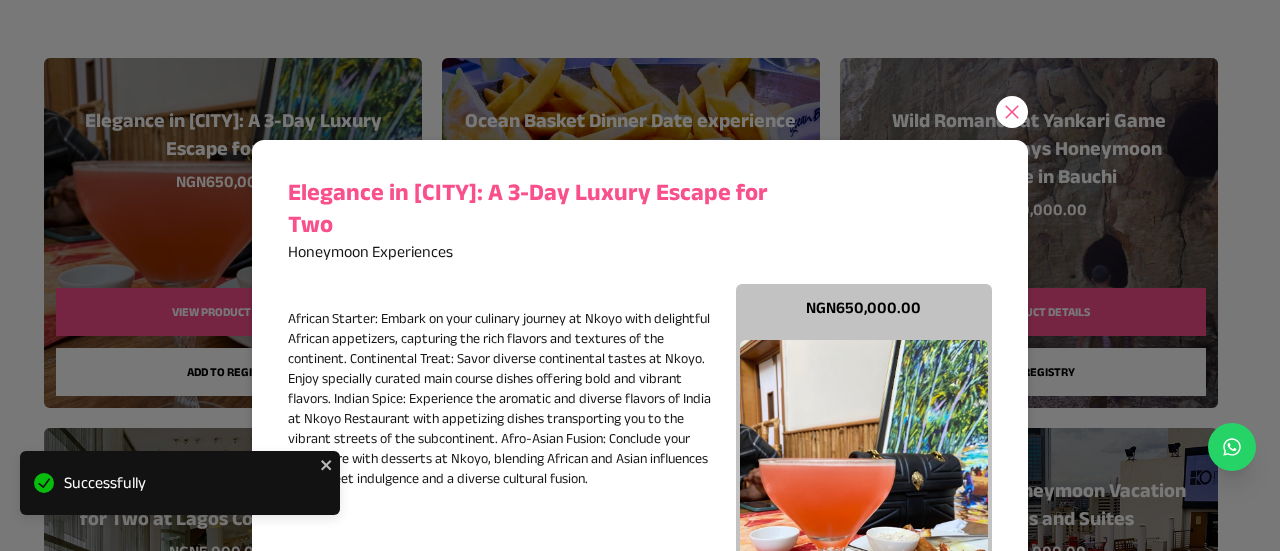 click at bounding box center (1012, 112) 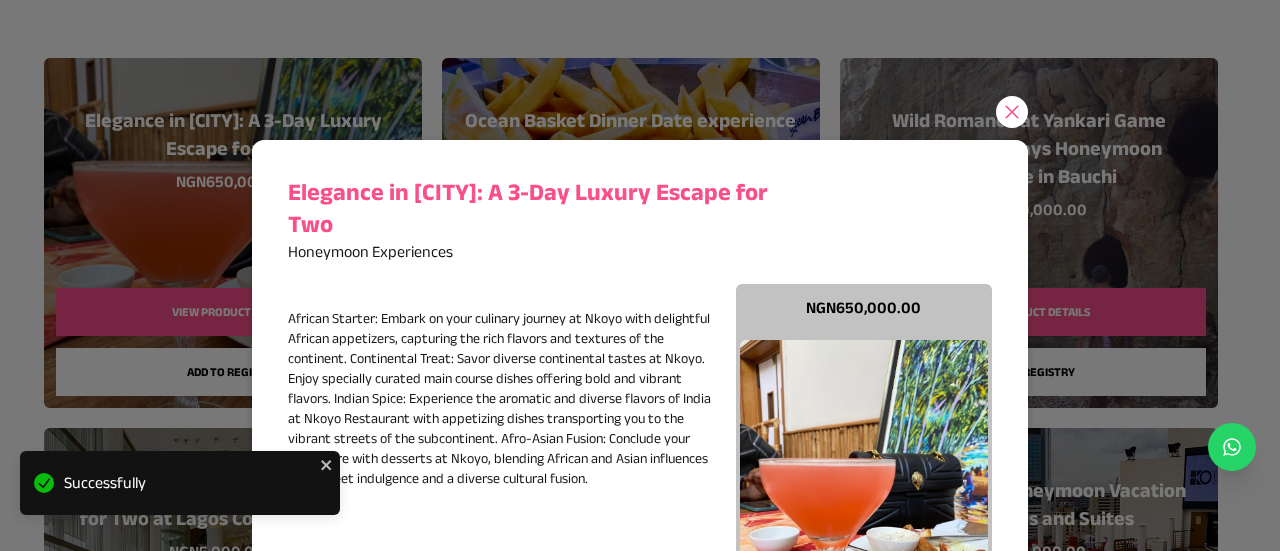 click 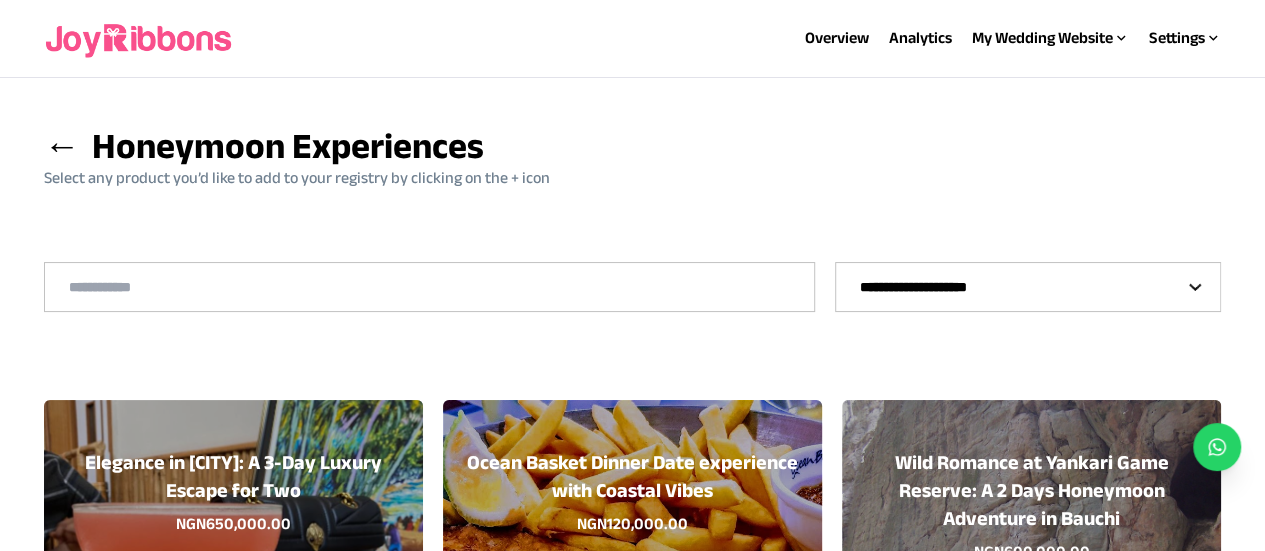 scroll, scrollTop: 3, scrollLeft: 0, axis: vertical 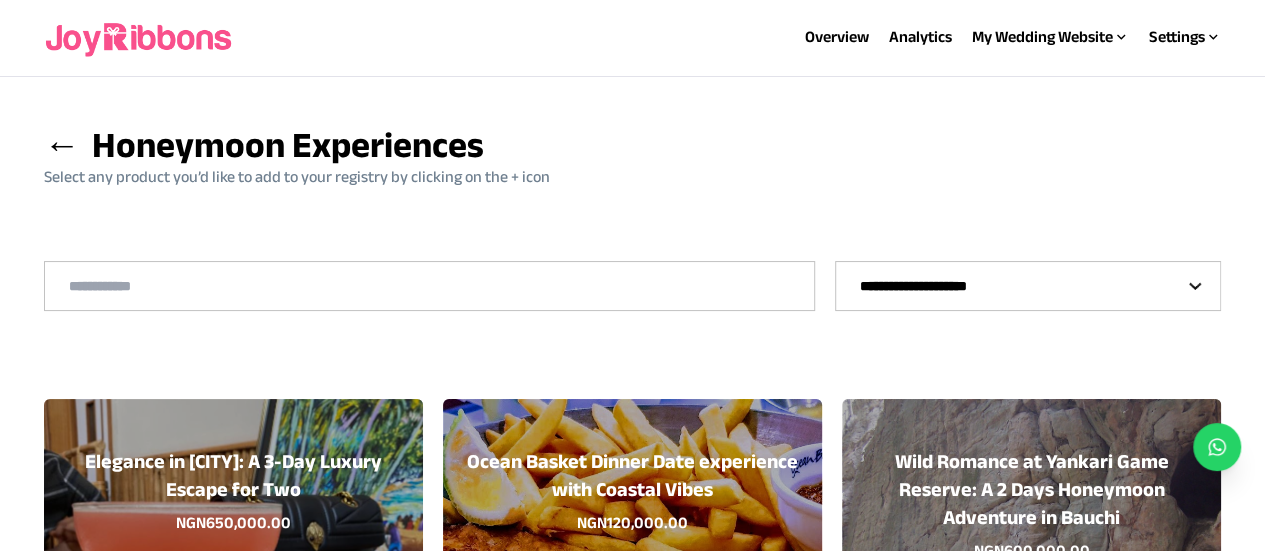click on "**********" at bounding box center (1028, 286) 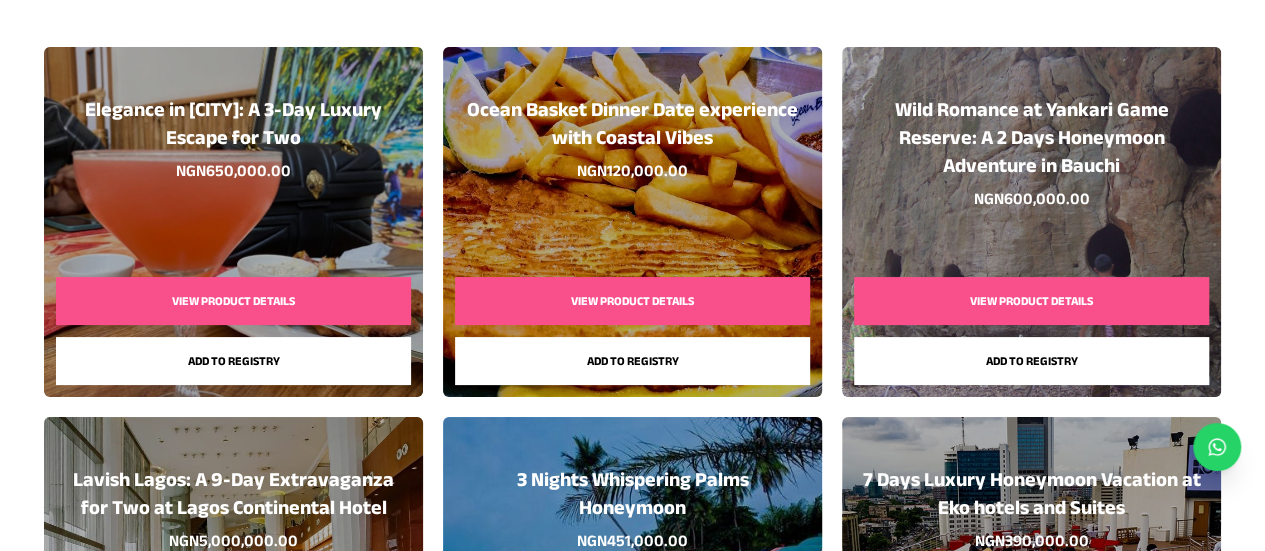 scroll, scrollTop: 356, scrollLeft: 0, axis: vertical 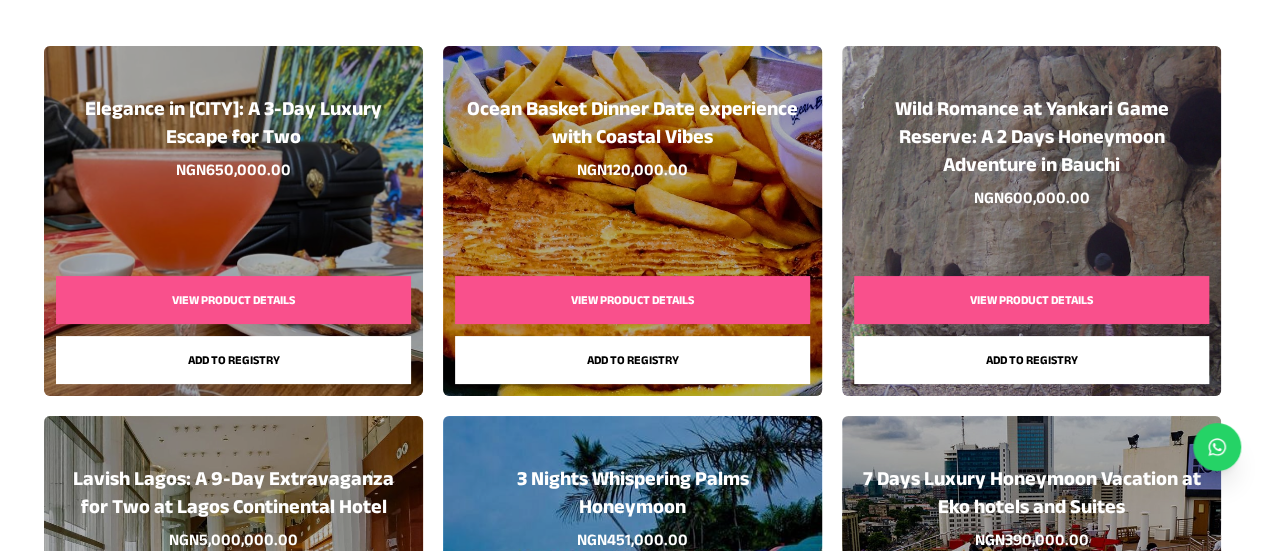 click on "Add to registry" at bounding box center [632, 360] 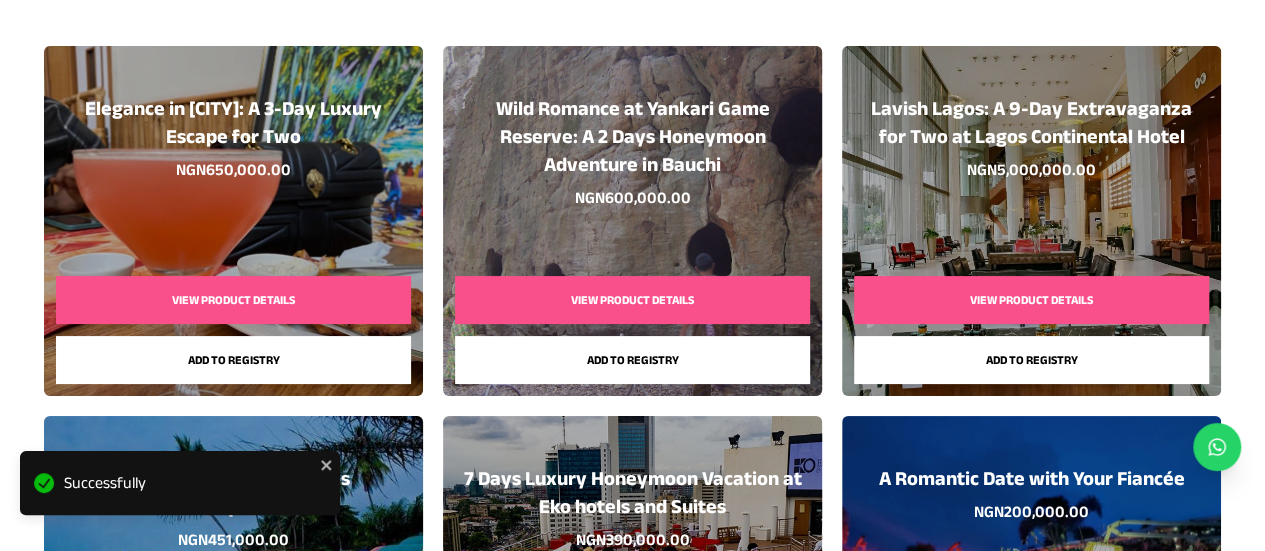scroll, scrollTop: 0, scrollLeft: 0, axis: both 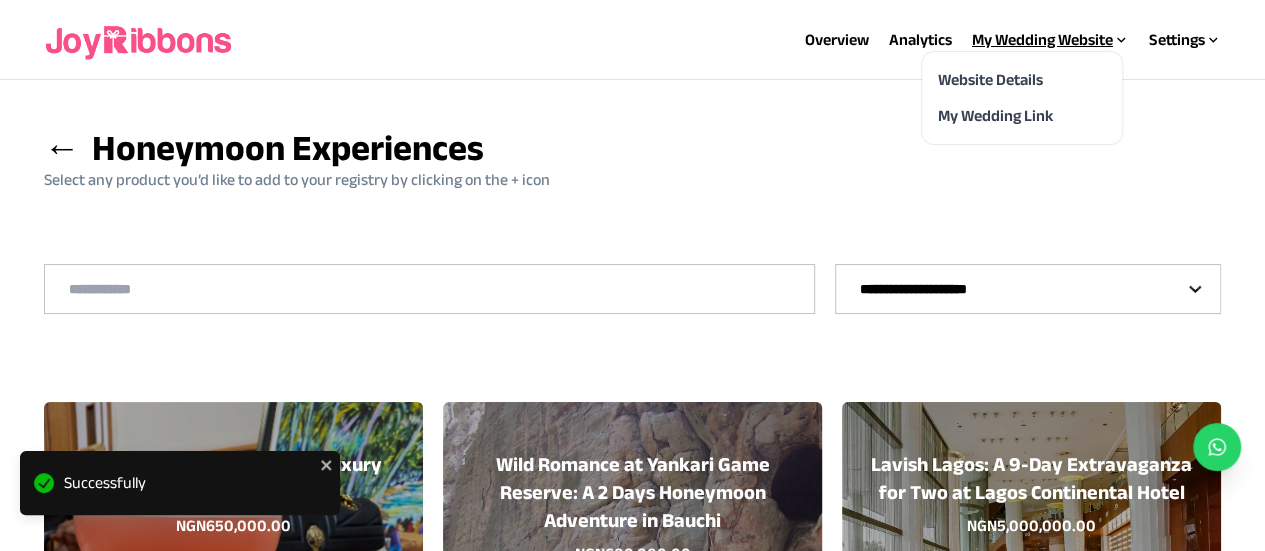click on "My Wedding Website" at bounding box center (1050, 40) 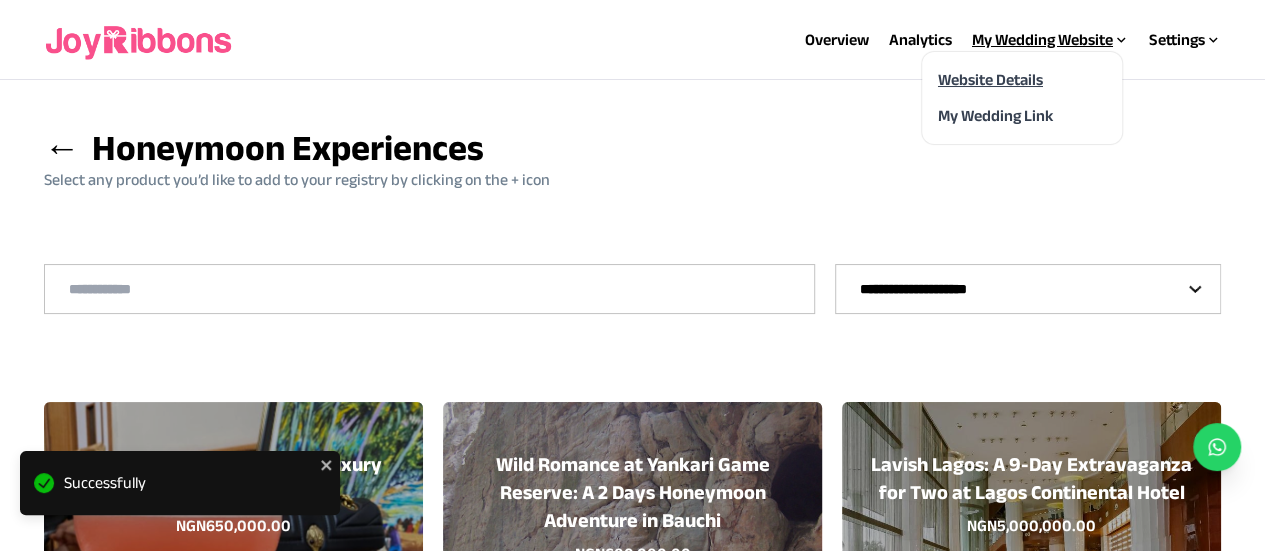 click on "Website Details" at bounding box center [990, 79] 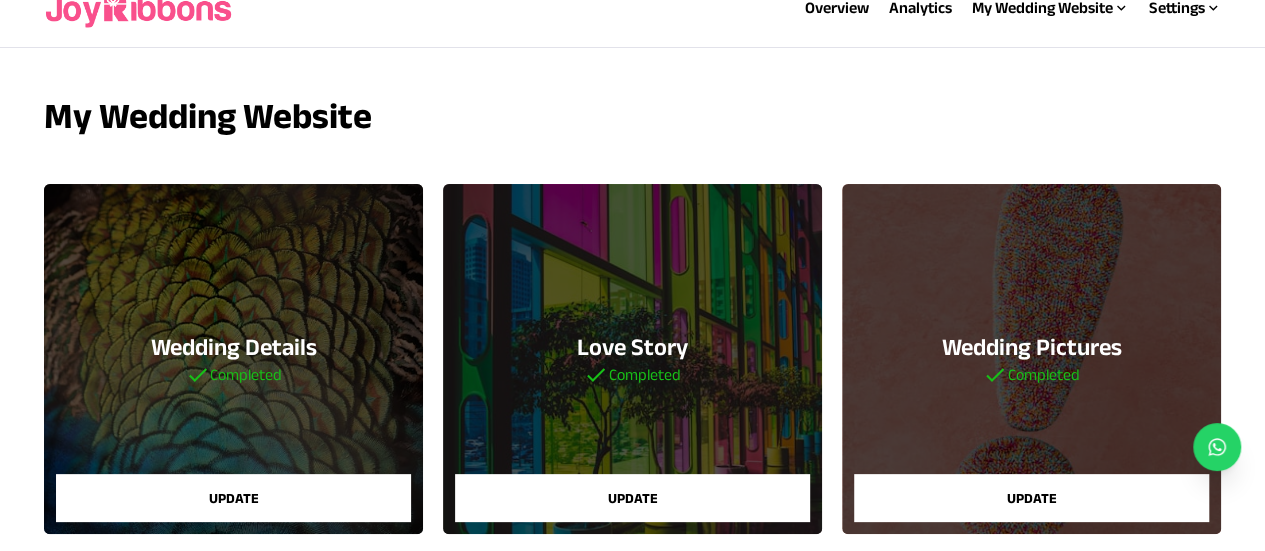 scroll, scrollTop: 0, scrollLeft: 0, axis: both 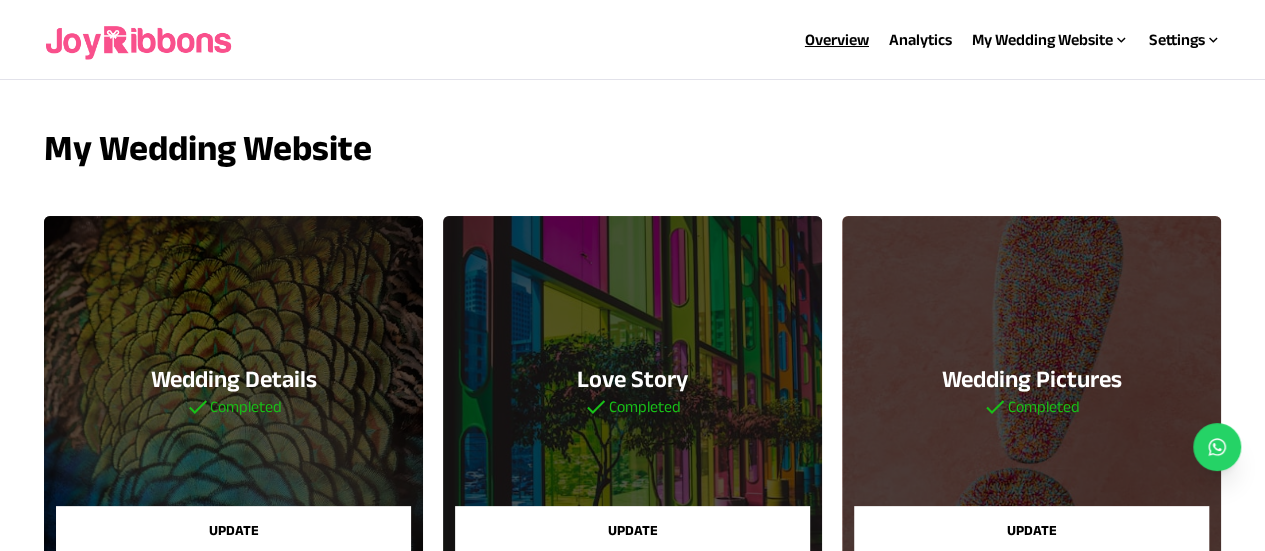click on "Overview" at bounding box center [837, 39] 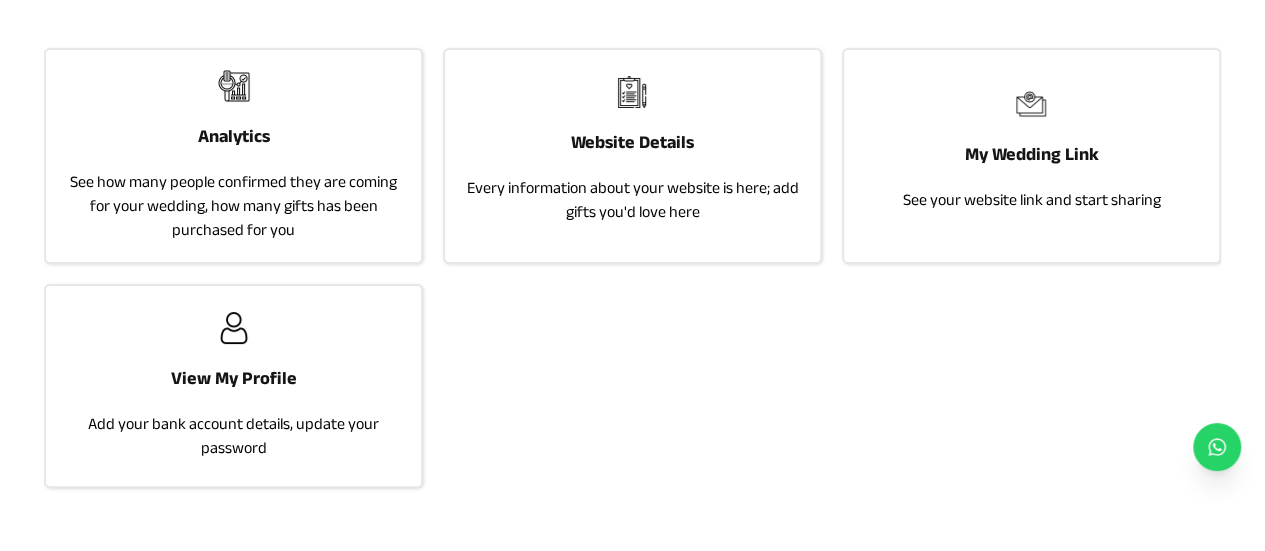 scroll, scrollTop: 172, scrollLeft: 0, axis: vertical 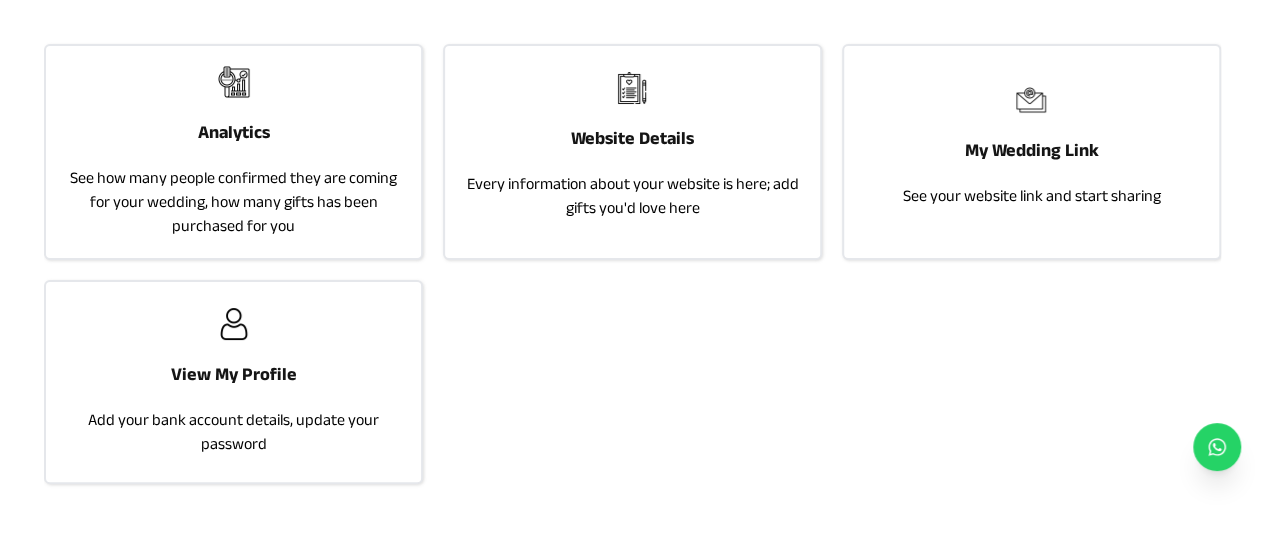 click on "Add your bank account details, update your password" at bounding box center (233, 432) 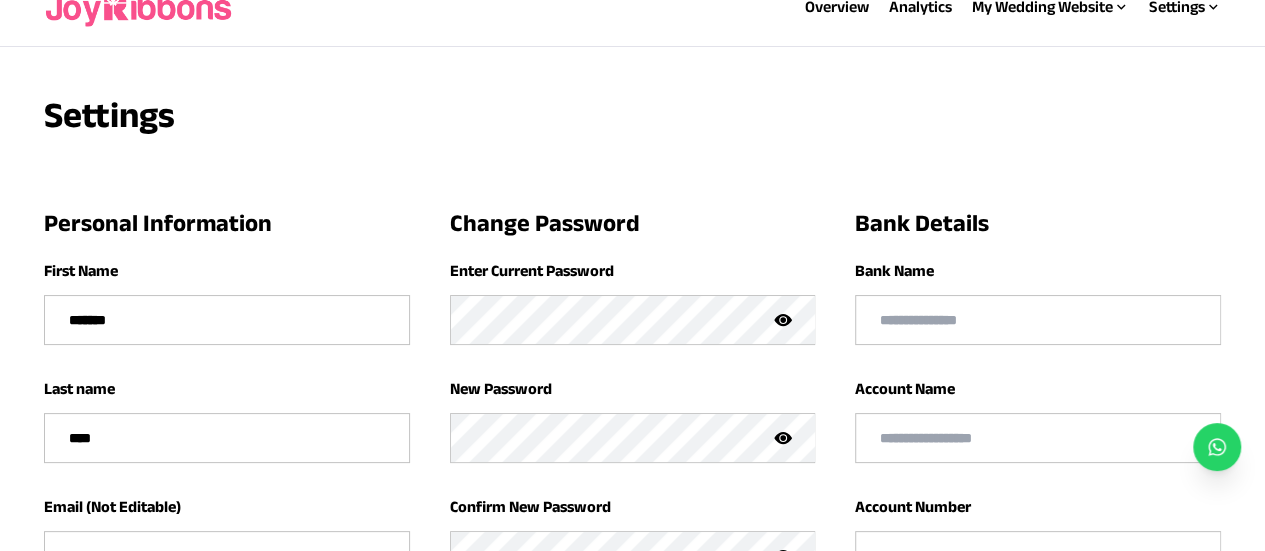 scroll, scrollTop: 34, scrollLeft: 0, axis: vertical 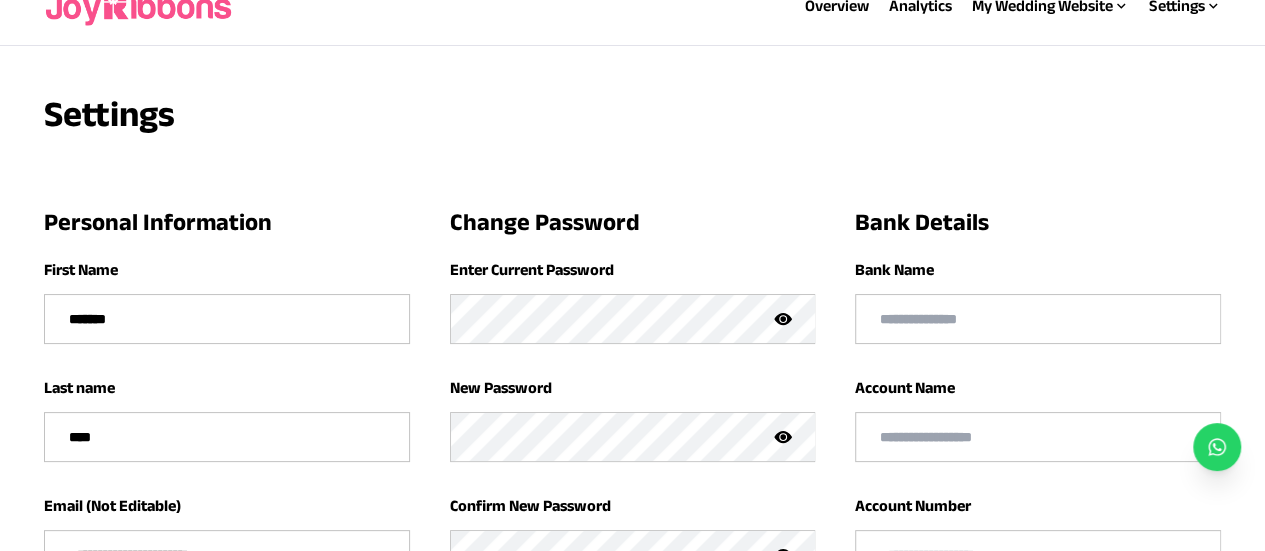 click at bounding box center [1038, 319] 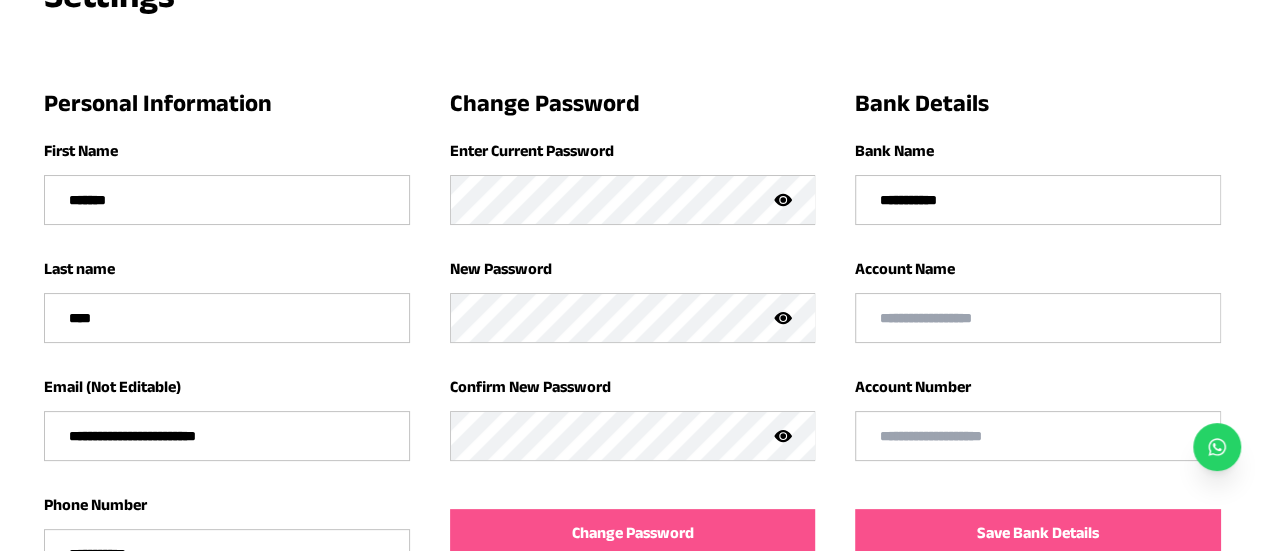 scroll, scrollTop: 152, scrollLeft: 0, axis: vertical 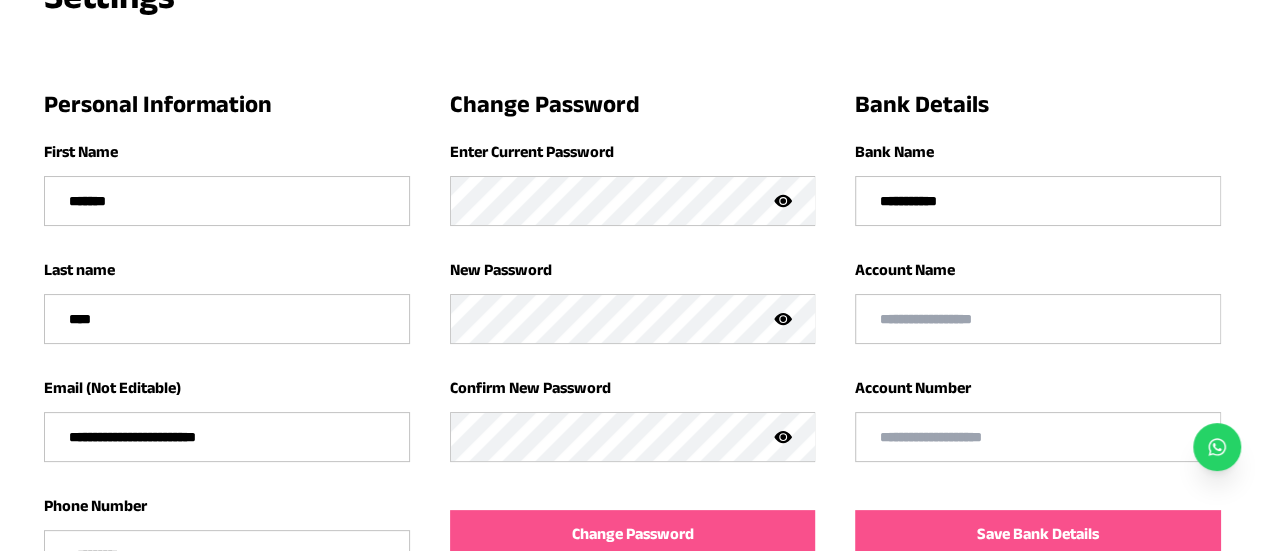 type on "**********" 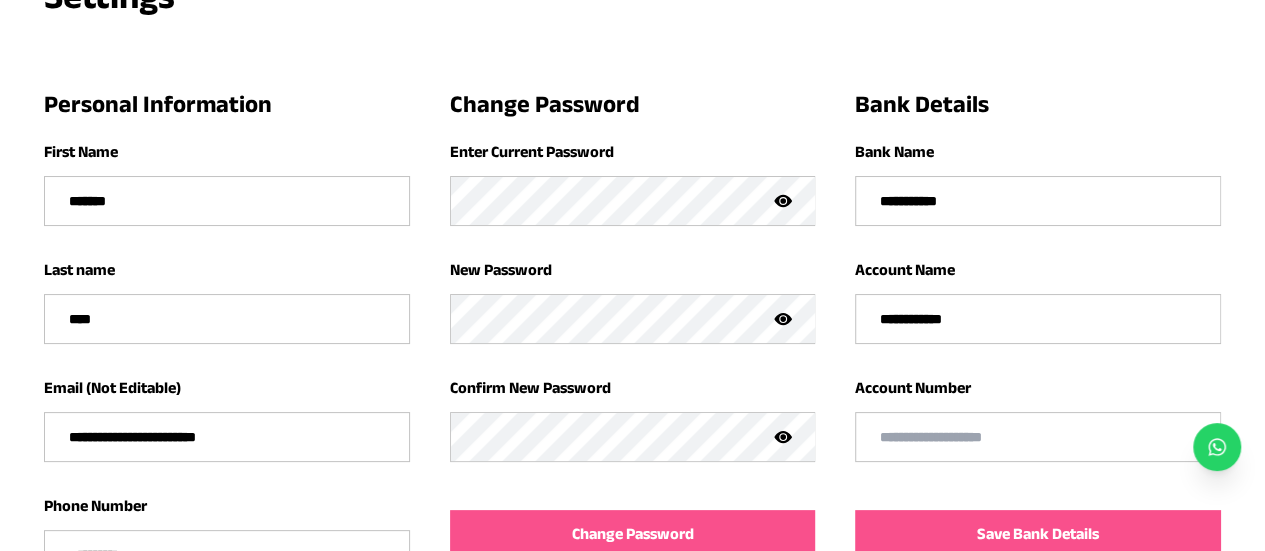 scroll, scrollTop: 305, scrollLeft: 0, axis: vertical 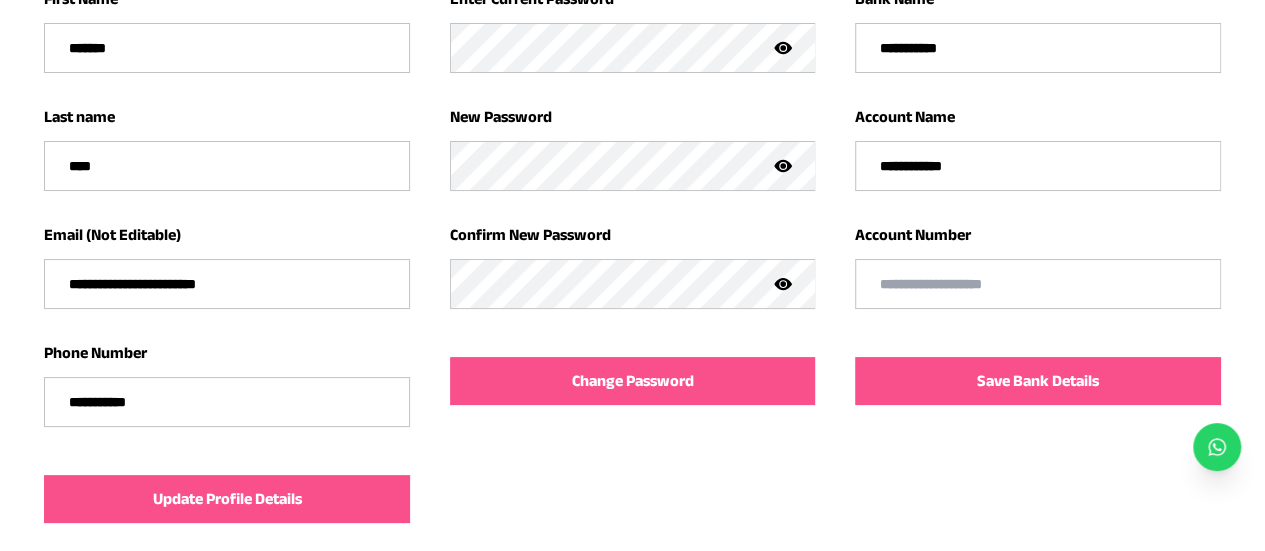 type on "**********" 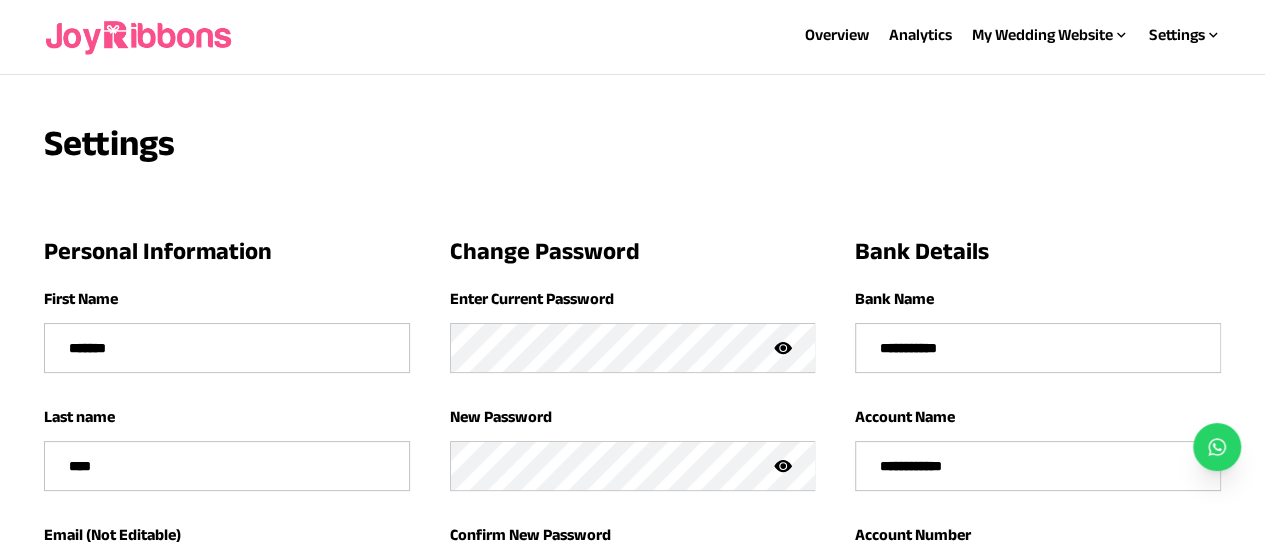 scroll, scrollTop: 0, scrollLeft: 0, axis: both 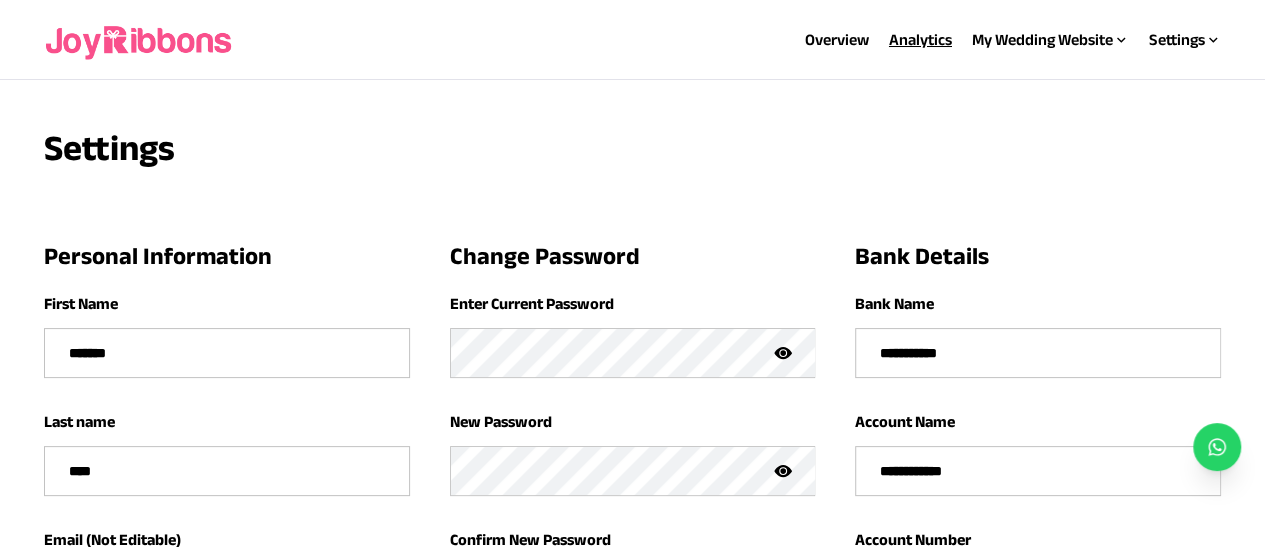 click on "Analytics" at bounding box center [920, 39] 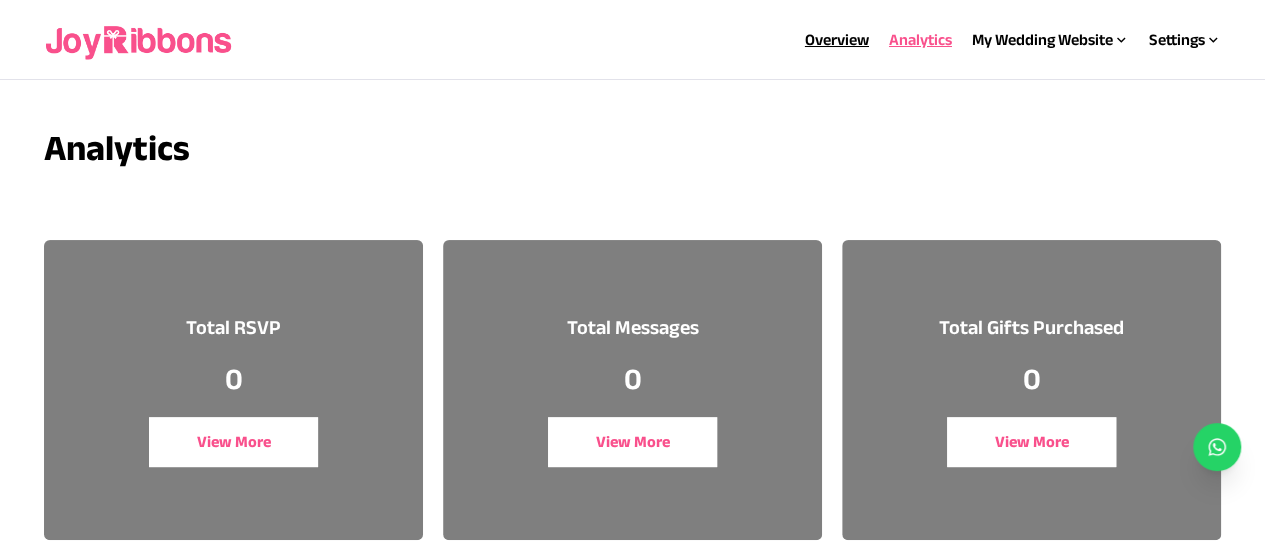 click on "Overview" at bounding box center [837, 39] 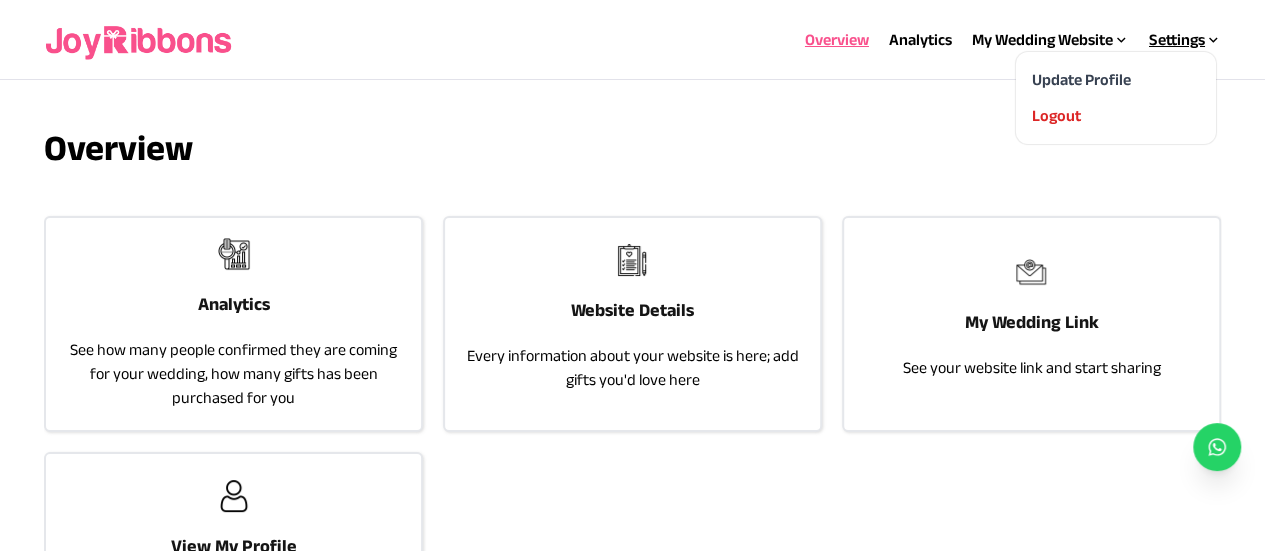 click on "Settings" at bounding box center [1185, 40] 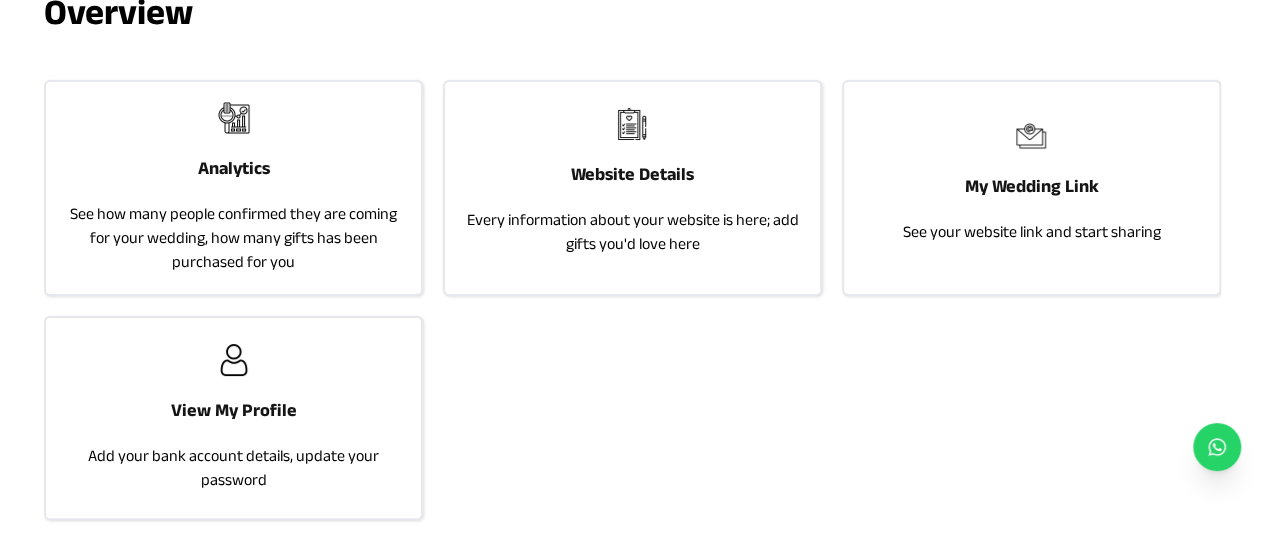 scroll, scrollTop: 136, scrollLeft: 0, axis: vertical 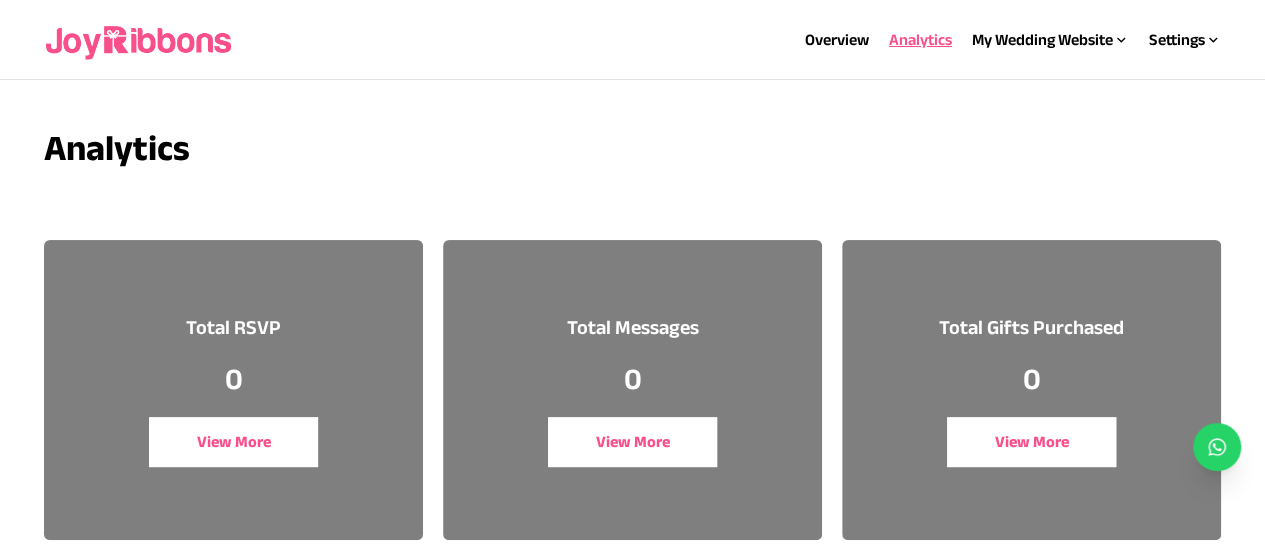 click on "Analytics" at bounding box center [920, 39] 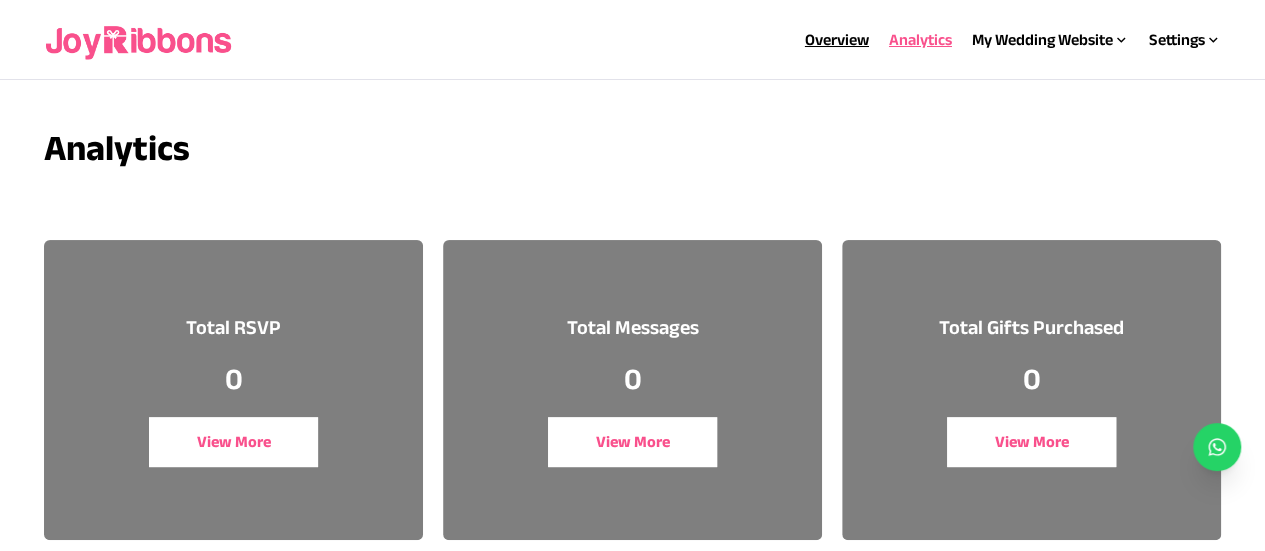 click on "Overview" at bounding box center [837, 39] 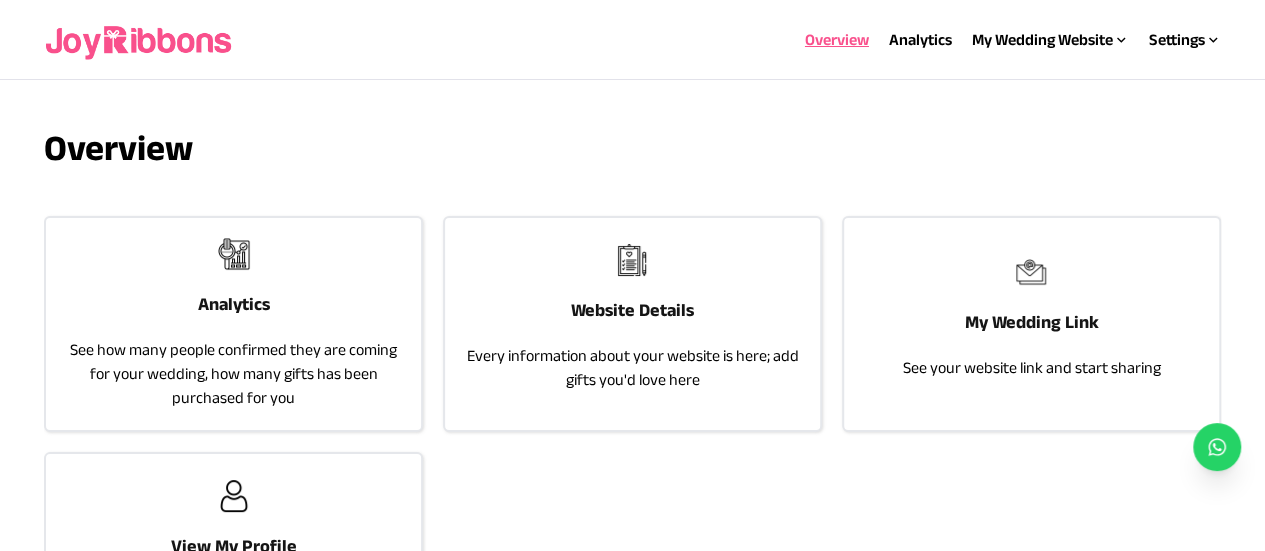 scroll, scrollTop: 248, scrollLeft: 0, axis: vertical 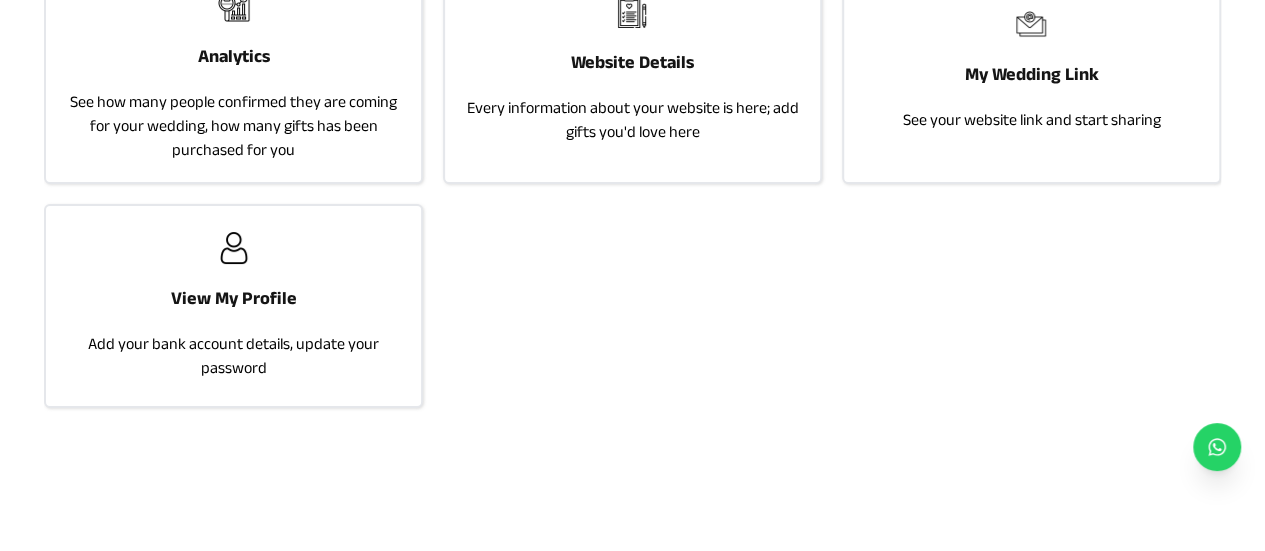 click on "My Wedding Link See your website link and start sharing" at bounding box center (1031, 70) 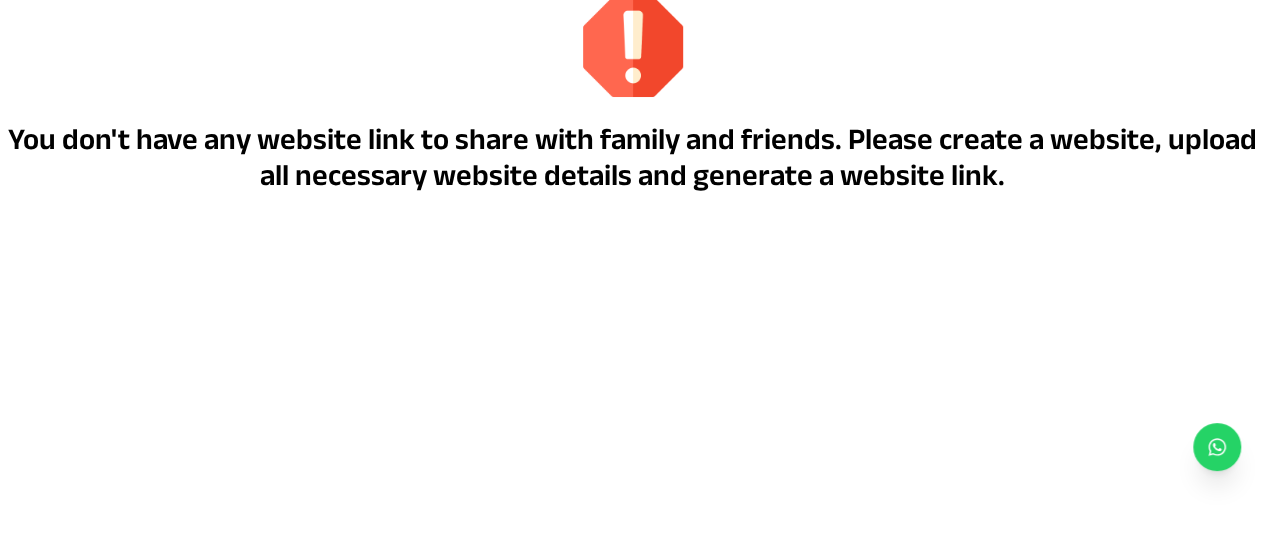 scroll, scrollTop: 0, scrollLeft: 0, axis: both 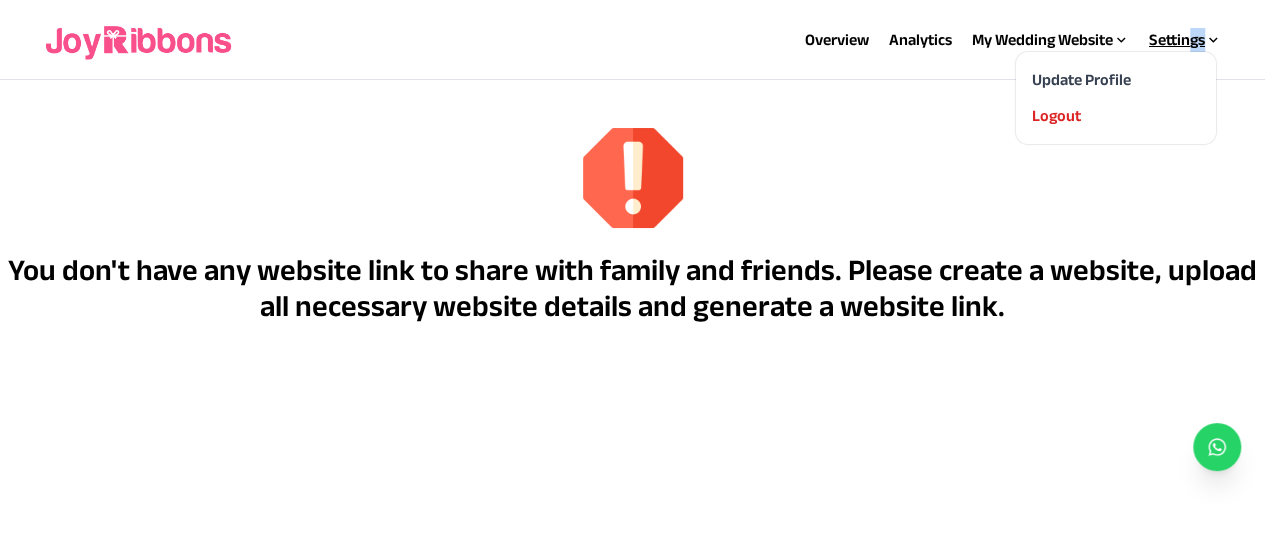 drag, startPoint x: 1192, startPoint y: 55, endPoint x: 1186, endPoint y: 36, distance: 19.924858 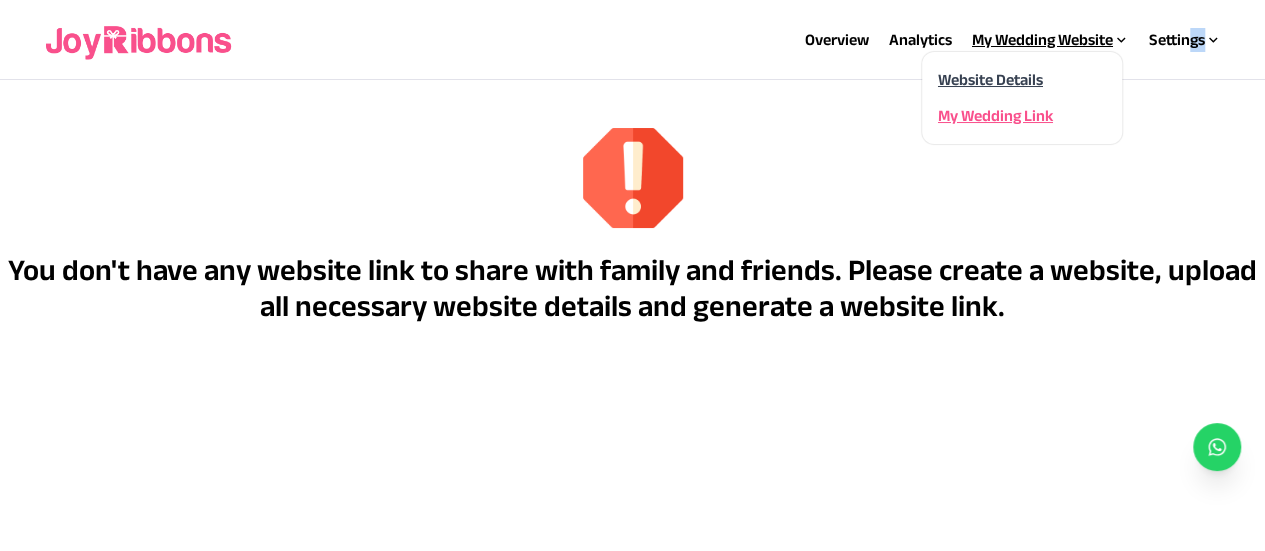 click on "Website Details" at bounding box center (990, 79) 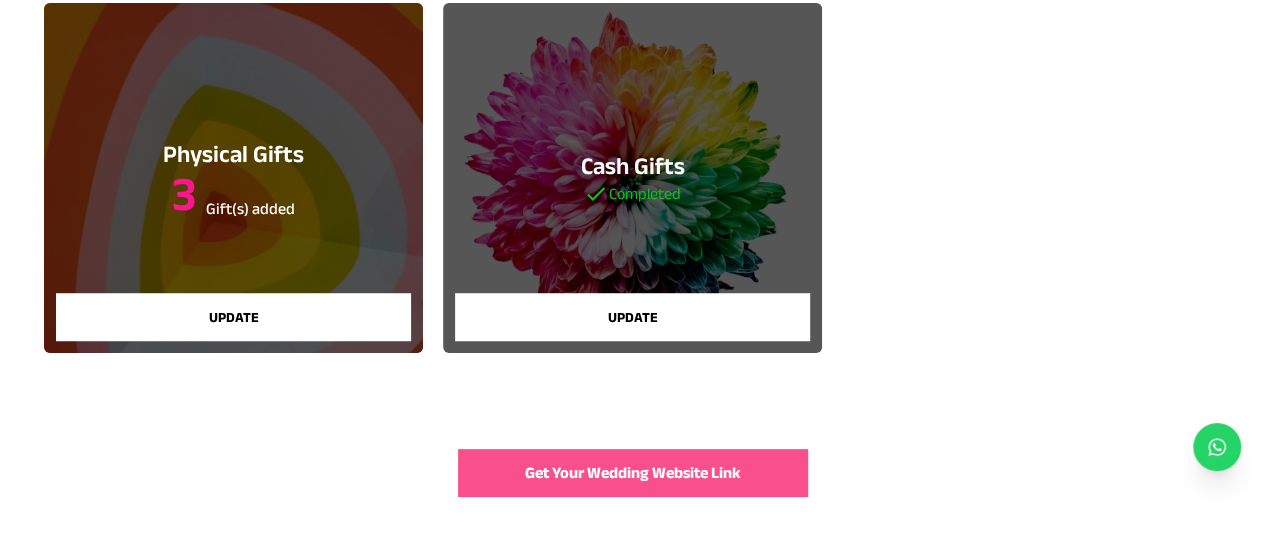 scroll, scrollTop: 624, scrollLeft: 0, axis: vertical 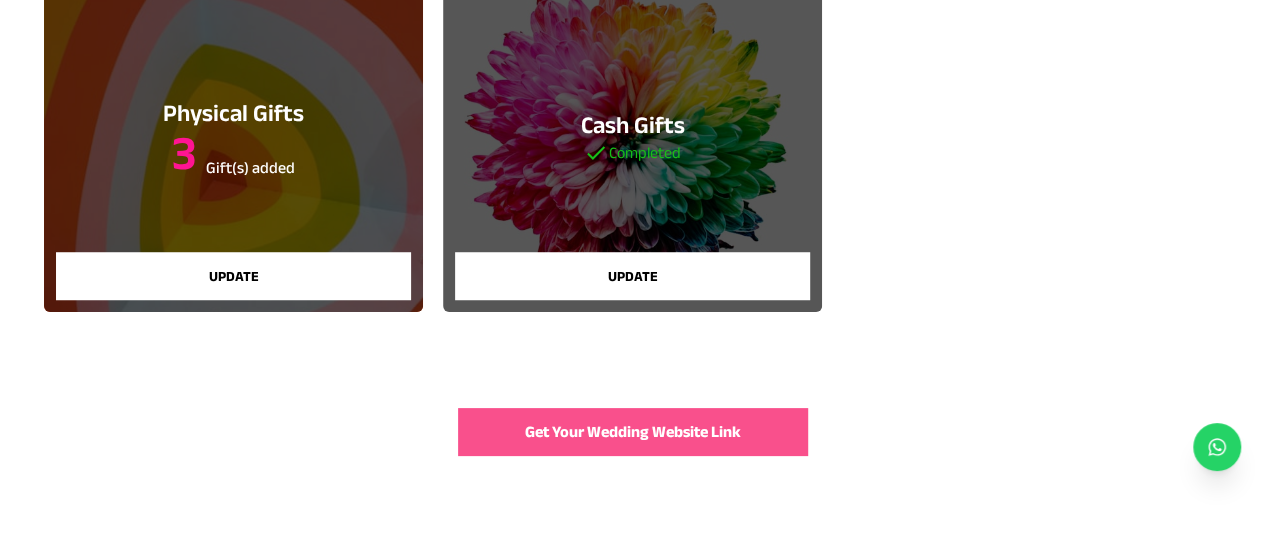 click on "Get Your Wedding Website Link" at bounding box center (633, 432) 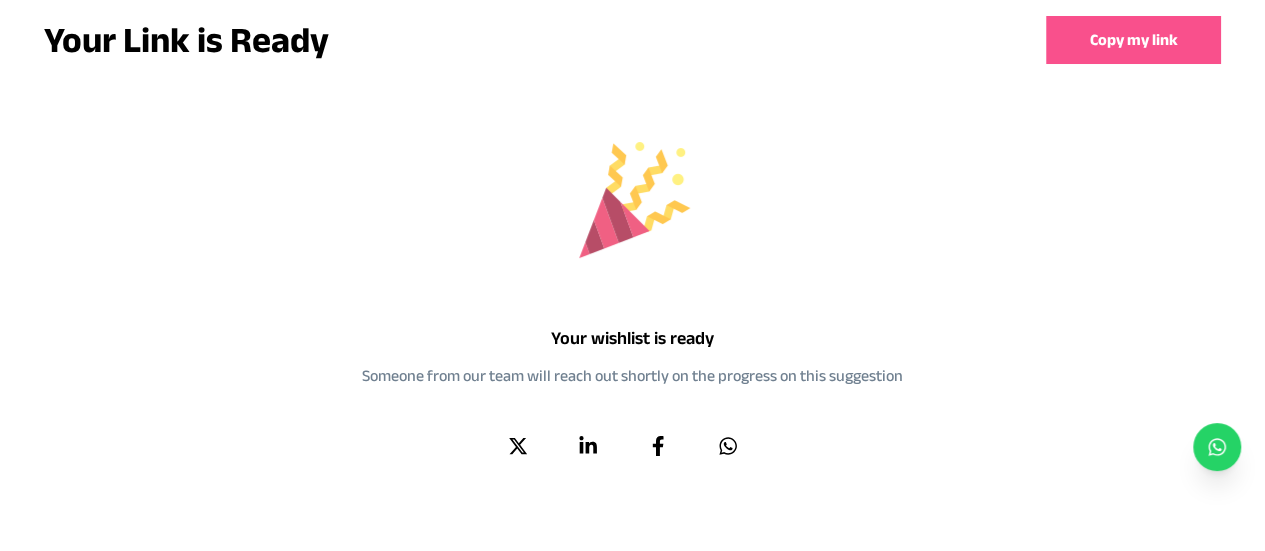 scroll, scrollTop: 0, scrollLeft: 0, axis: both 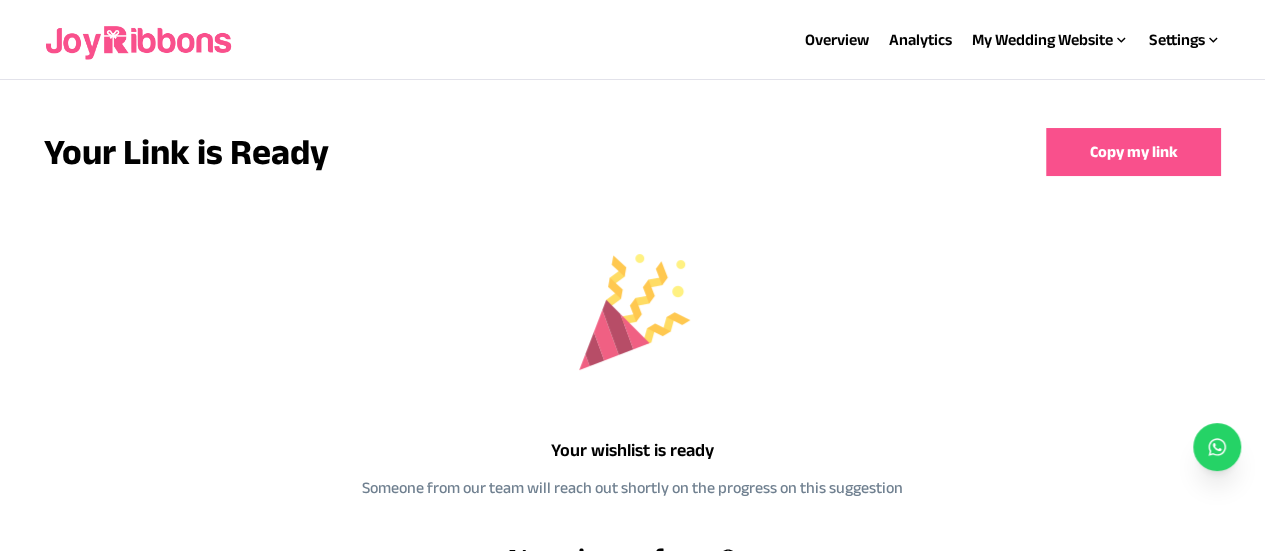 click on "Copy my link" at bounding box center [1133, 152] 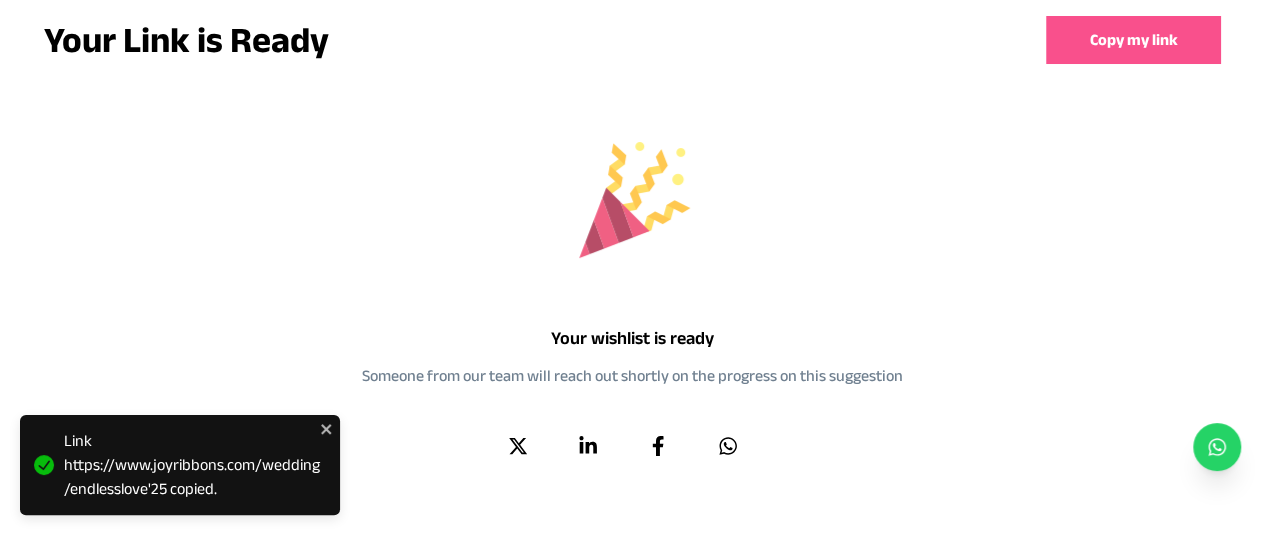 scroll, scrollTop: 0, scrollLeft: 0, axis: both 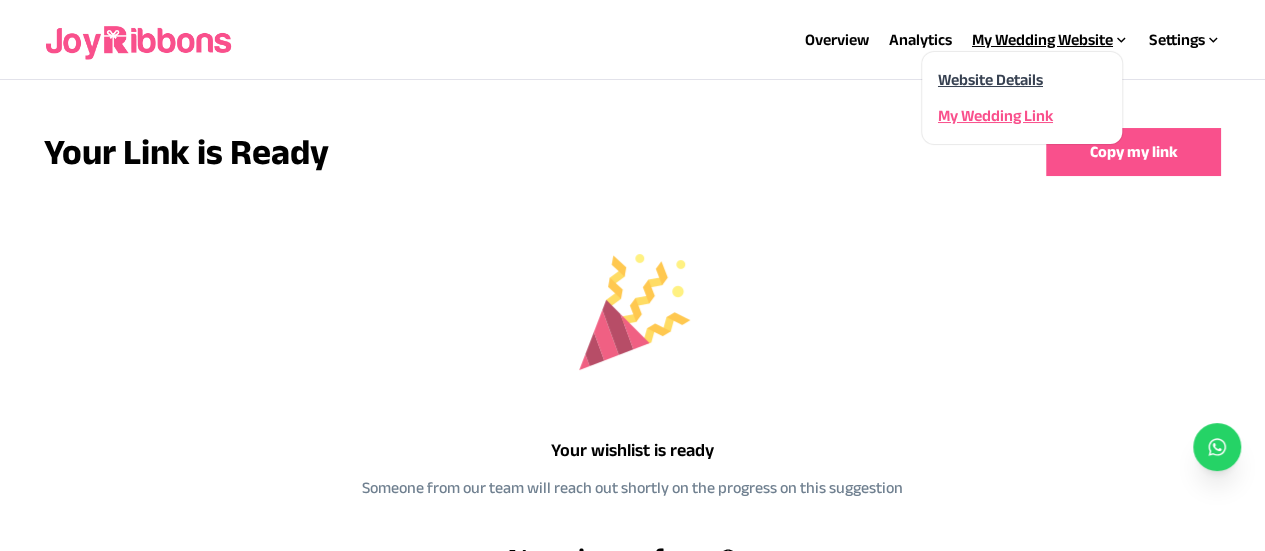 click on "Website Details" at bounding box center [990, 79] 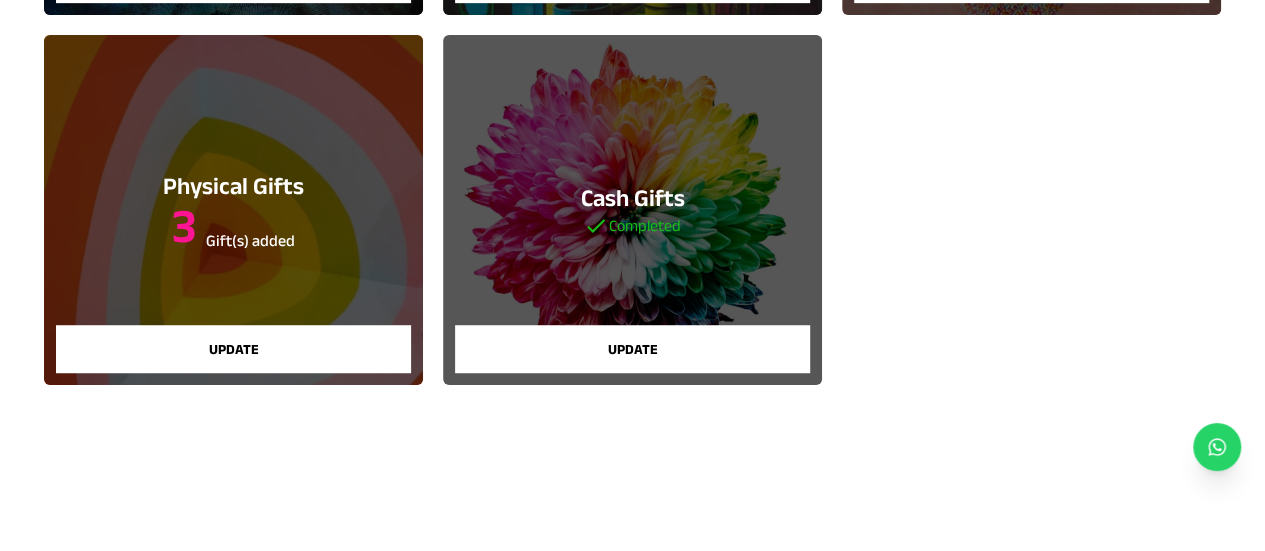 scroll, scrollTop: 576, scrollLeft: 0, axis: vertical 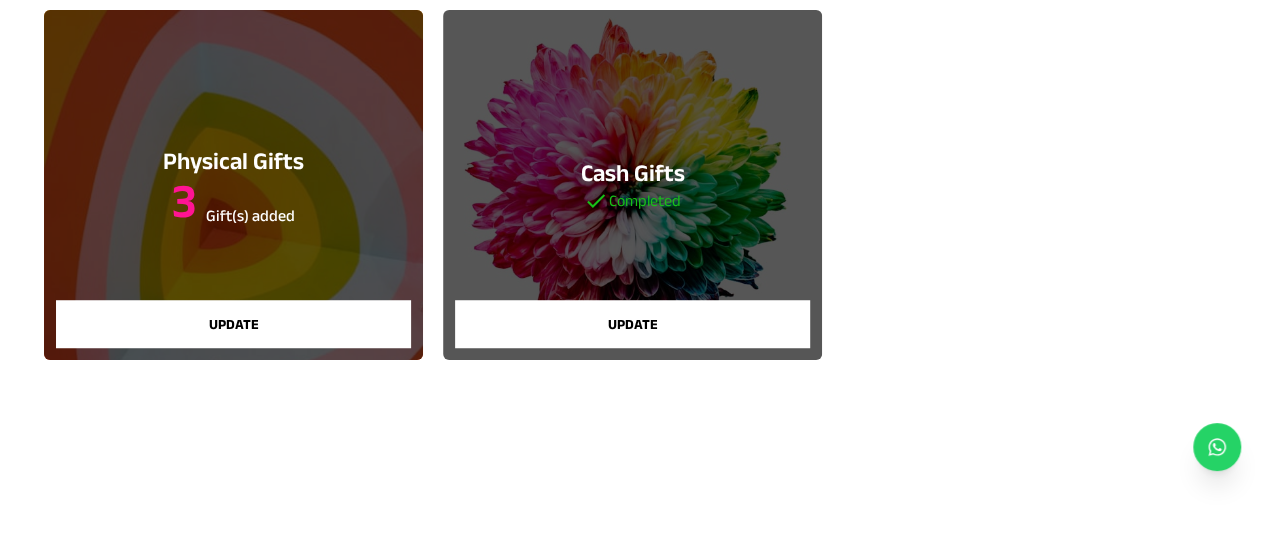 click on "Gift(s) added" at bounding box center (250, 215) 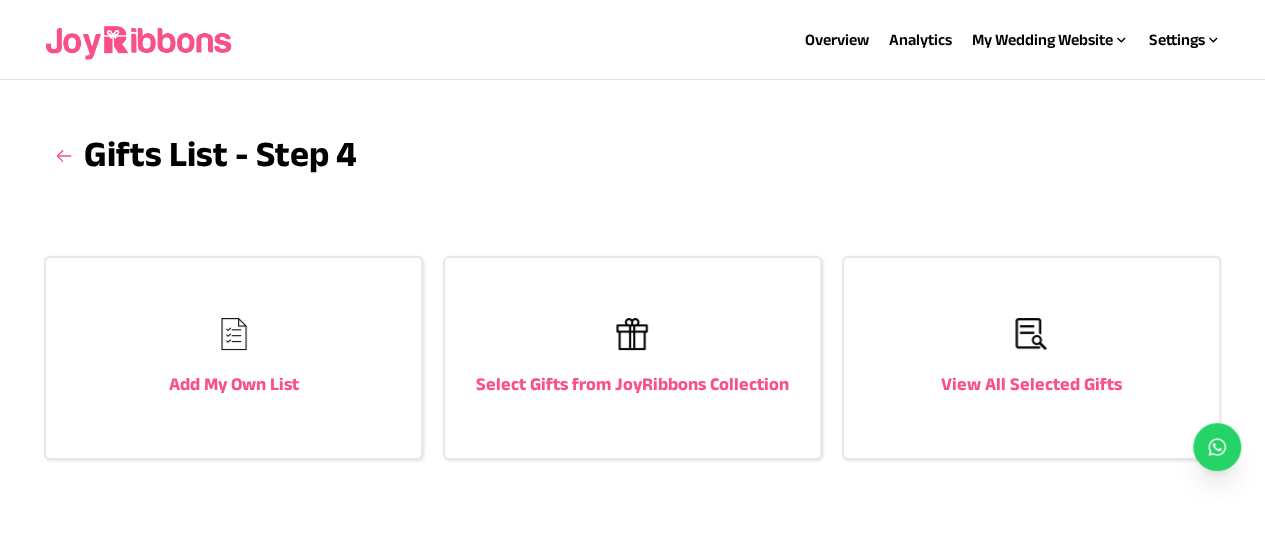 scroll, scrollTop: 52, scrollLeft: 0, axis: vertical 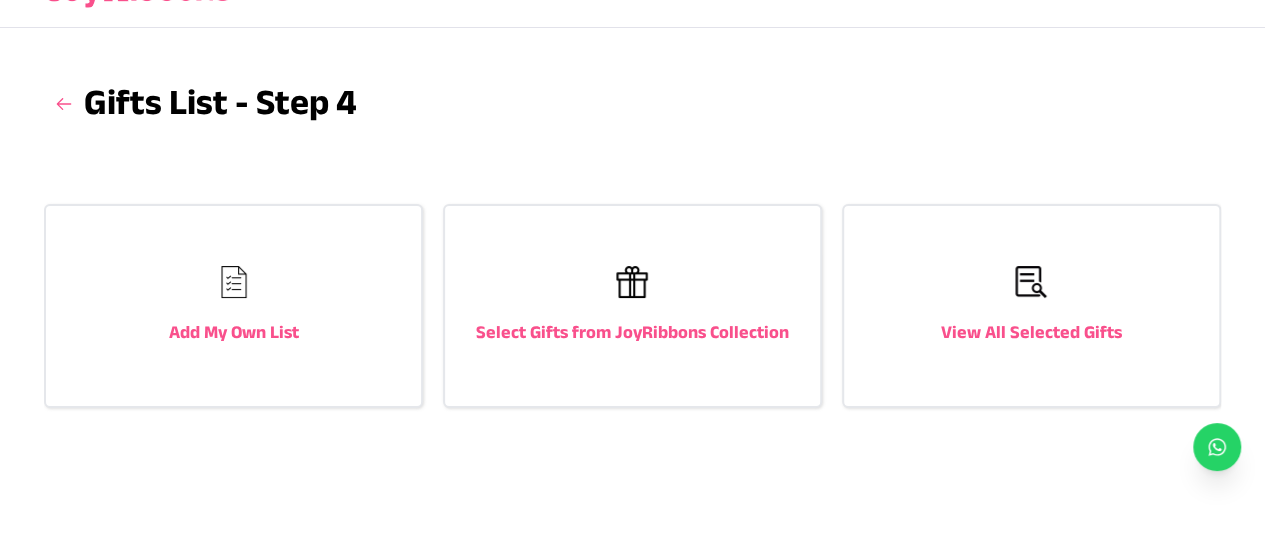 click on "View All Selected Gifts" at bounding box center [1031, 332] 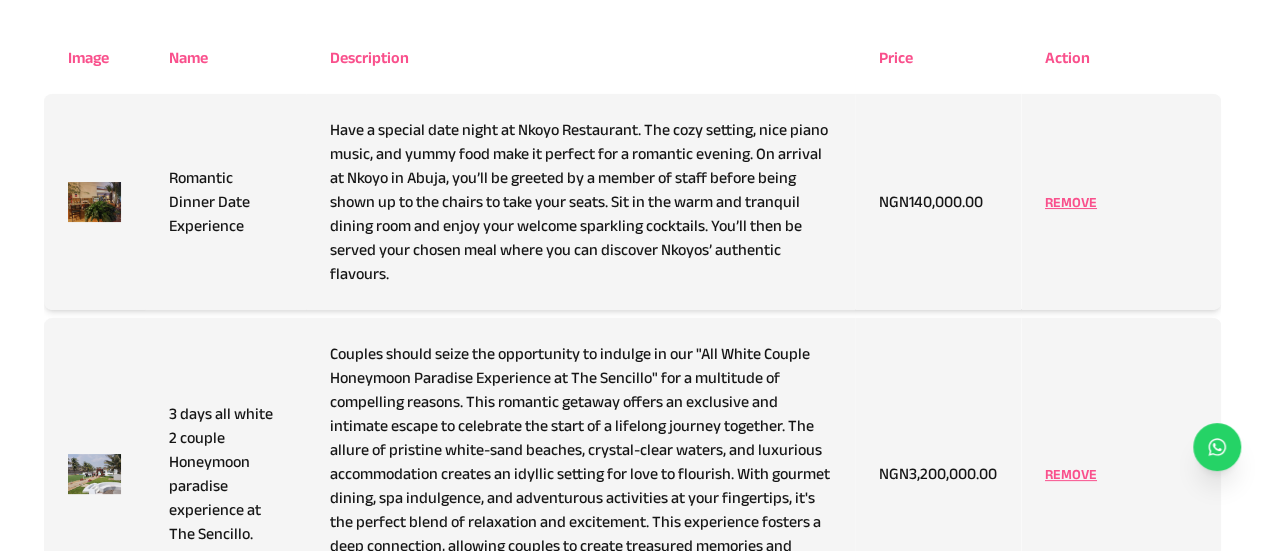 scroll, scrollTop: 0, scrollLeft: 0, axis: both 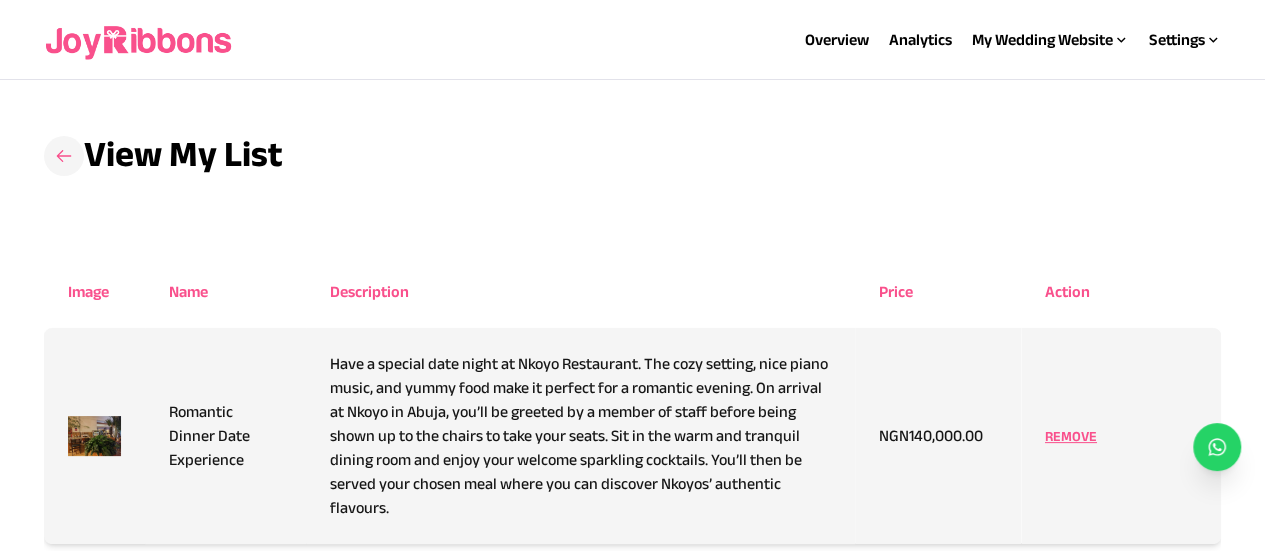 click 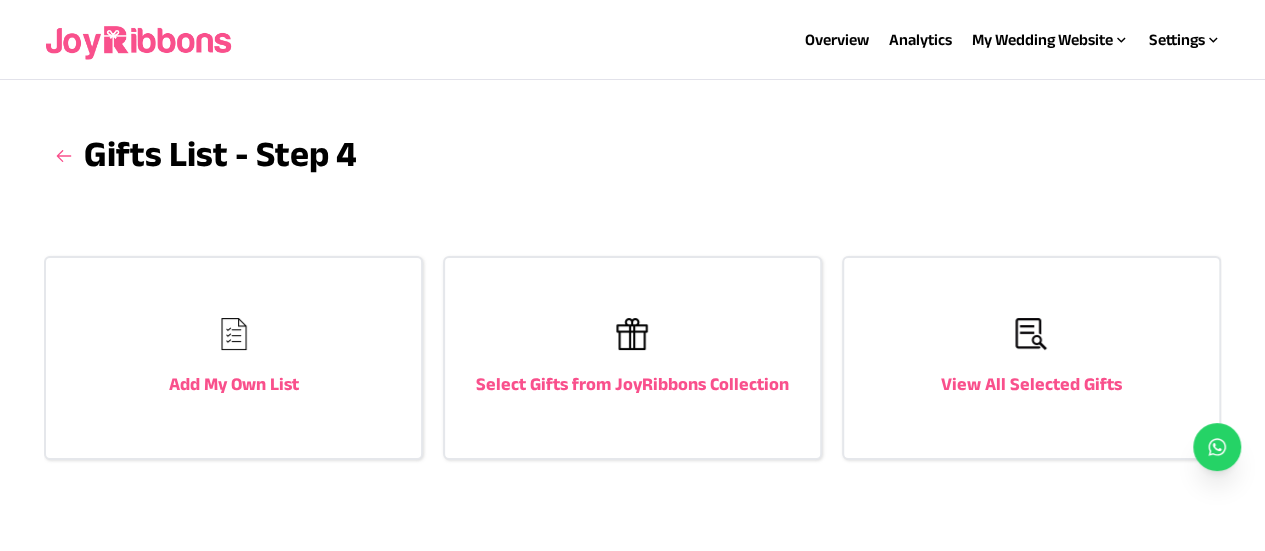 scroll, scrollTop: 52, scrollLeft: 0, axis: vertical 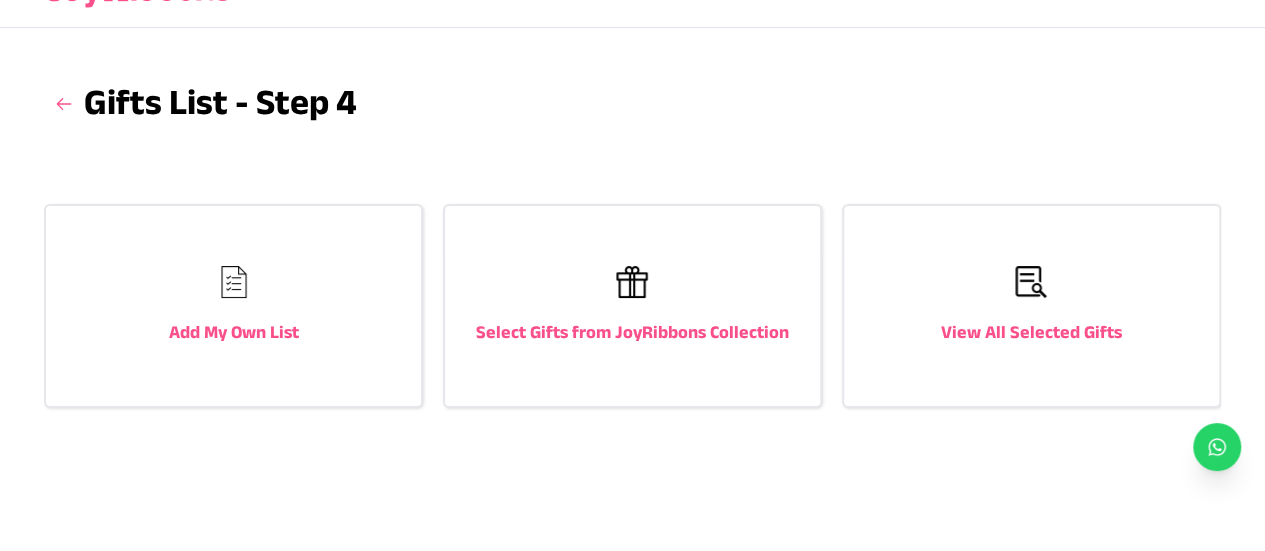 click at bounding box center [234, 282] 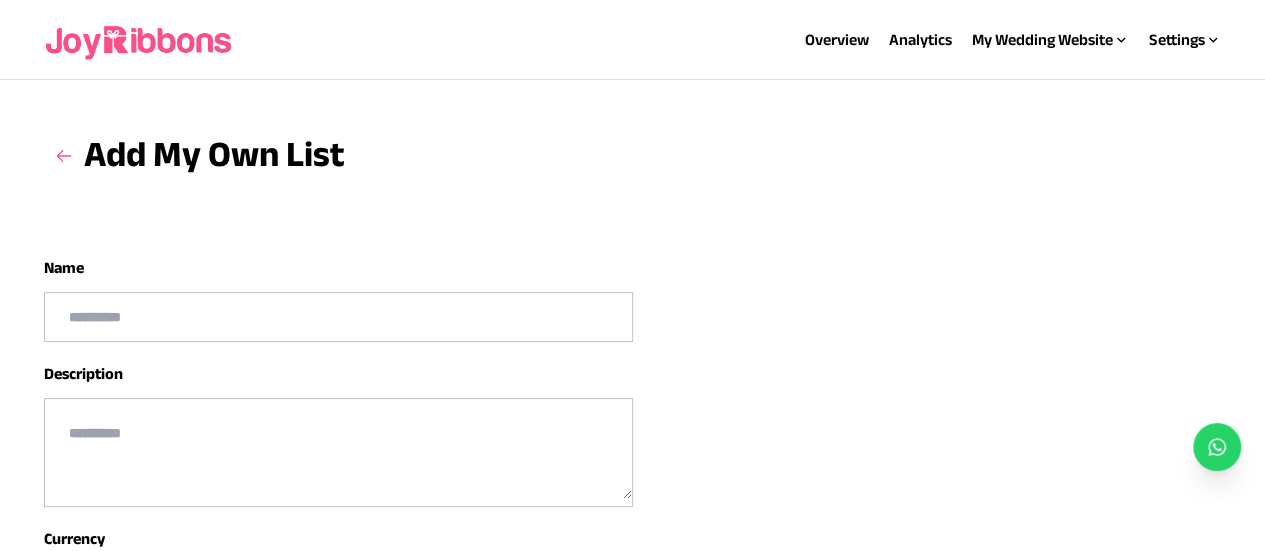 click at bounding box center [338, 317] 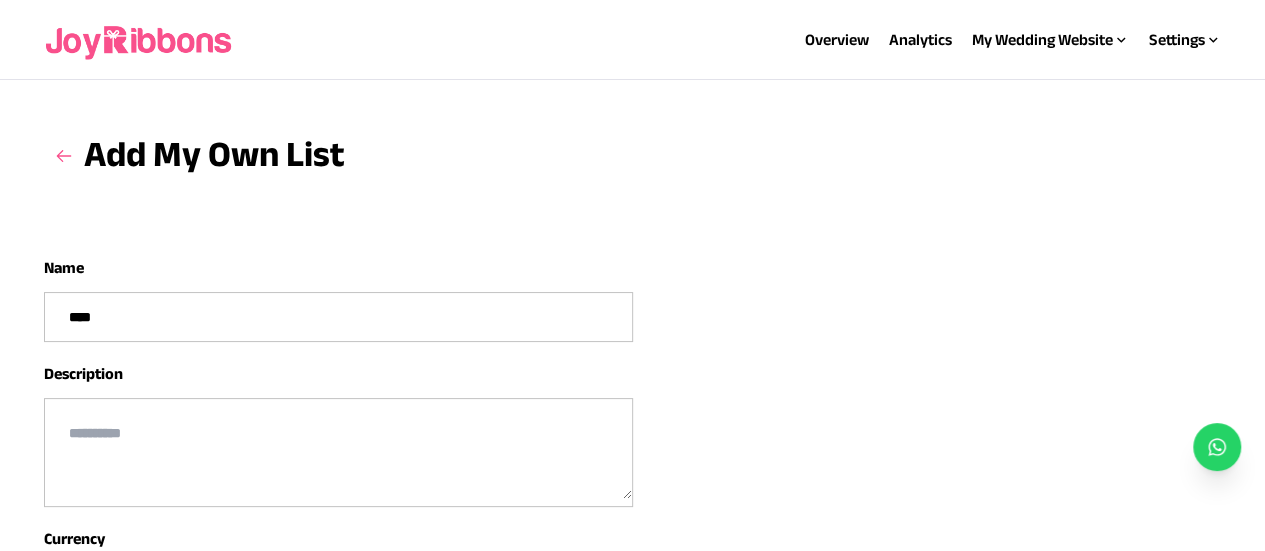 type on "****" 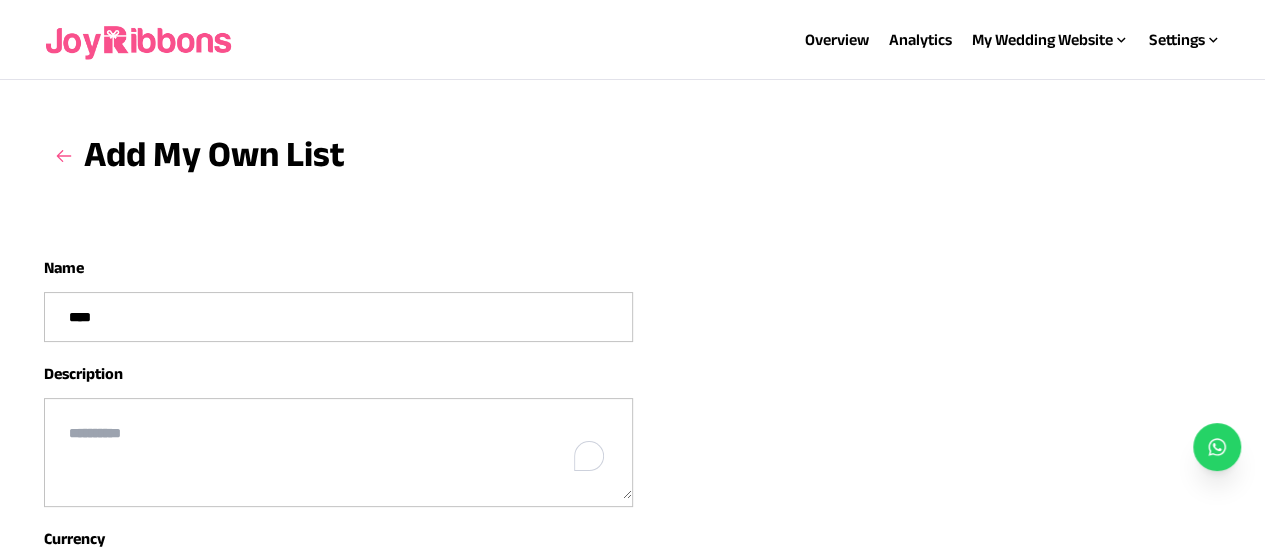 click at bounding box center (338, 449) 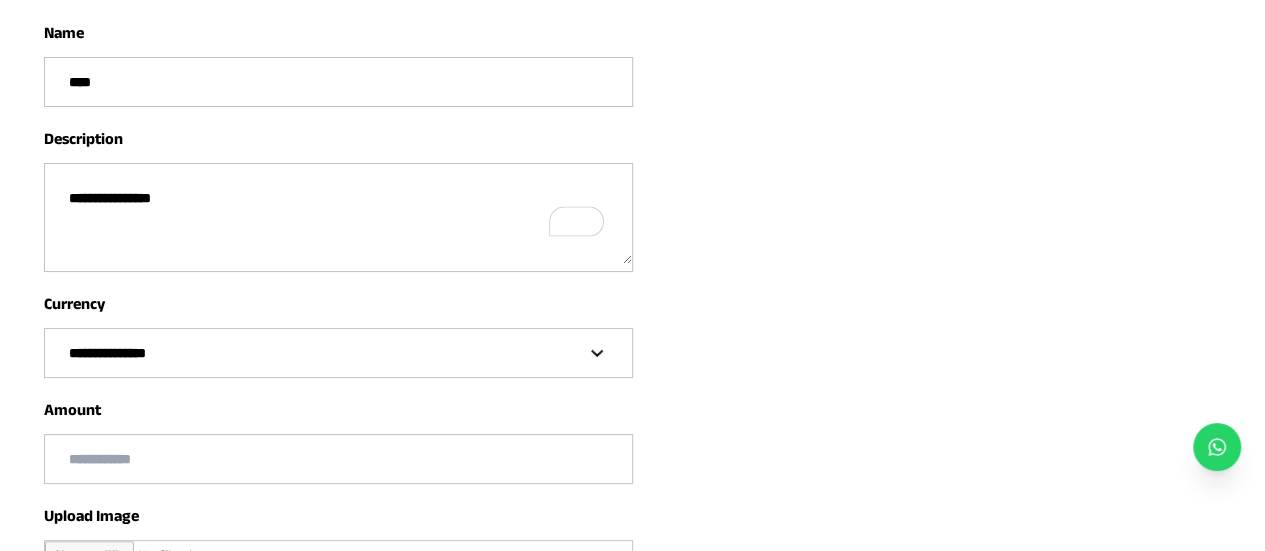 scroll, scrollTop: 236, scrollLeft: 0, axis: vertical 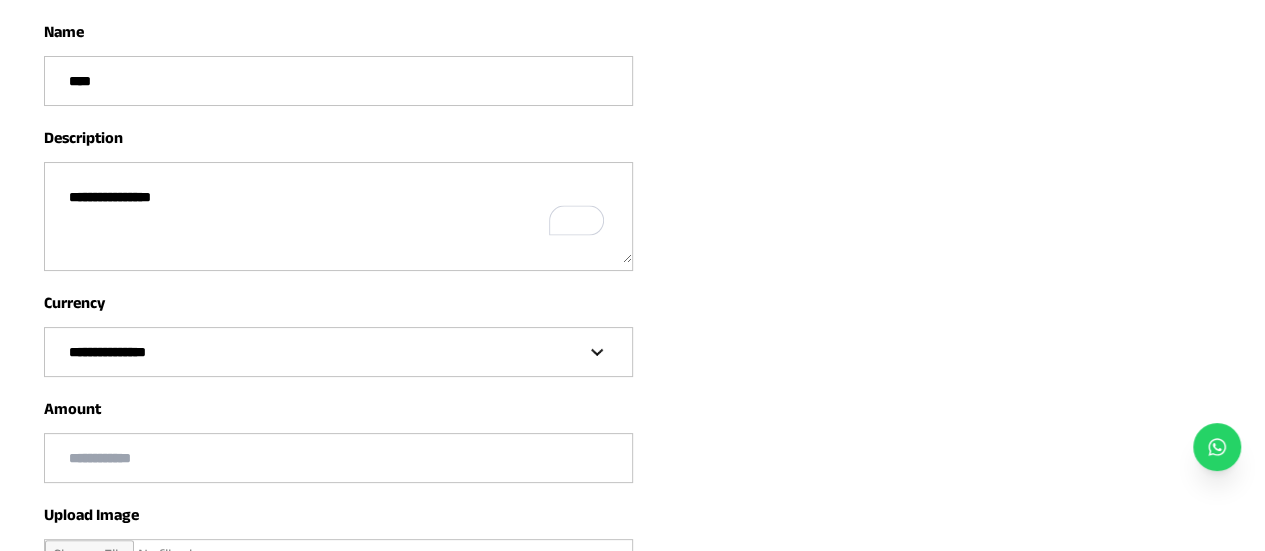 type on "**********" 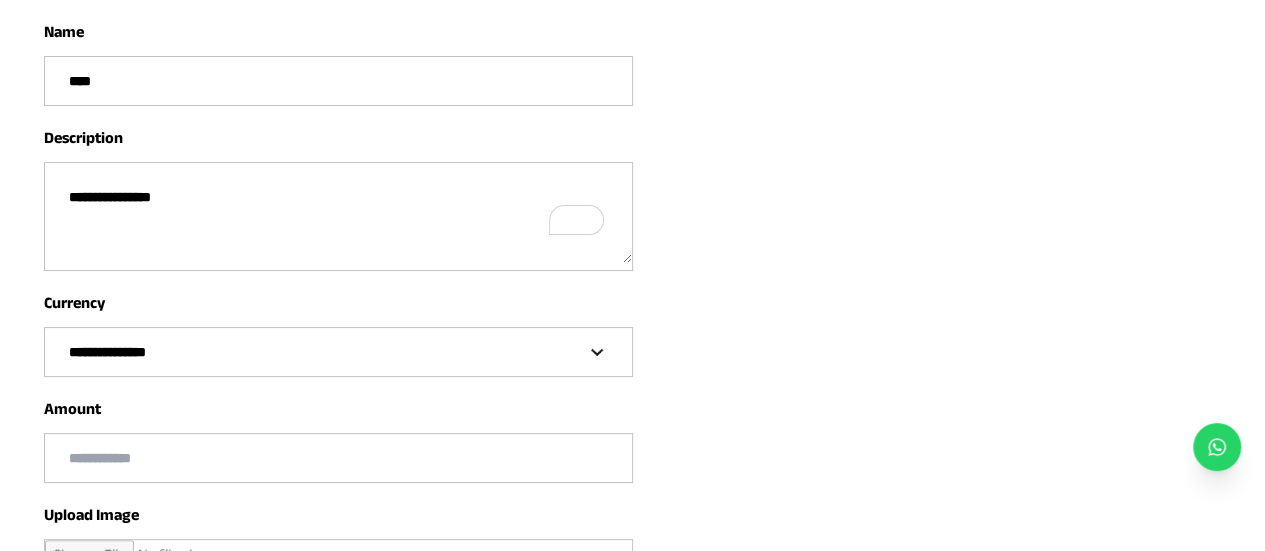 select on "***" 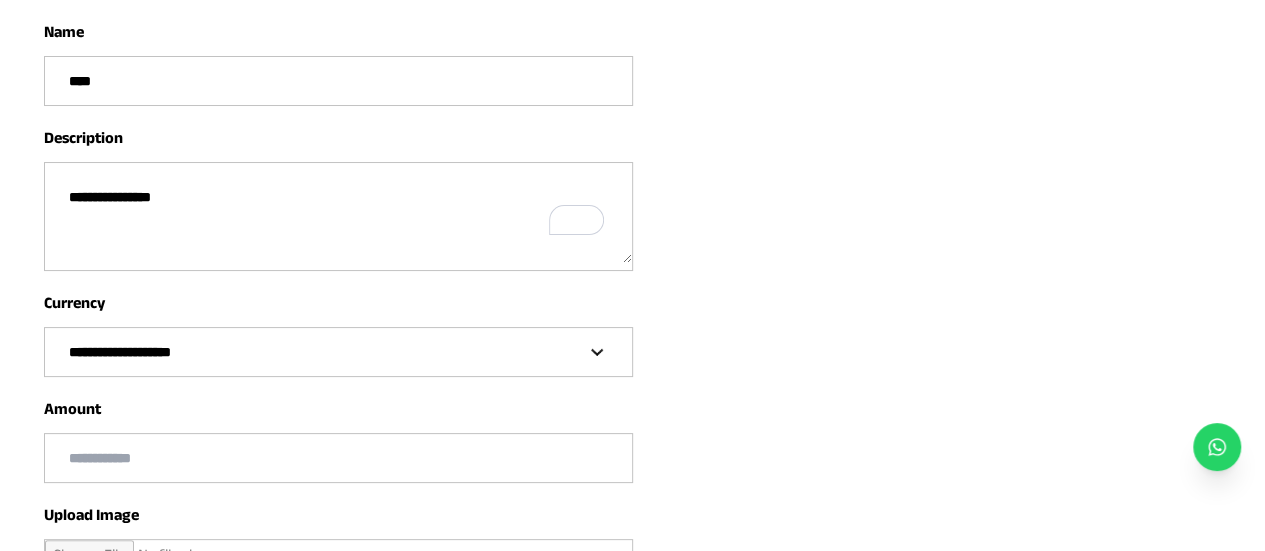 click on "**********" at bounding box center (338, 352) 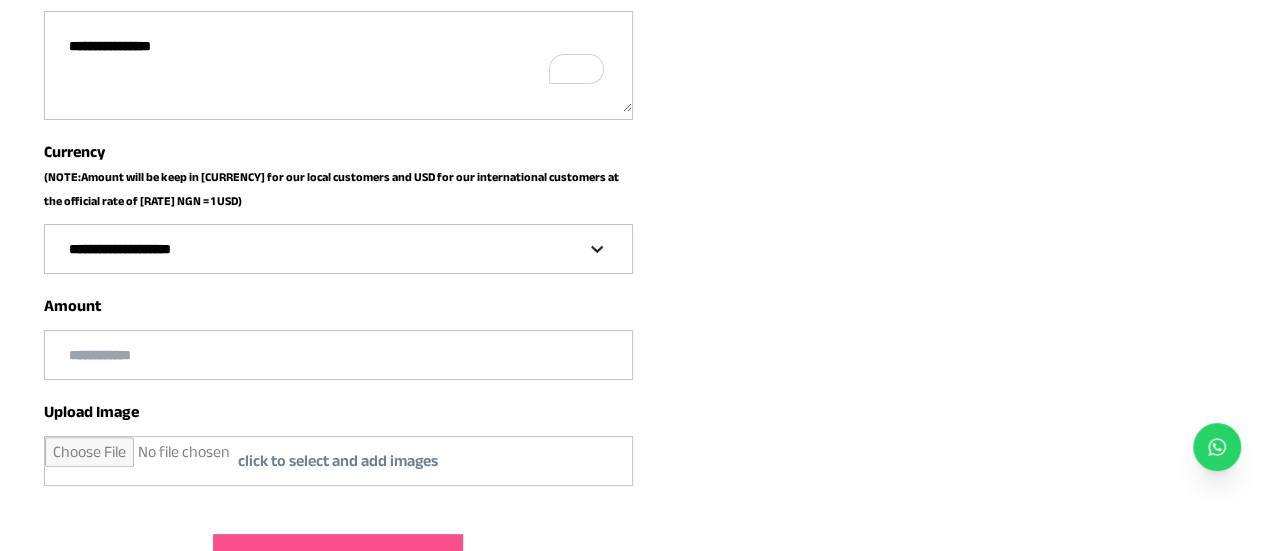 scroll, scrollTop: 392, scrollLeft: 0, axis: vertical 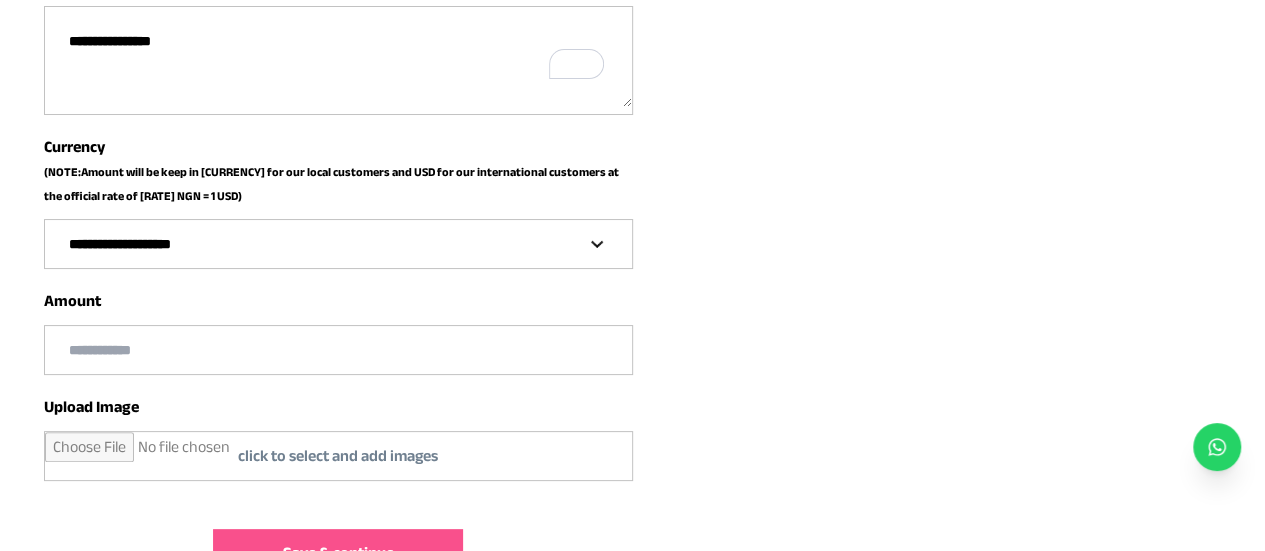 click at bounding box center (338, 350) 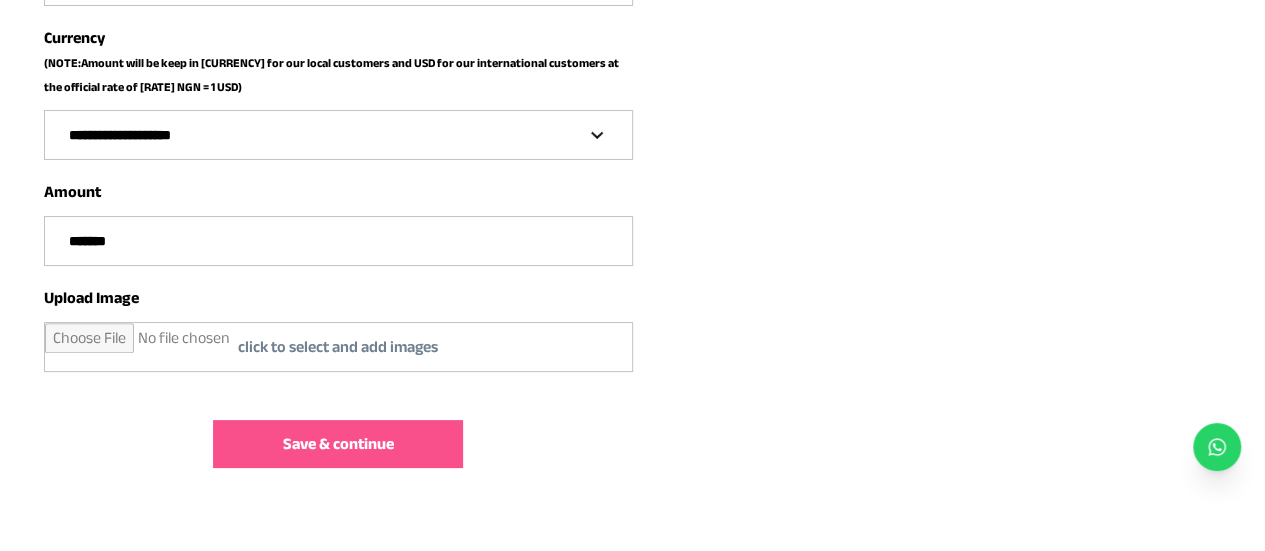 scroll, scrollTop: 547, scrollLeft: 0, axis: vertical 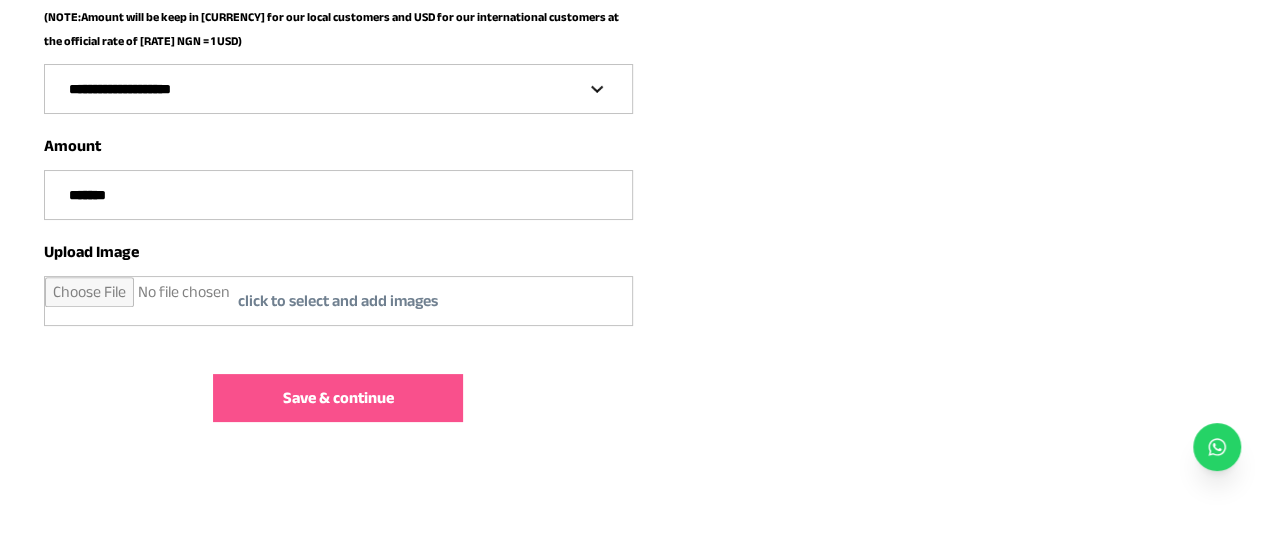 type on "*******" 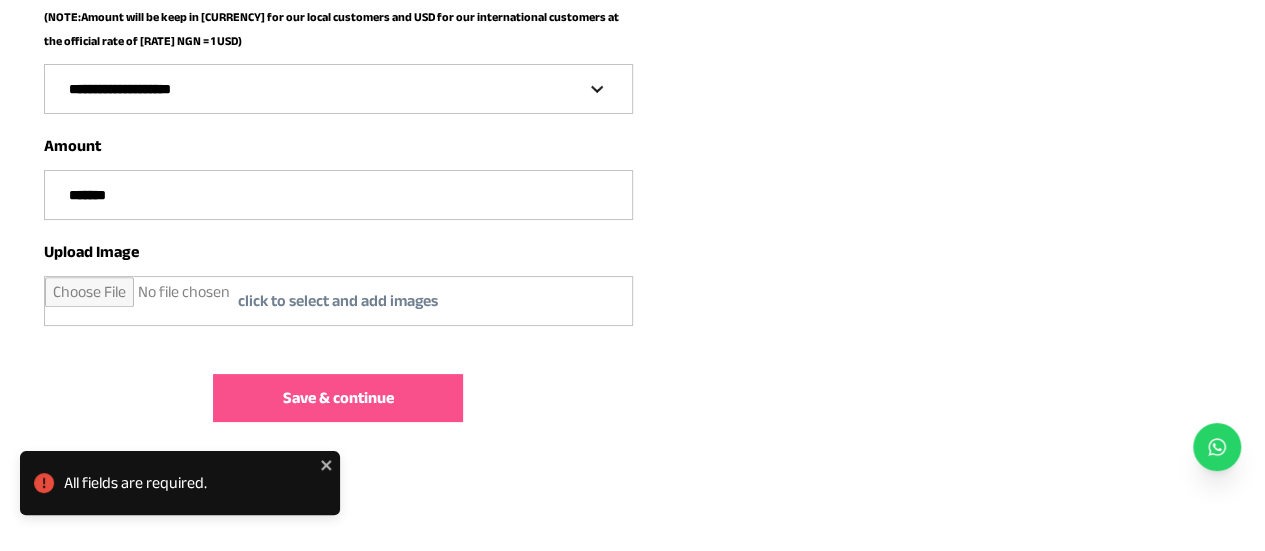 click at bounding box center [338, 301] 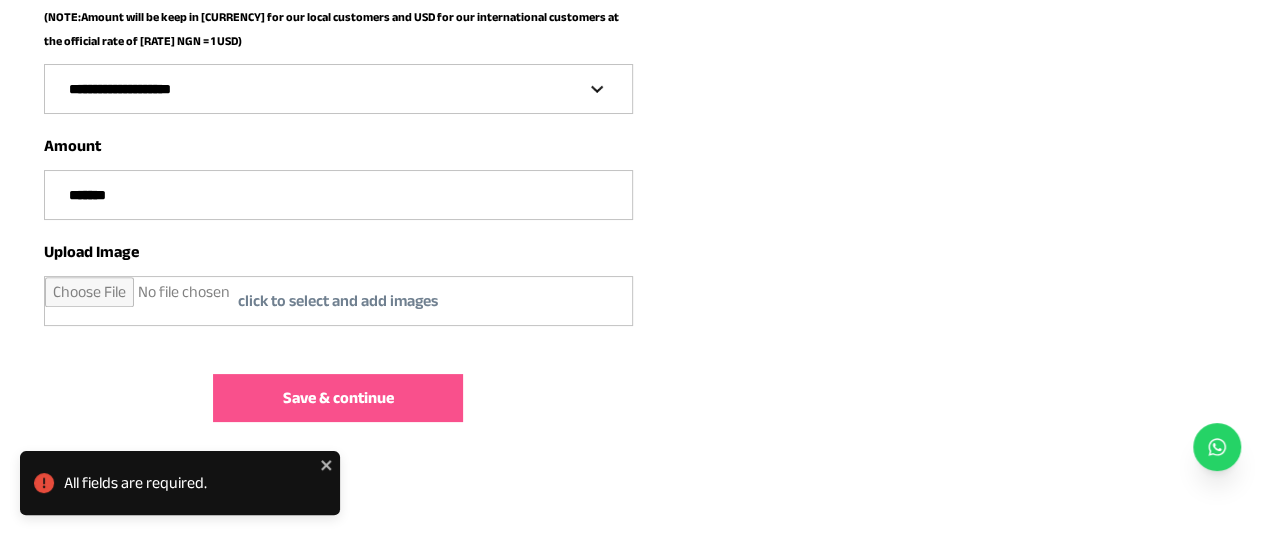 type on "**********" 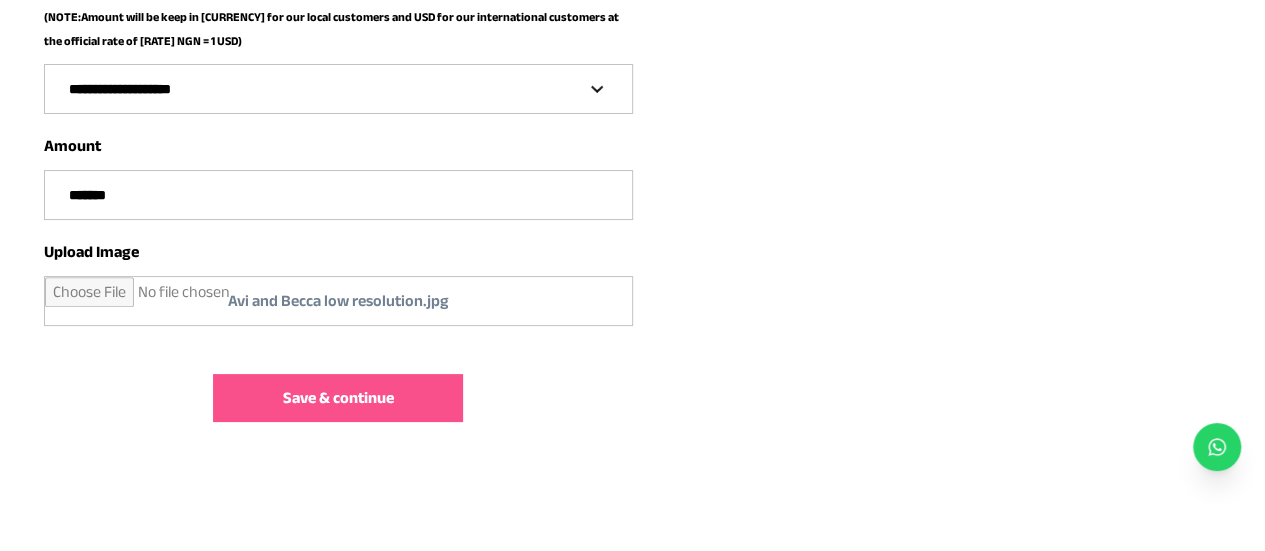 click on "Save & continue" at bounding box center [338, 398] 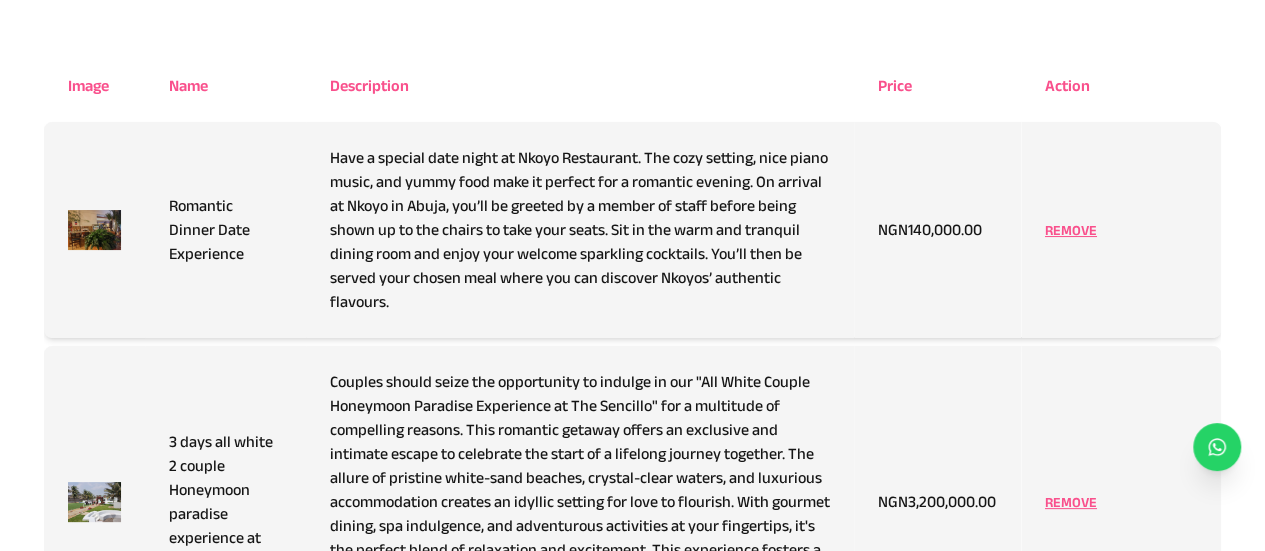 scroll, scrollTop: 0, scrollLeft: 0, axis: both 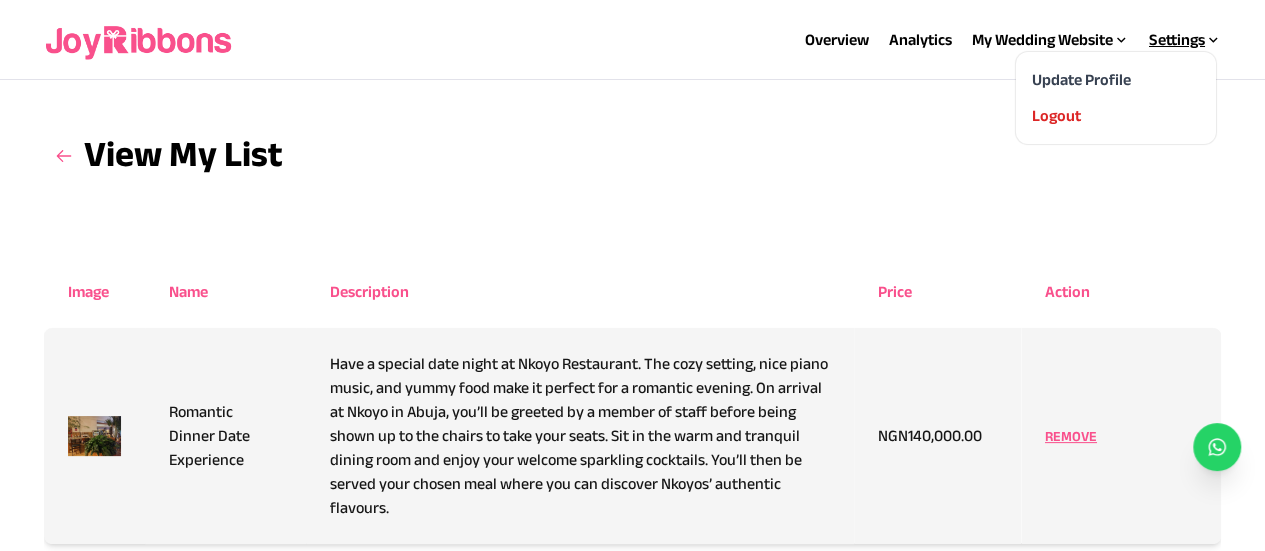 click on "Settings" at bounding box center [1185, 40] 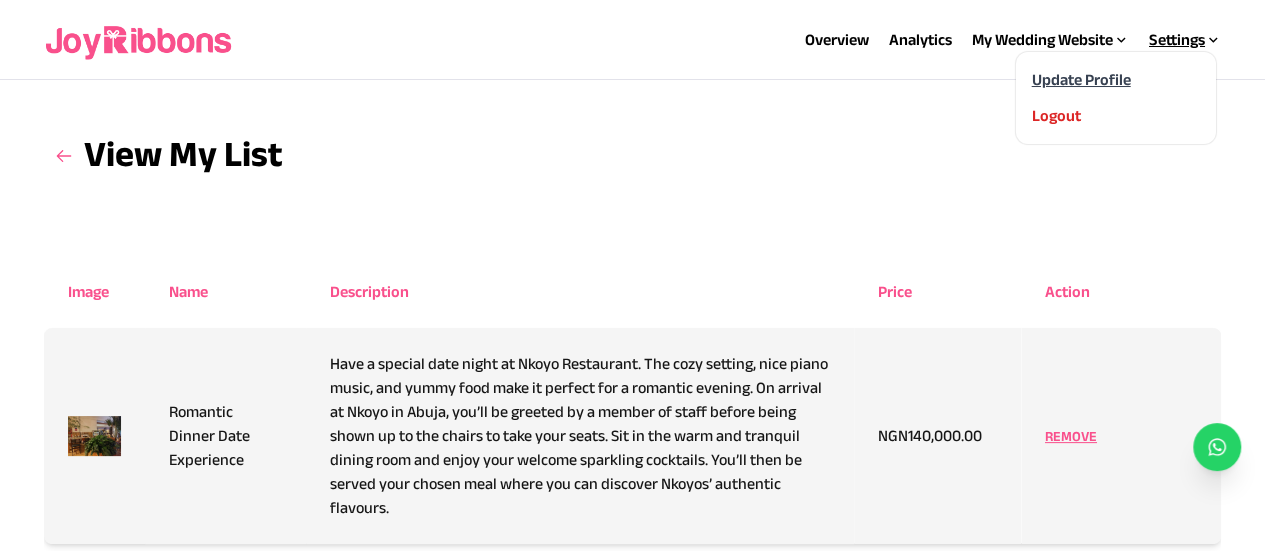 click on "Update Profile" at bounding box center (1080, 79) 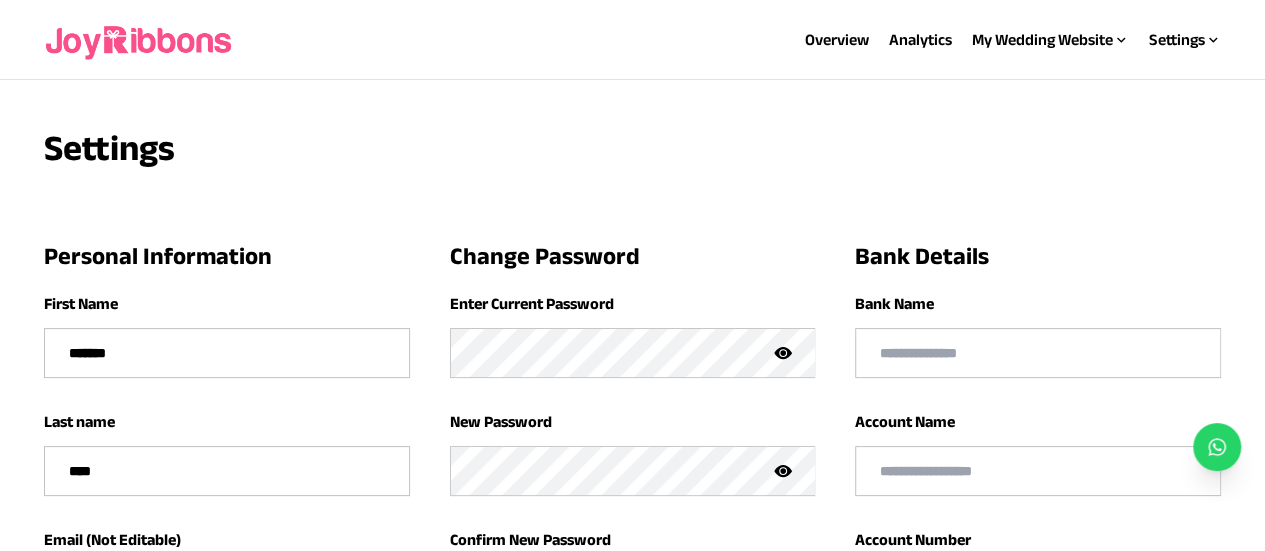 click at bounding box center [1038, 353] 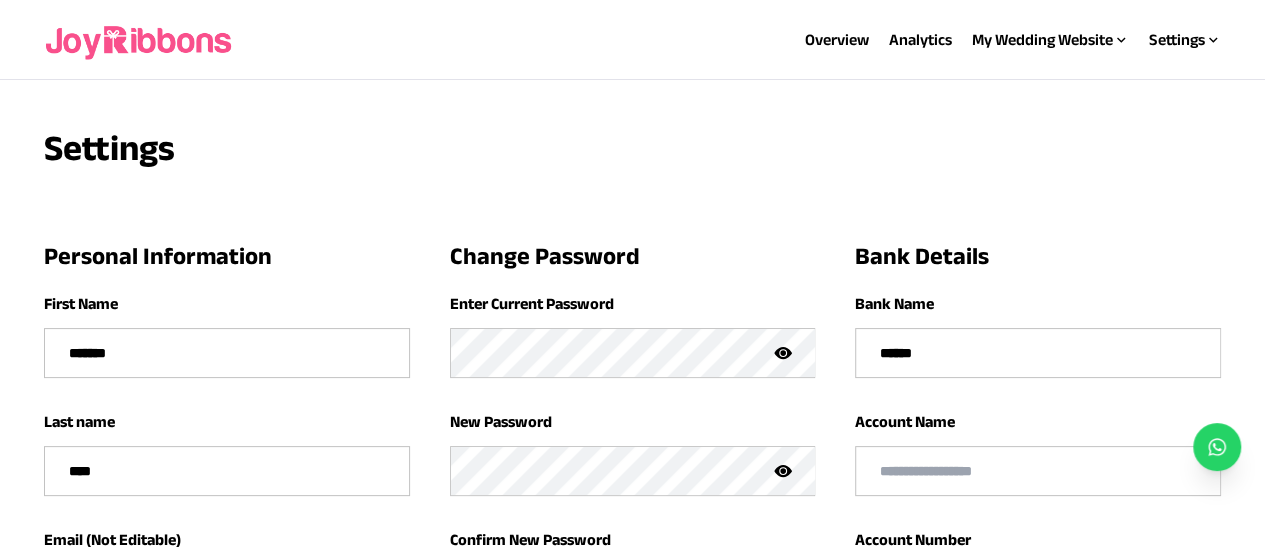 type on "******" 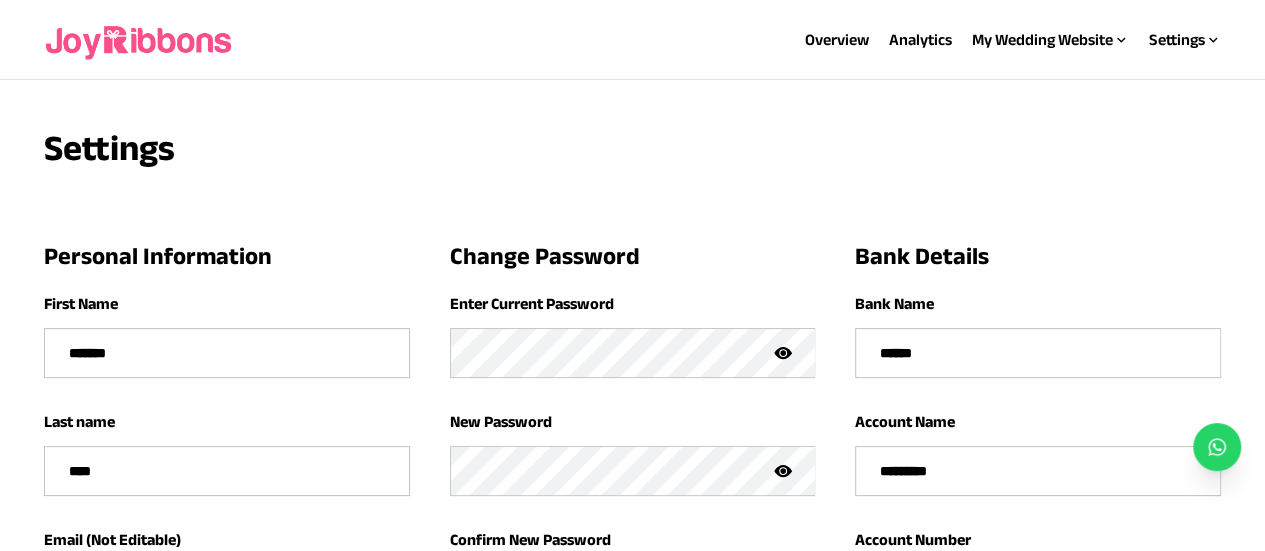 type on "**********" 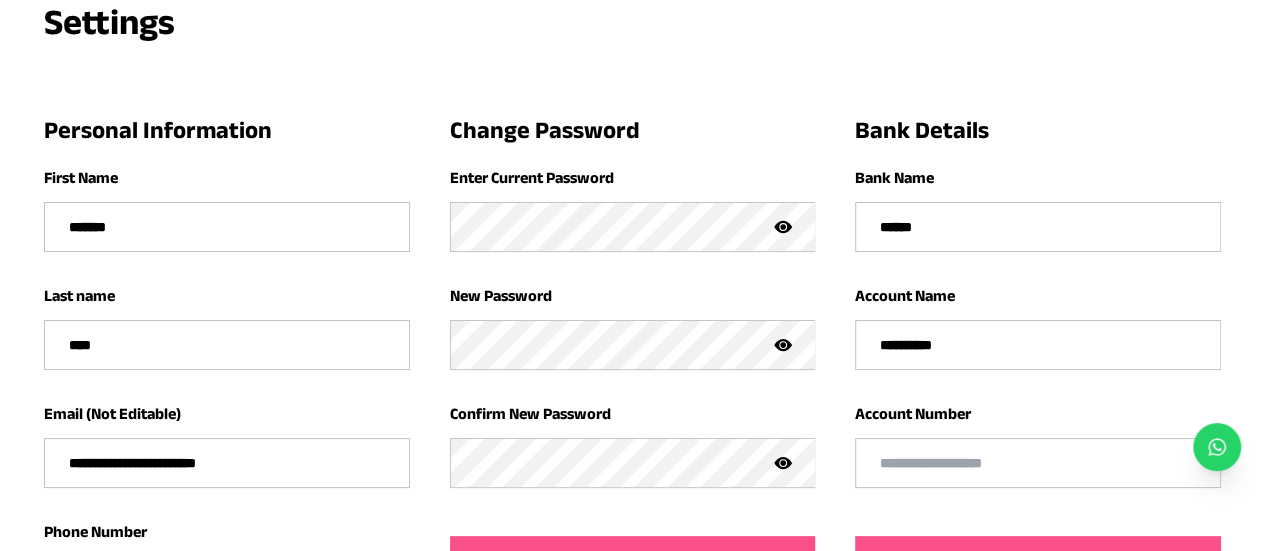 scroll, scrollTop: 127, scrollLeft: 0, axis: vertical 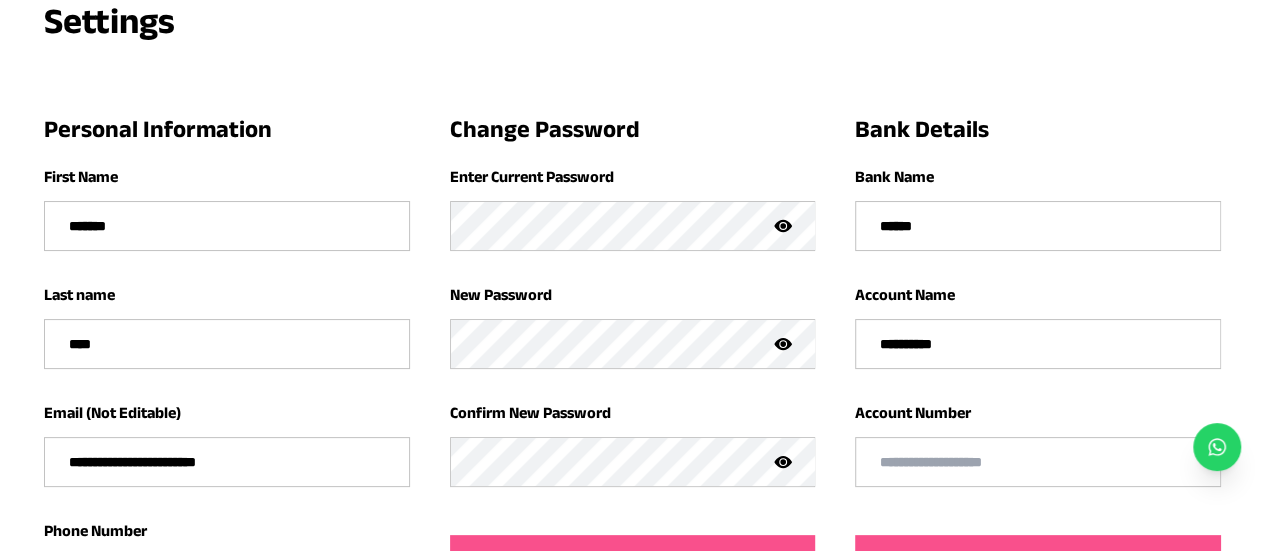 drag, startPoint x: 984, startPoint y: 341, endPoint x: 875, endPoint y: 337, distance: 109.07337 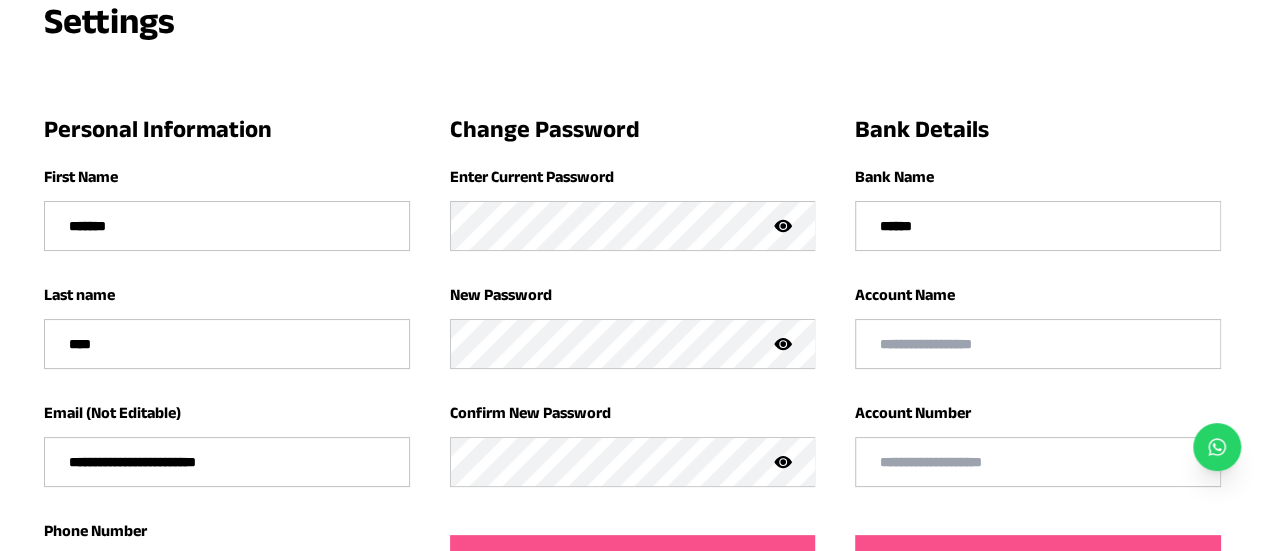 click at bounding box center [1038, 462] 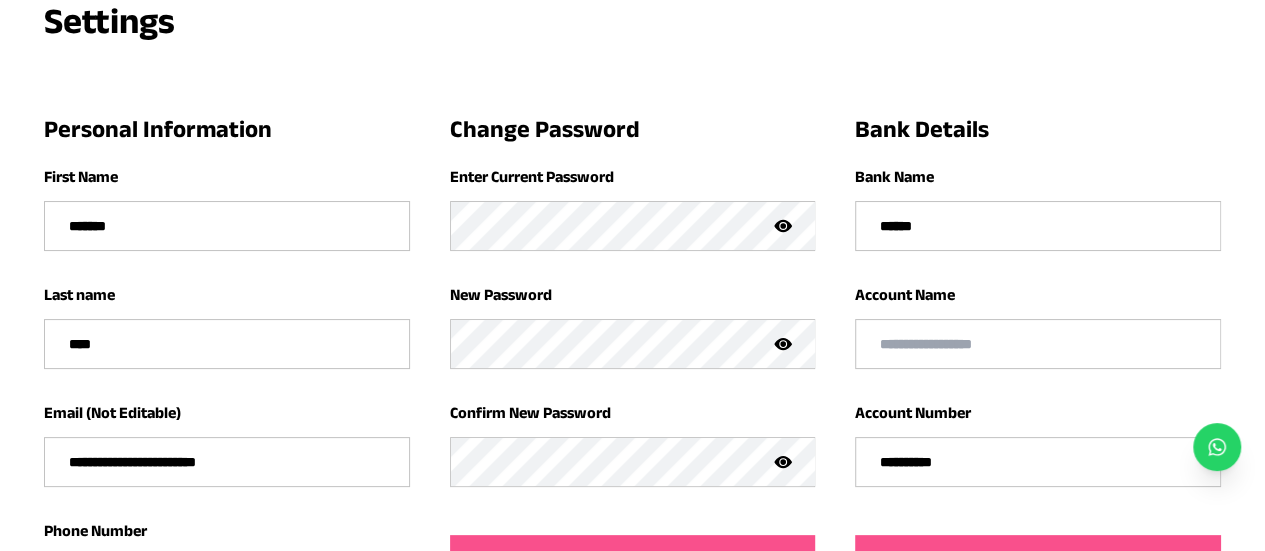 type on "**********" 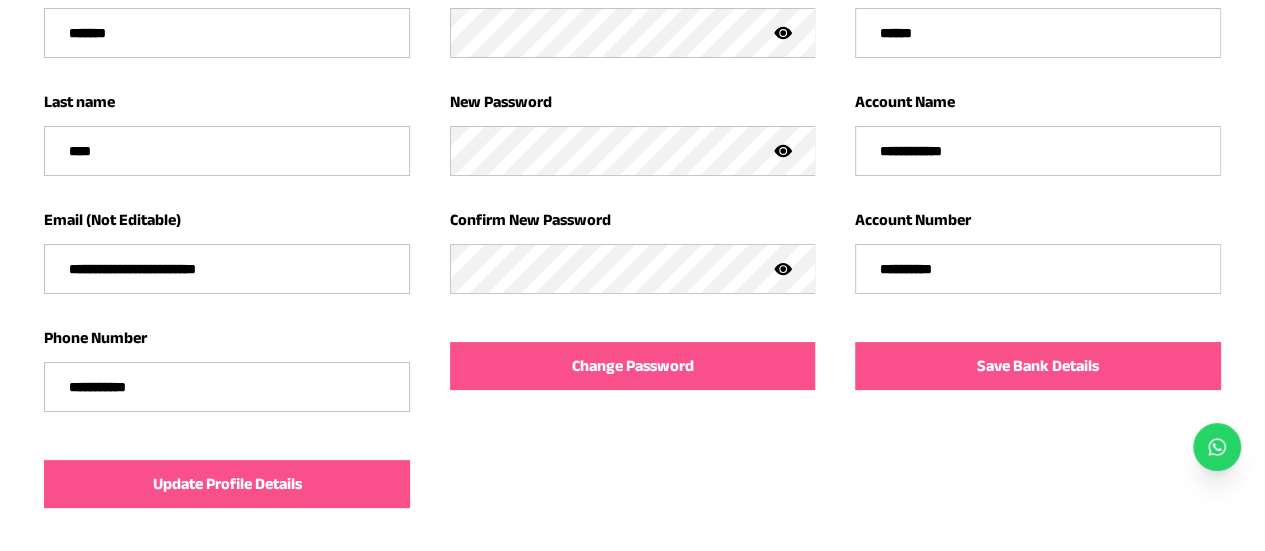 scroll, scrollTop: 321, scrollLeft: 0, axis: vertical 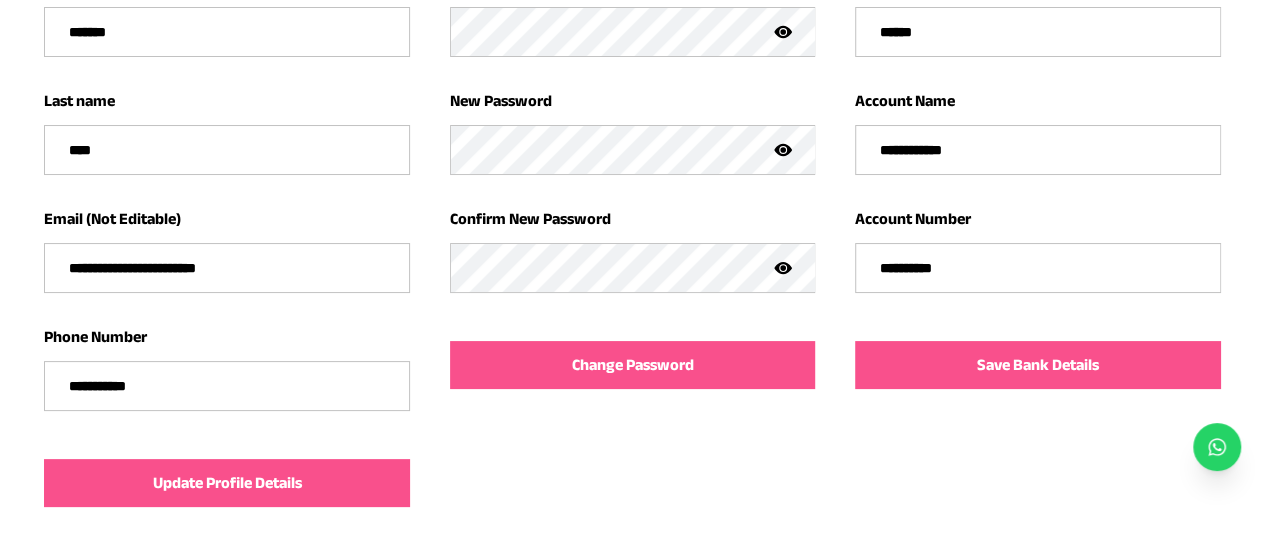 type on "**********" 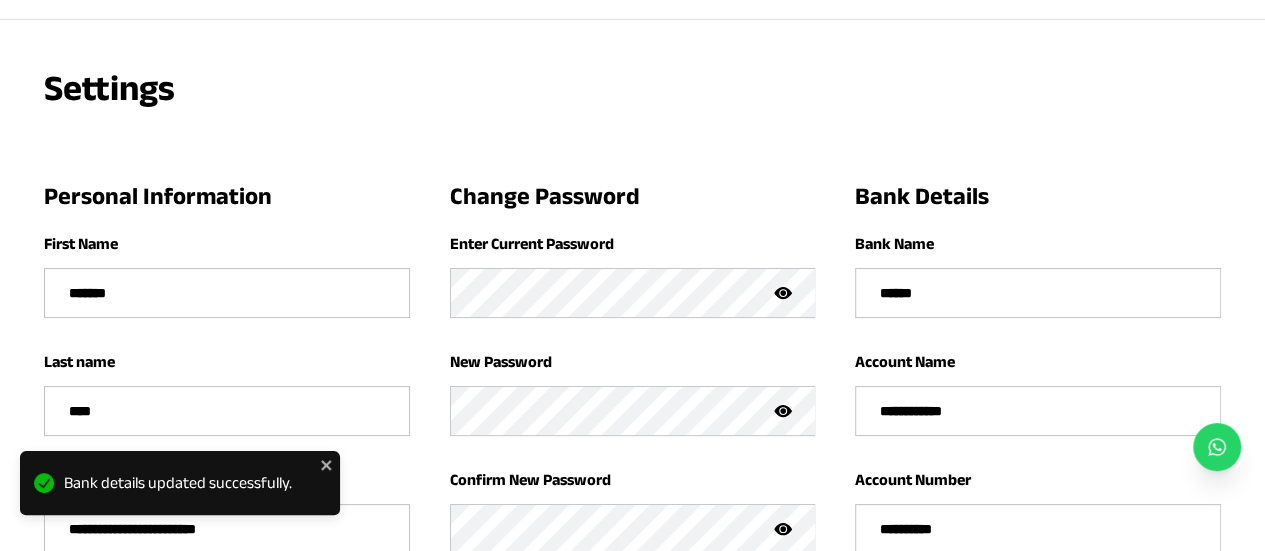 scroll, scrollTop: 0, scrollLeft: 0, axis: both 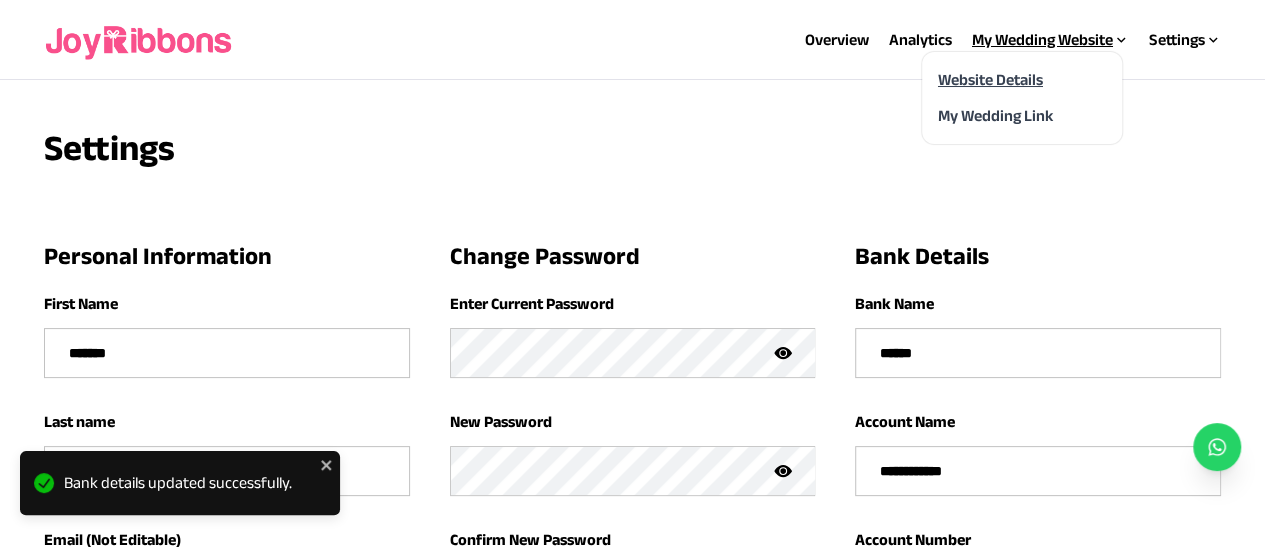 click on "Website Details" at bounding box center (990, 79) 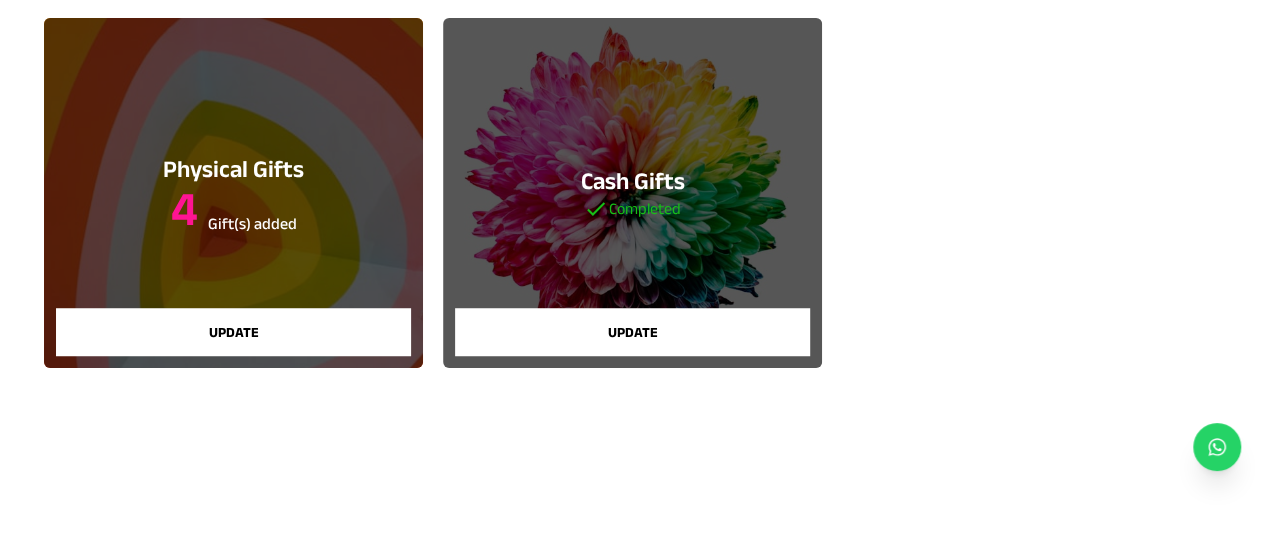 scroll, scrollTop: 576, scrollLeft: 0, axis: vertical 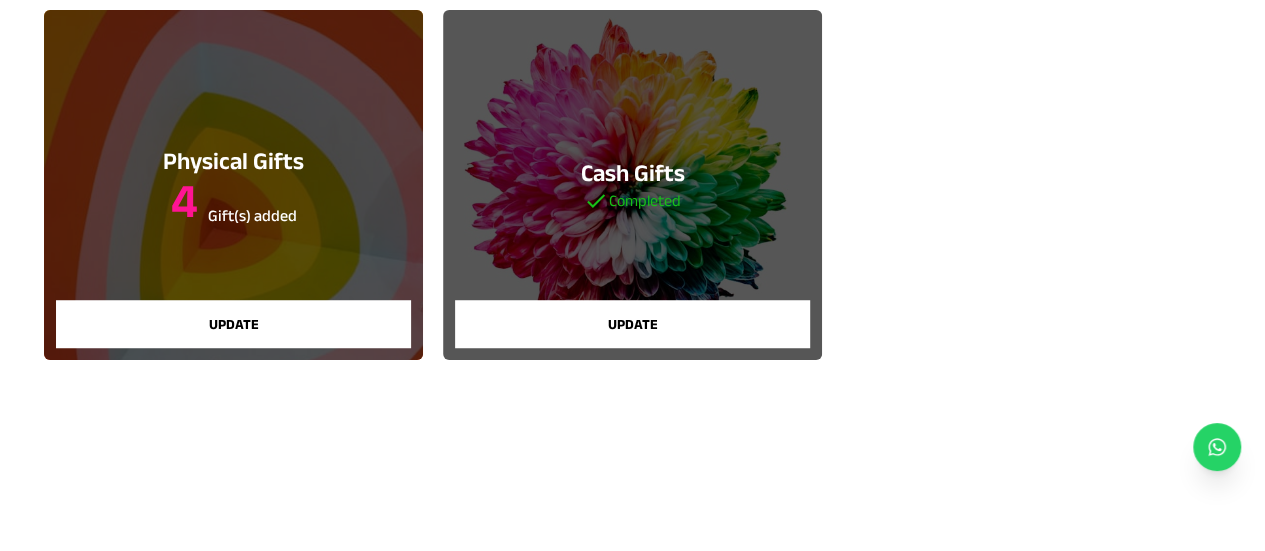 click on "Update" at bounding box center [632, 324] 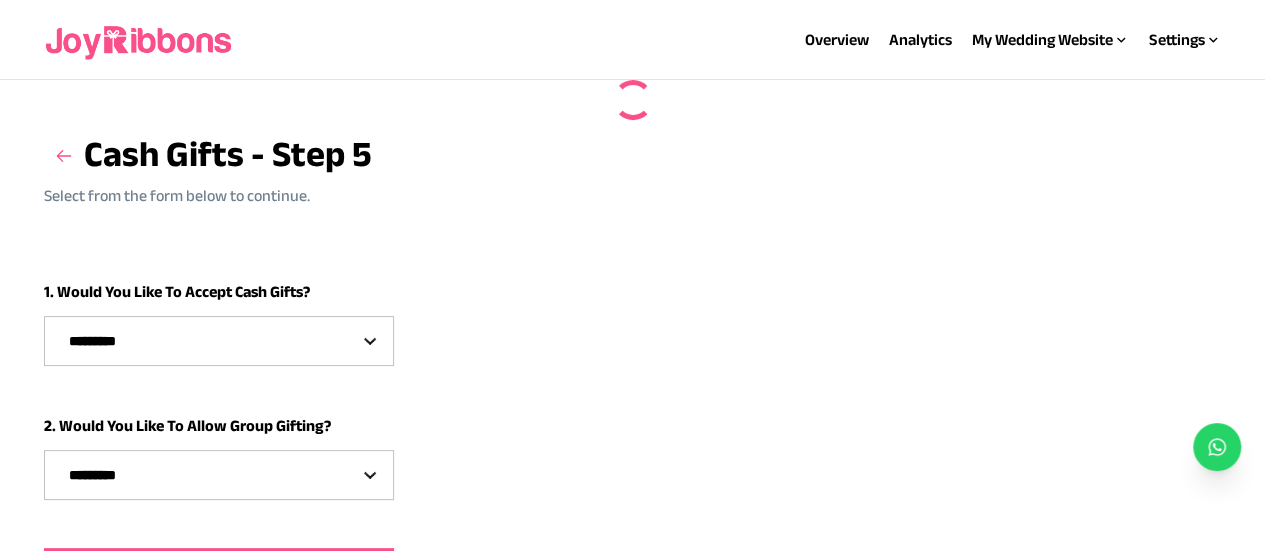 select on "***" 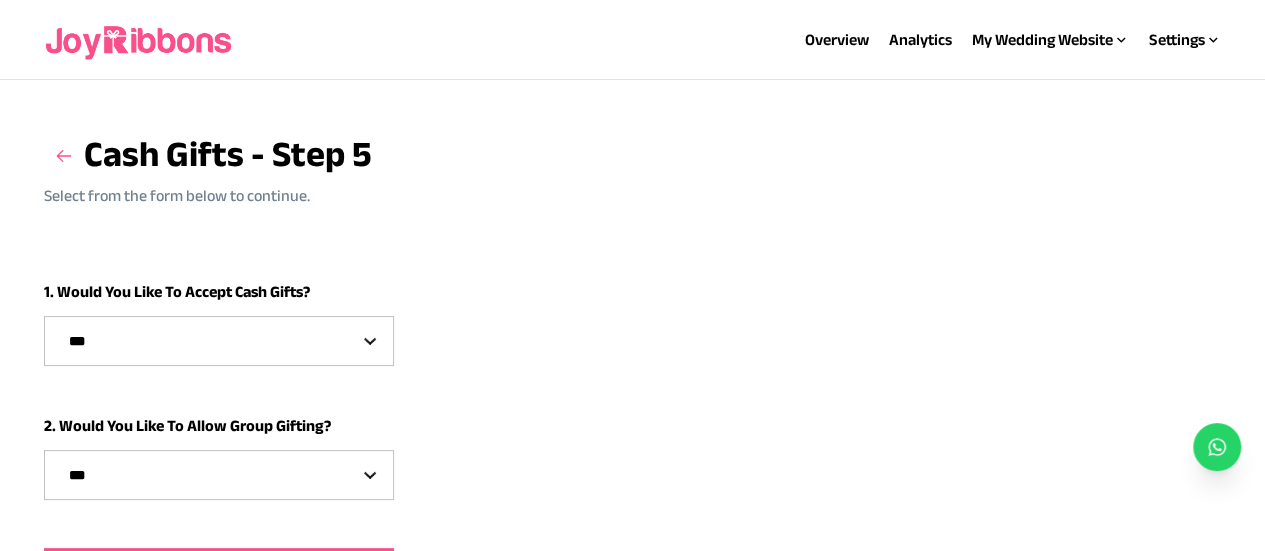 scroll, scrollTop: 187, scrollLeft: 0, axis: vertical 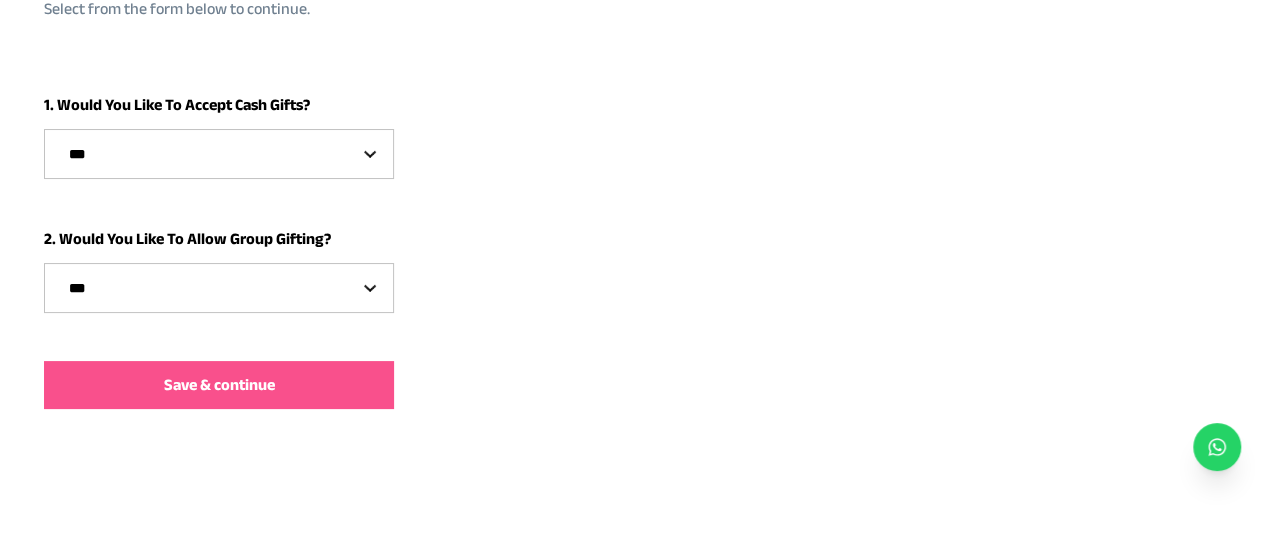 click on "Save & continue" at bounding box center (219, 385) 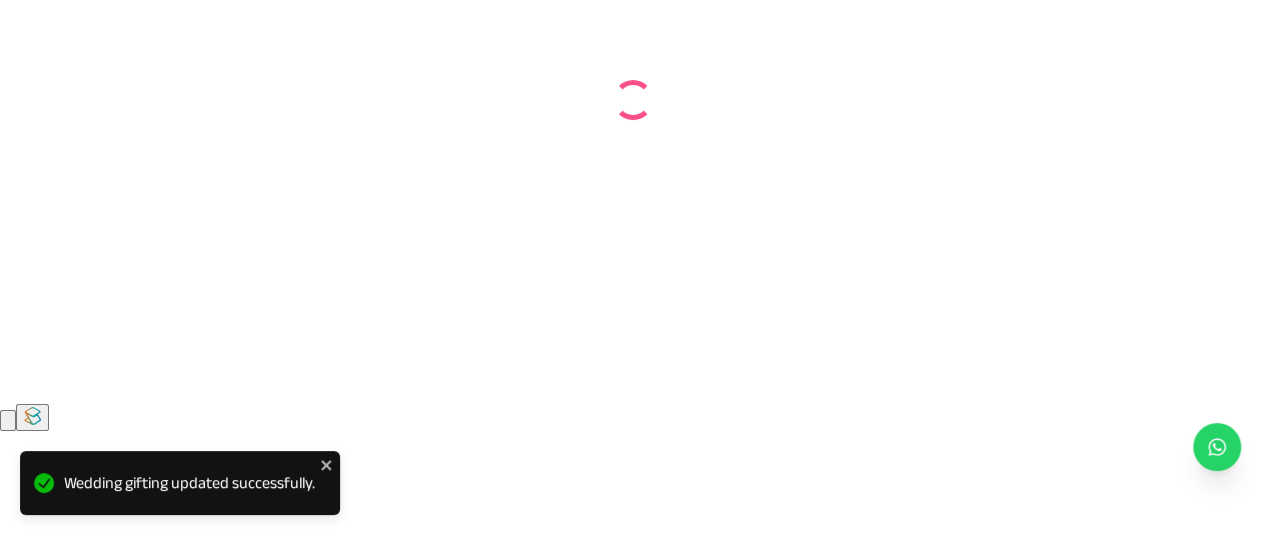 scroll, scrollTop: 0, scrollLeft: 0, axis: both 